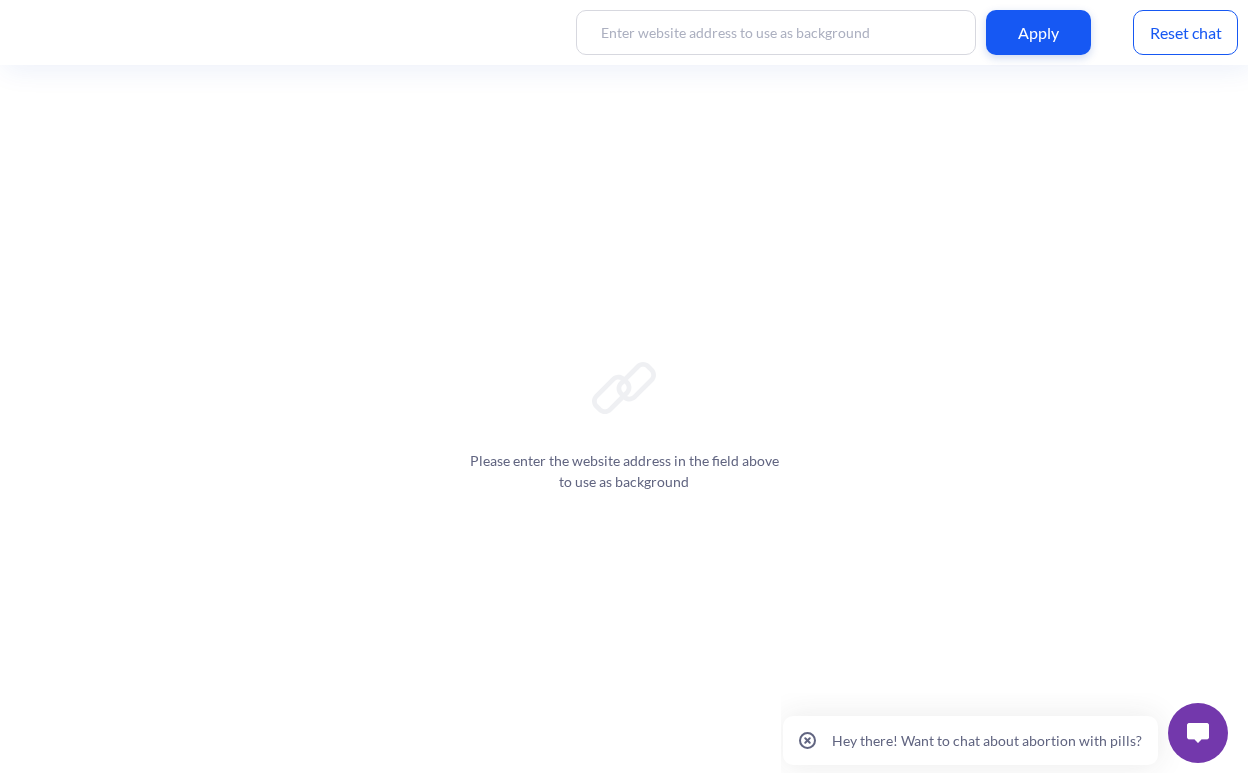 scroll, scrollTop: 0, scrollLeft: 0, axis: both 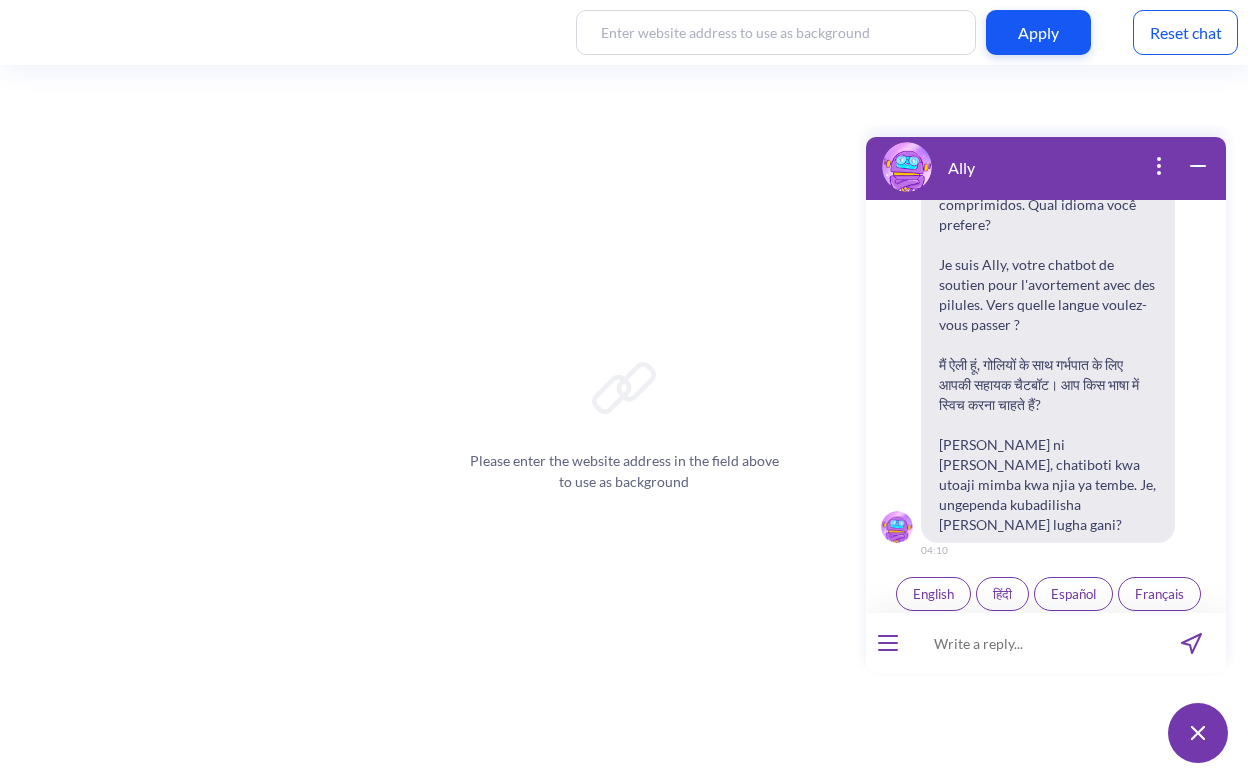click on "Español" at bounding box center (1073, 594) 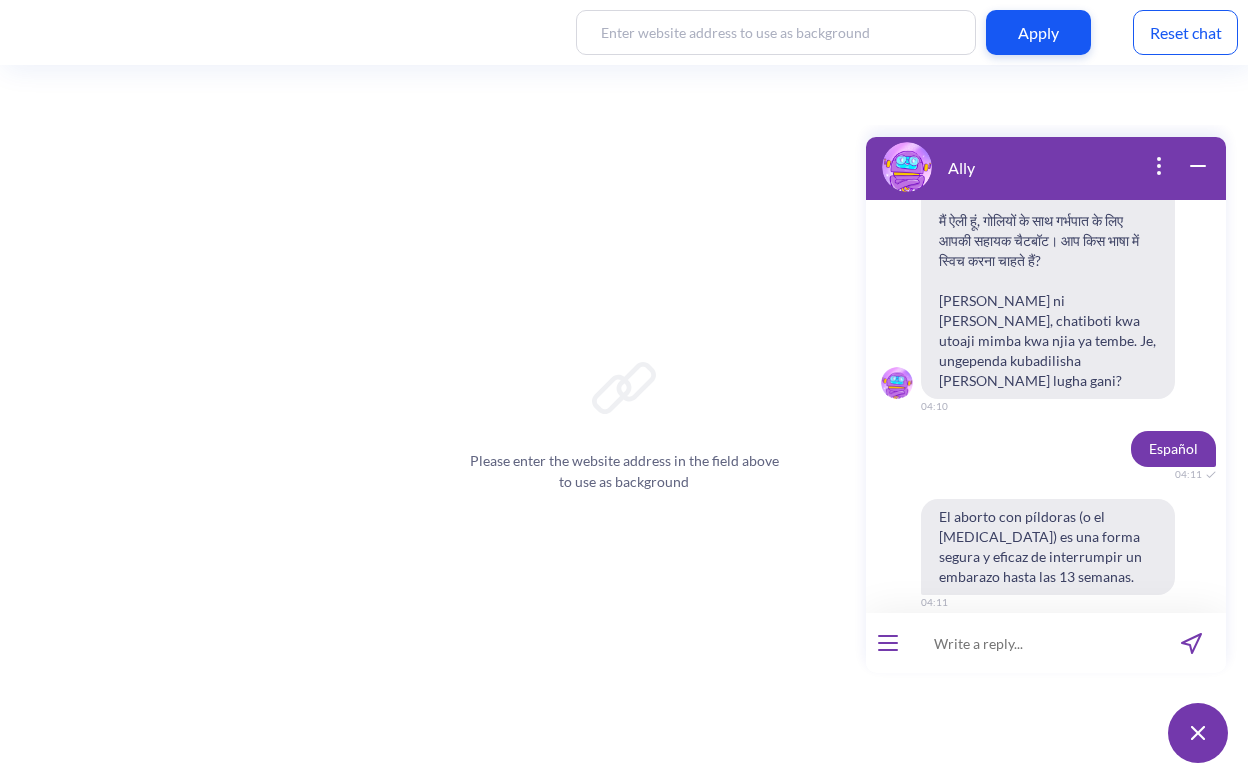 scroll, scrollTop: 761, scrollLeft: 0, axis: vertical 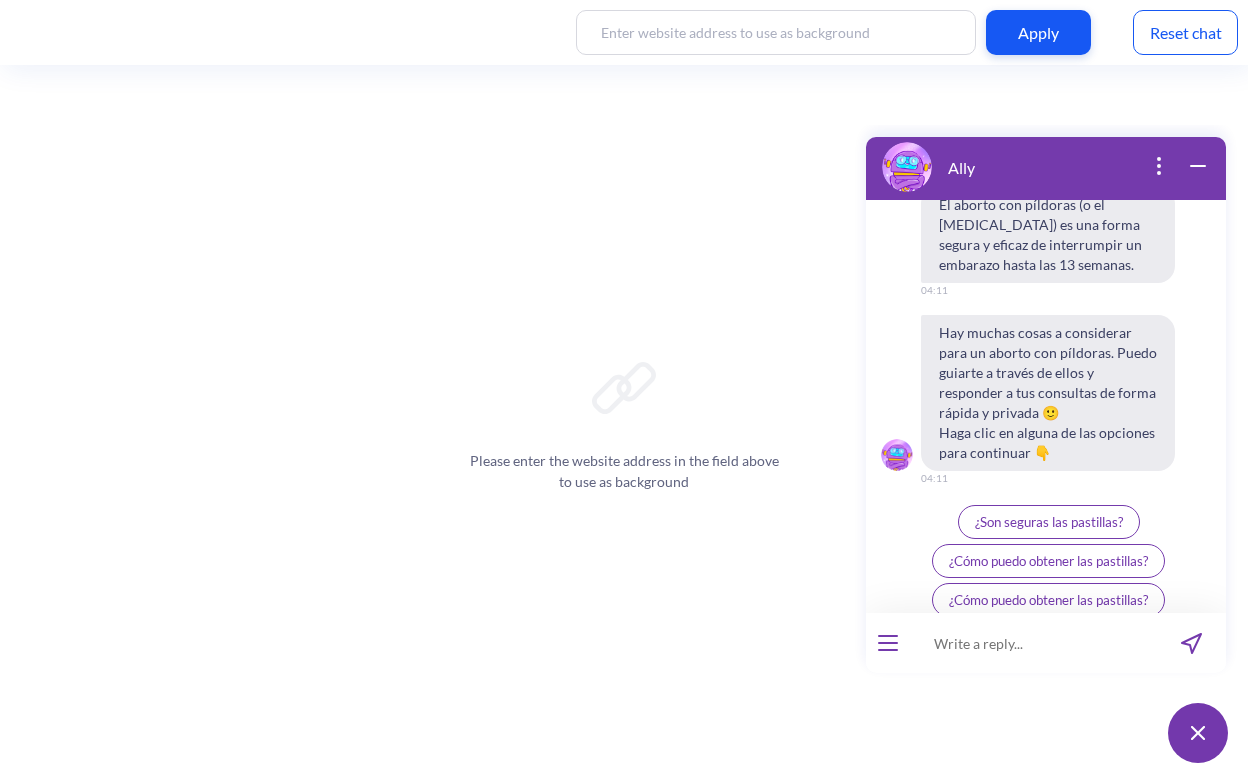 click on "¿Son seguras las pastillas?" at bounding box center (1049, 522) 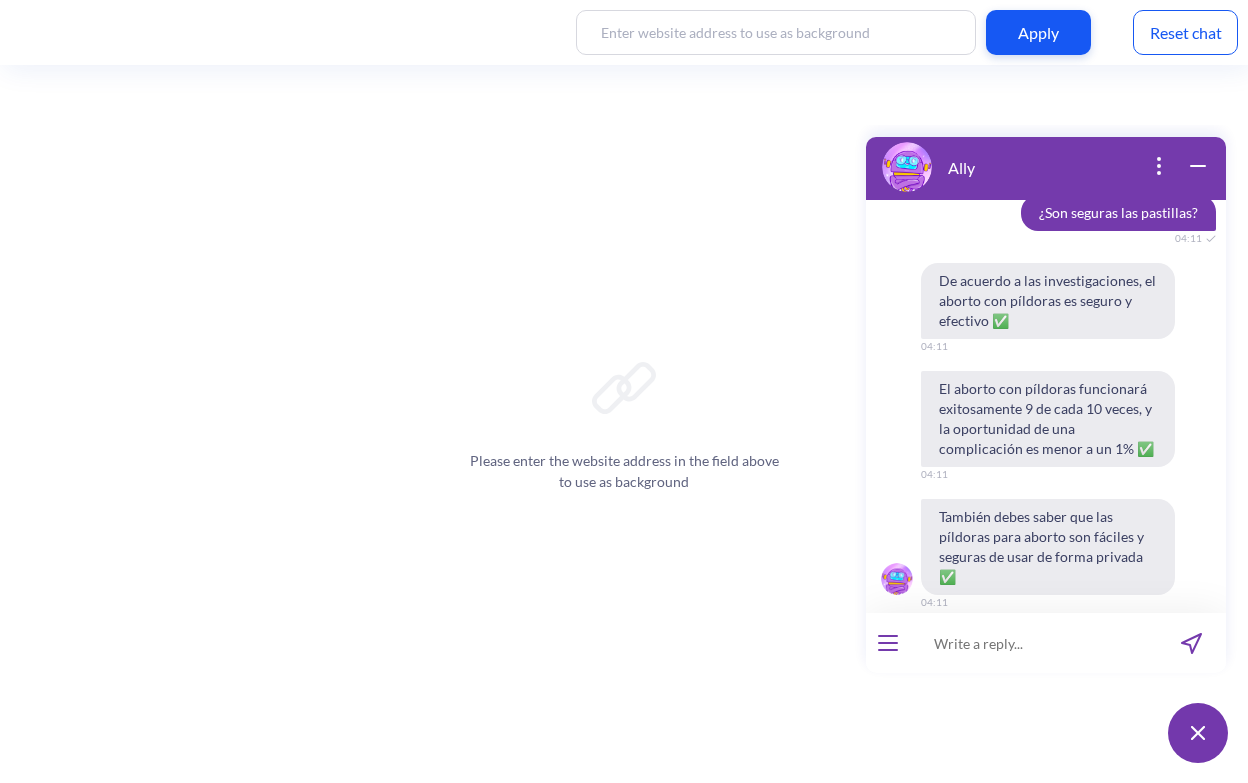 scroll, scrollTop: 1153, scrollLeft: 0, axis: vertical 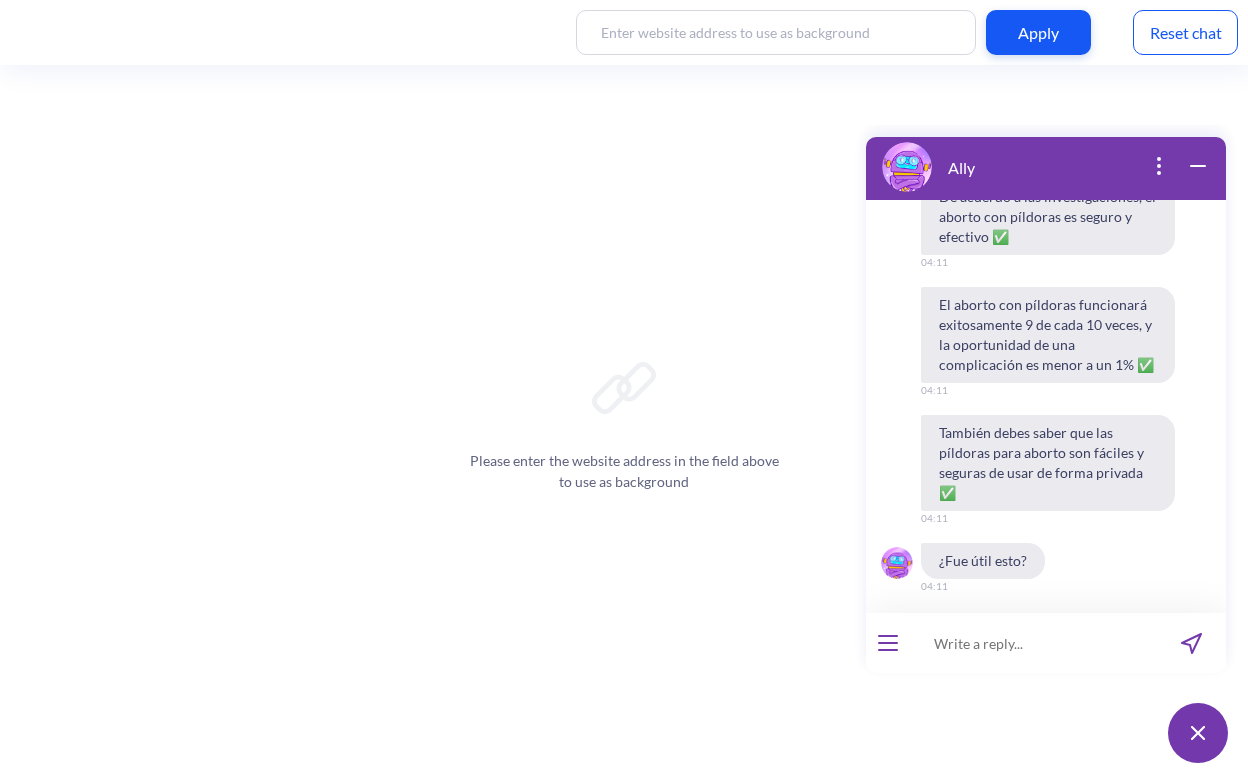 click on "👍" at bounding box center (1020, 630) 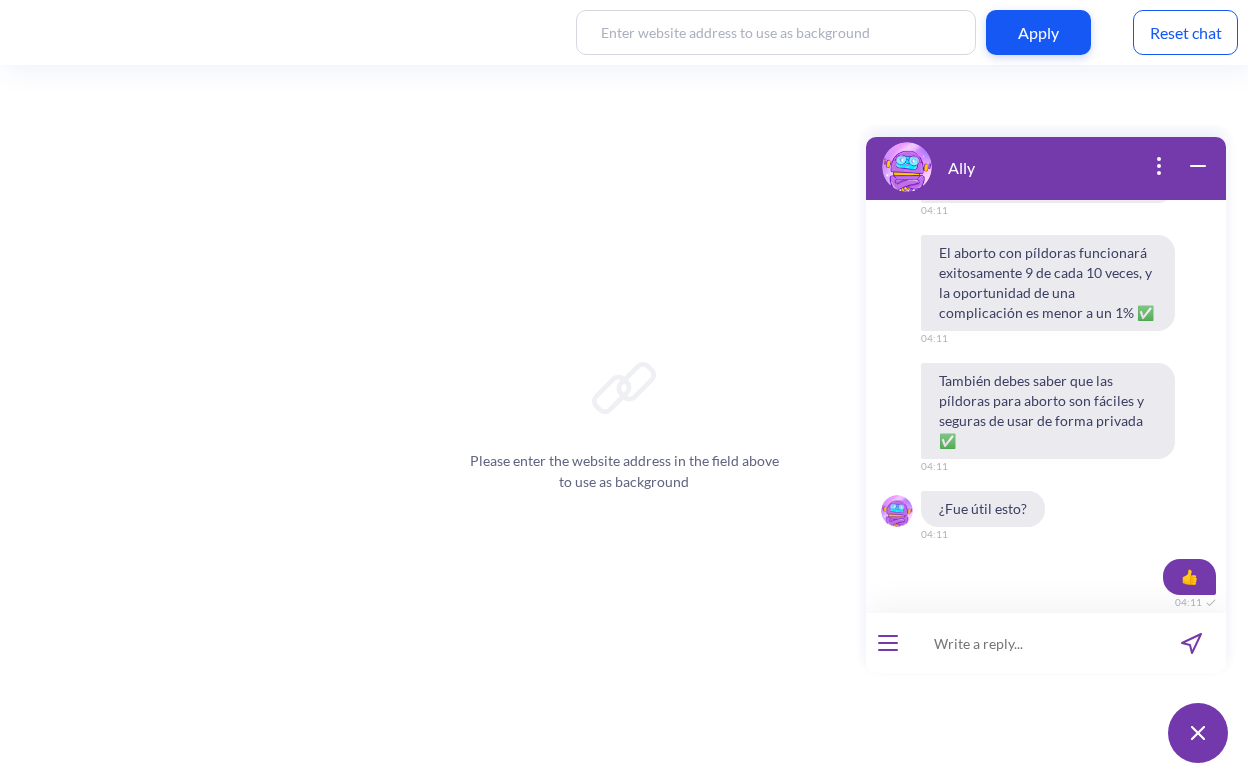 scroll, scrollTop: 1381, scrollLeft: 0, axis: vertical 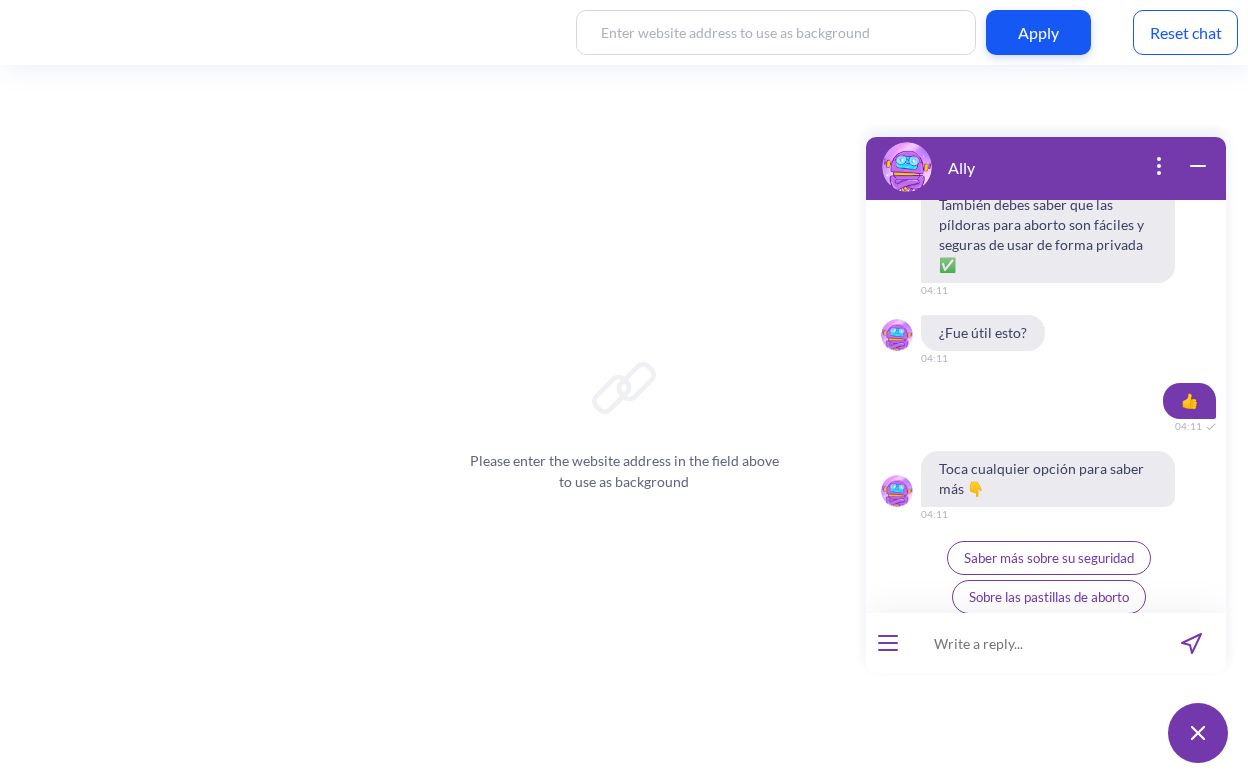 click on "Sobre las pastillas de aborto" at bounding box center (1049, 597) 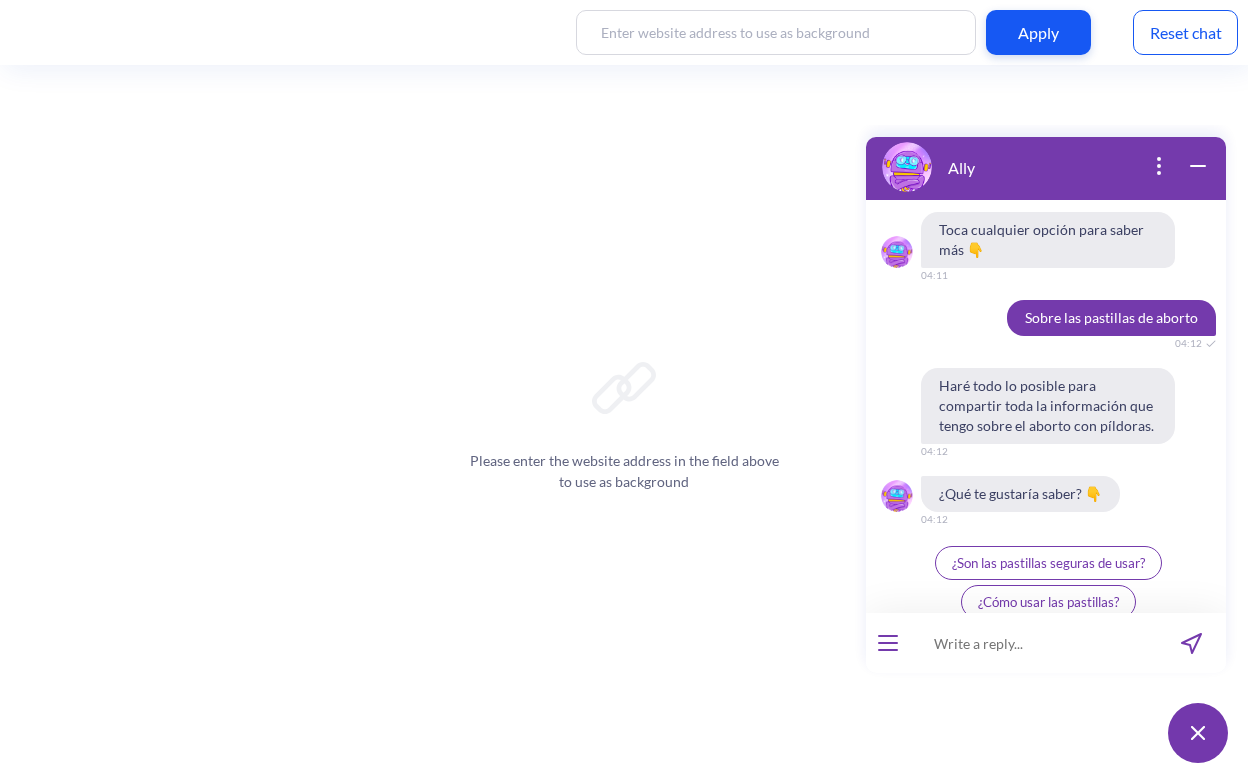 scroll, scrollTop: 1625, scrollLeft: 0, axis: vertical 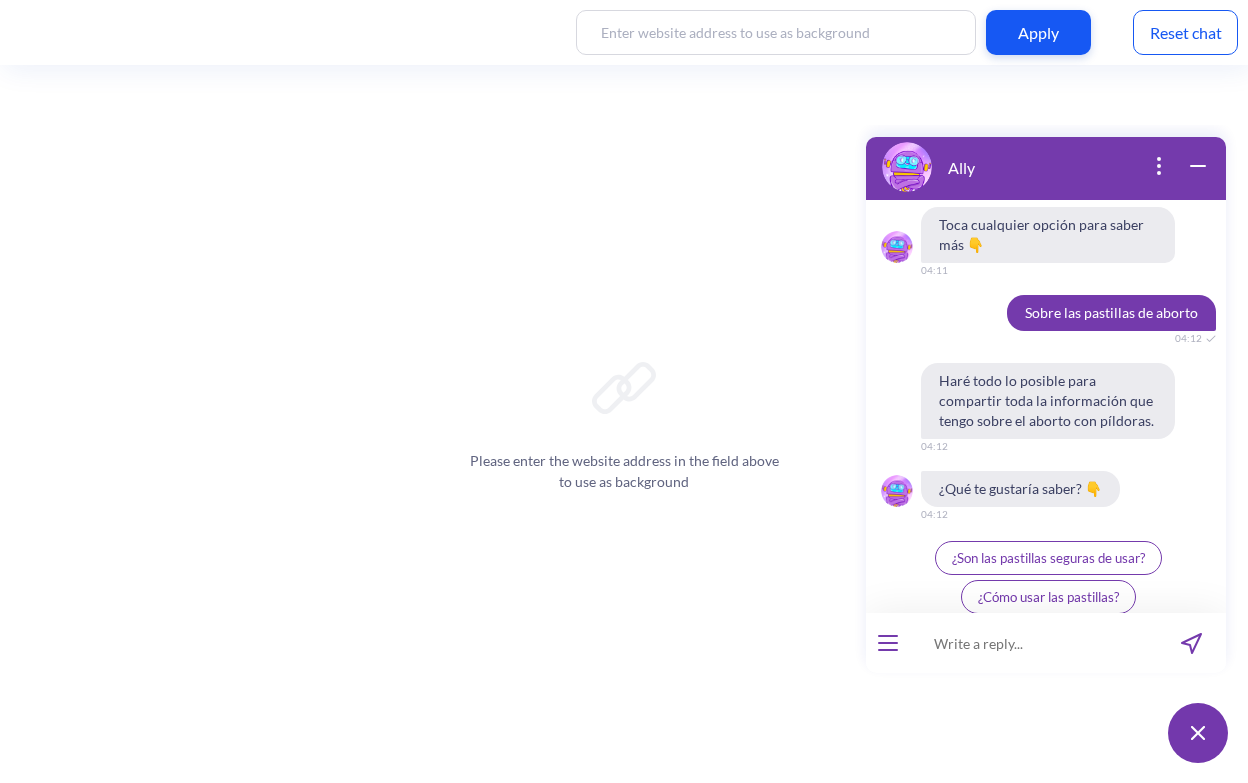 click on "¿Son las pastillas seguras de usar?" at bounding box center [1048, 558] 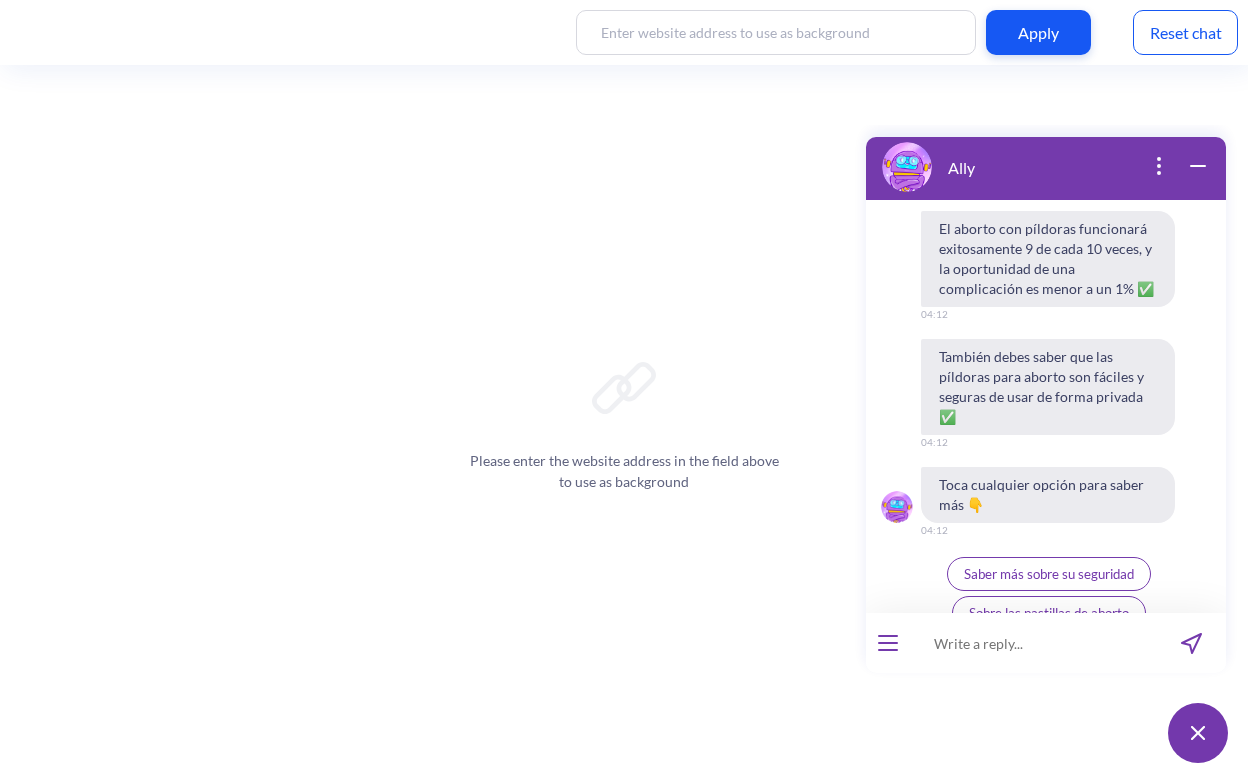 scroll, scrollTop: 2145, scrollLeft: 0, axis: vertical 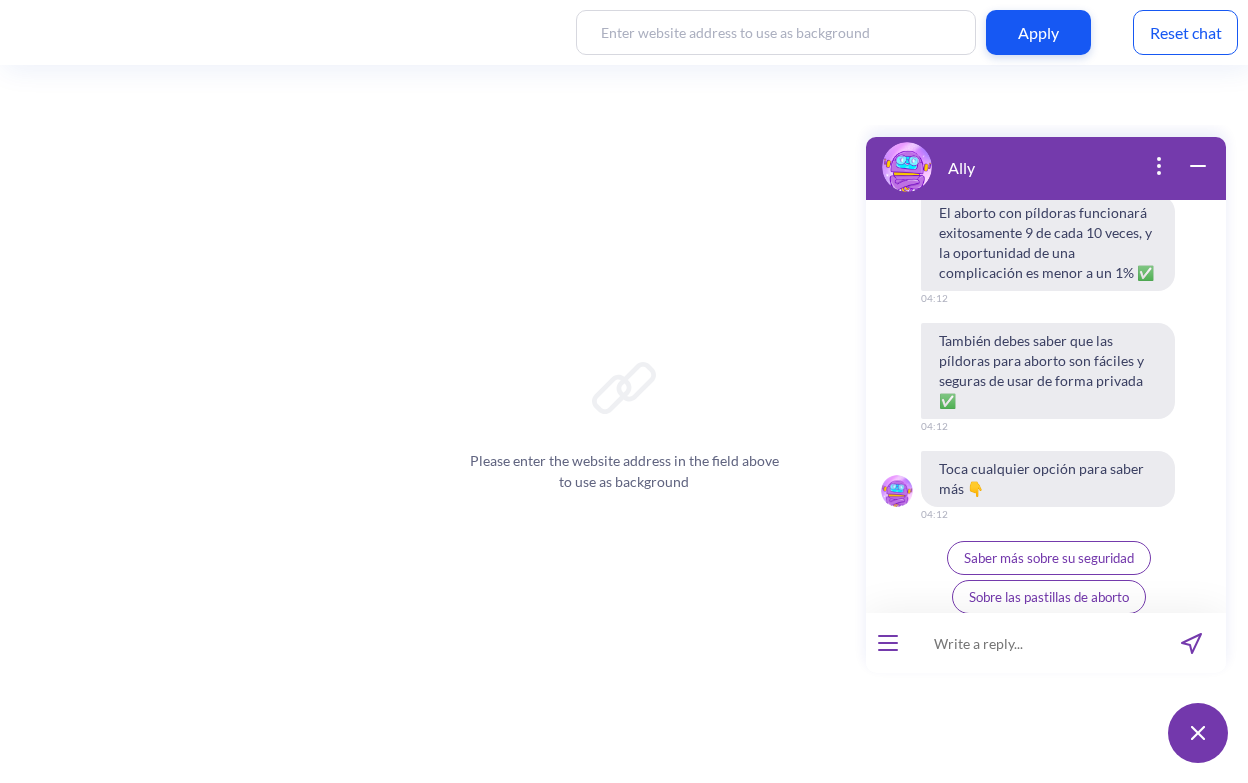 click on "Efectos secundarios de las pastillas" at bounding box center (1049, 636) 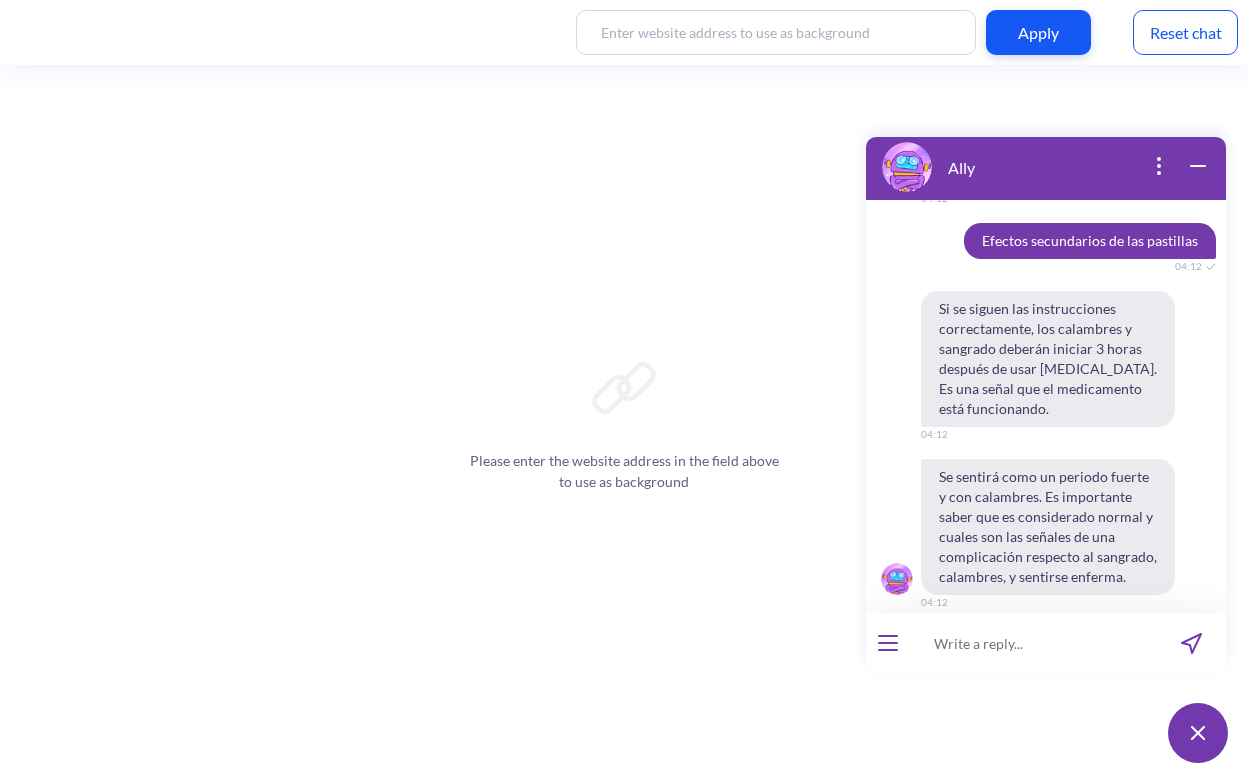 scroll, scrollTop: 2545, scrollLeft: 0, axis: vertical 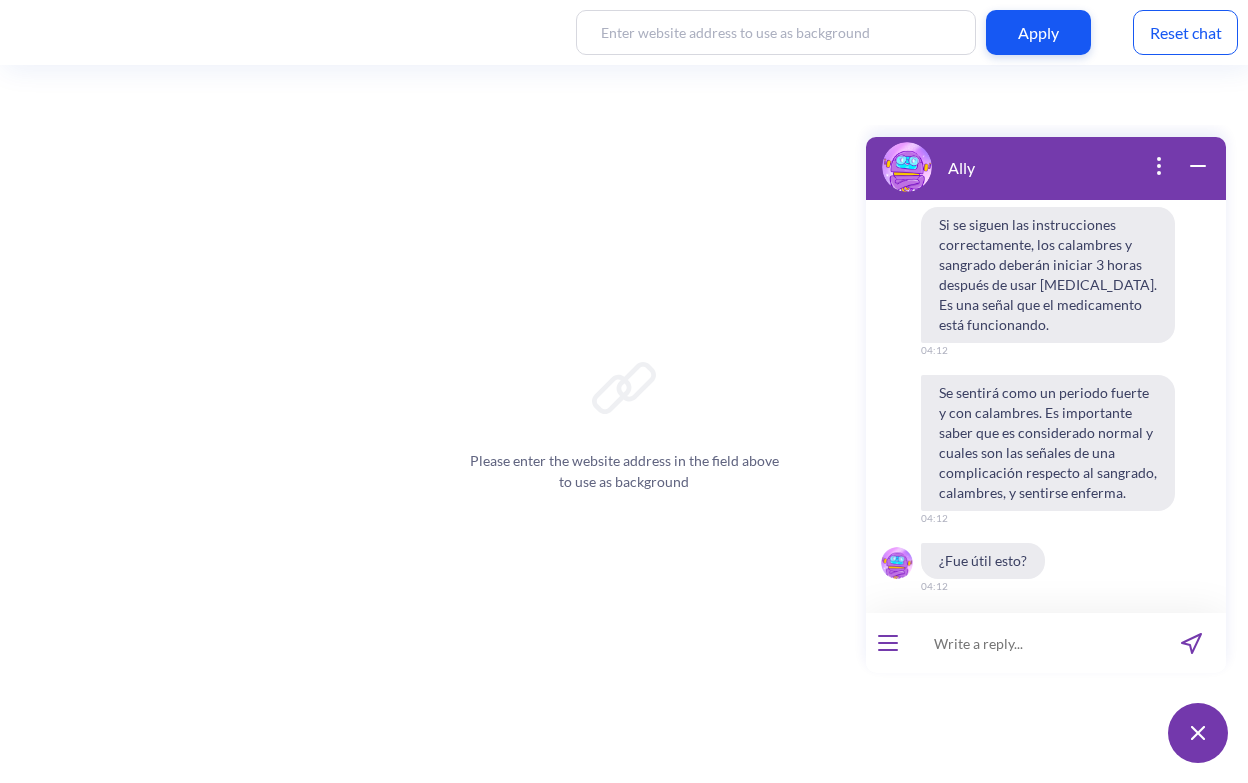 click on "👎" at bounding box center [1076, 630] 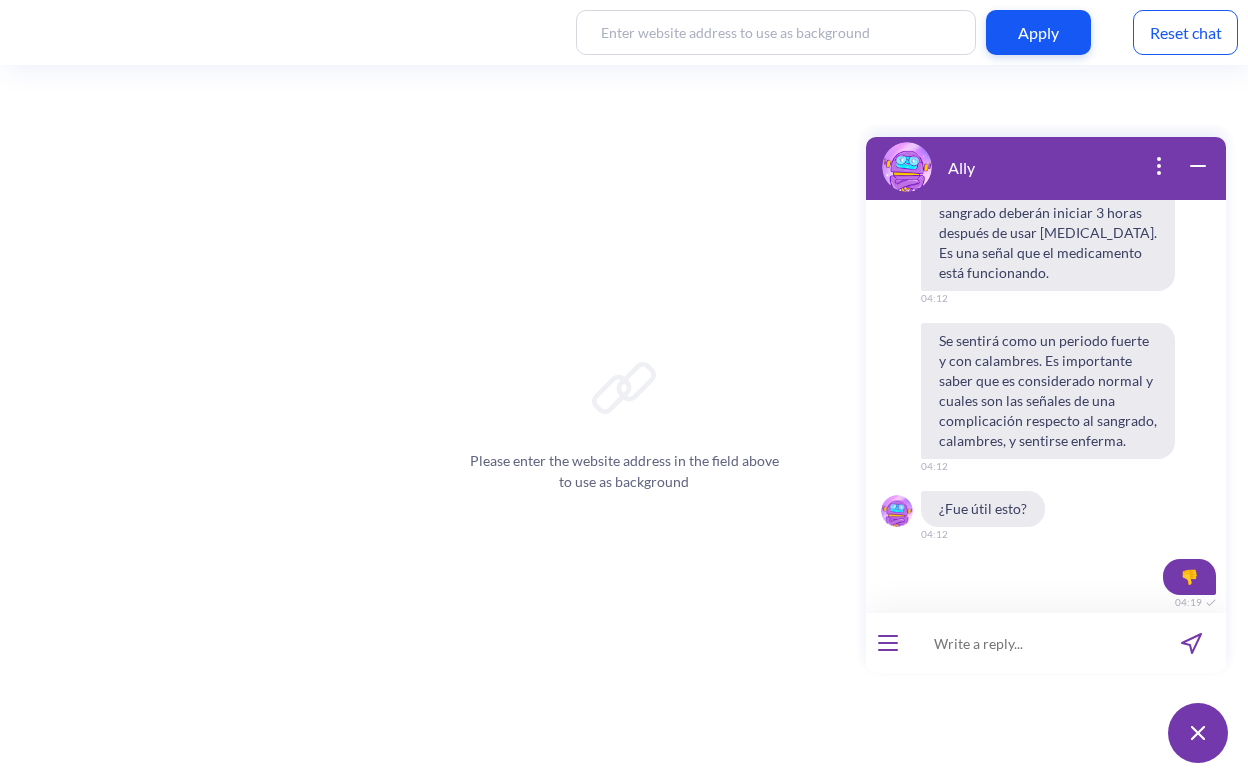 scroll, scrollTop: 2773, scrollLeft: 0, axis: vertical 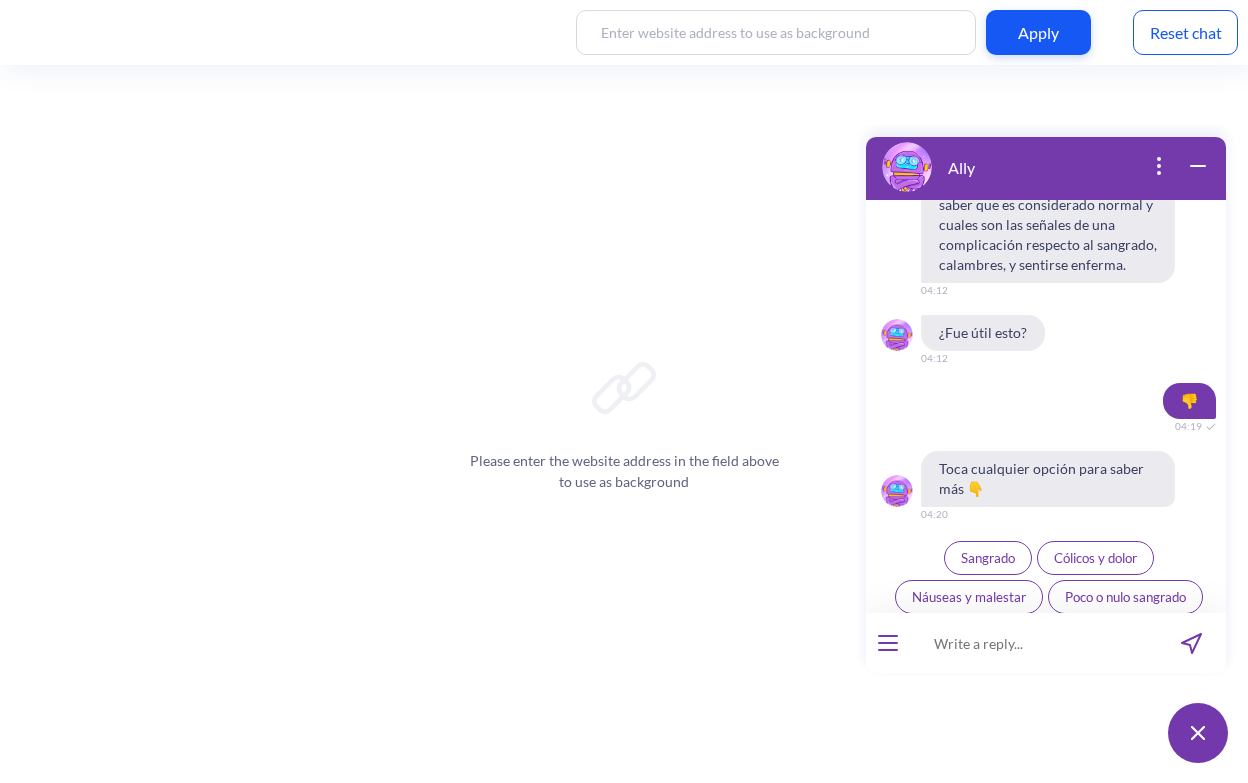 click on "Sangrado" at bounding box center (988, 558) 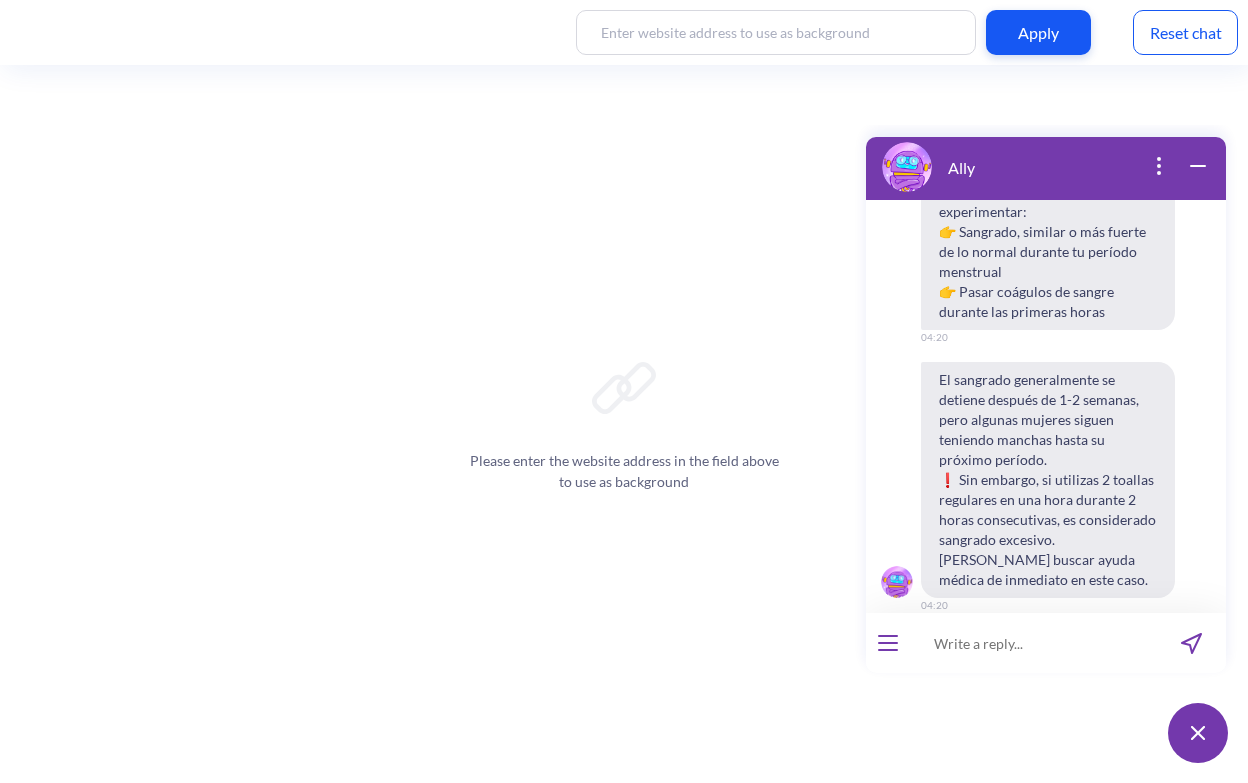 scroll, scrollTop: 3377, scrollLeft: 0, axis: vertical 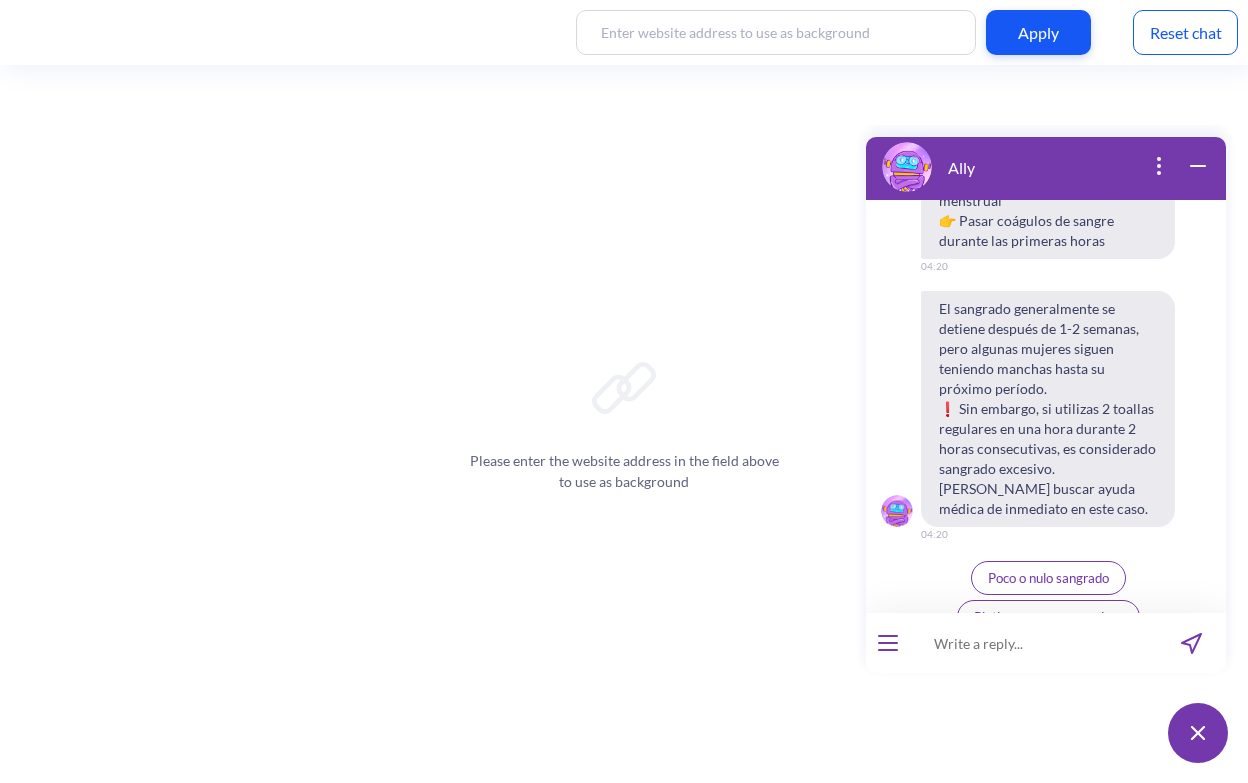 click on "Efectos secundarios de las pastillas" at bounding box center (1049, 695) 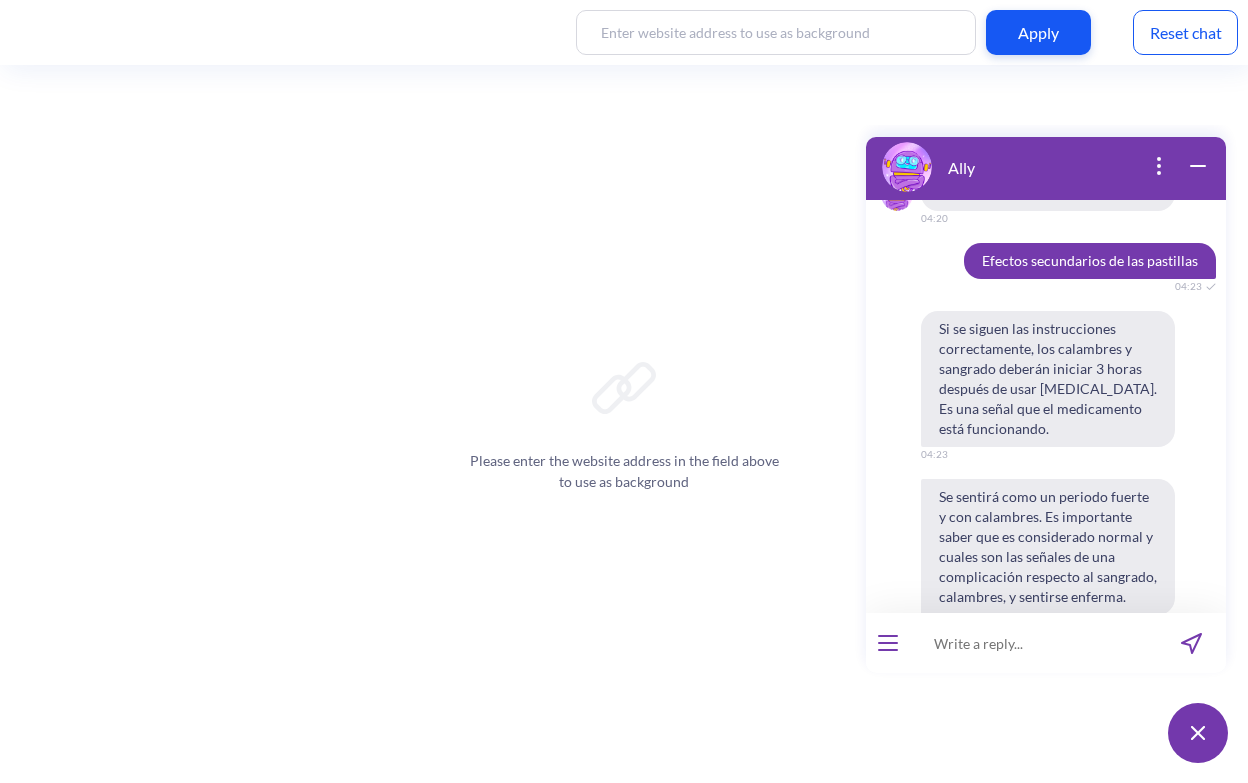 scroll, scrollTop: 3869, scrollLeft: 0, axis: vertical 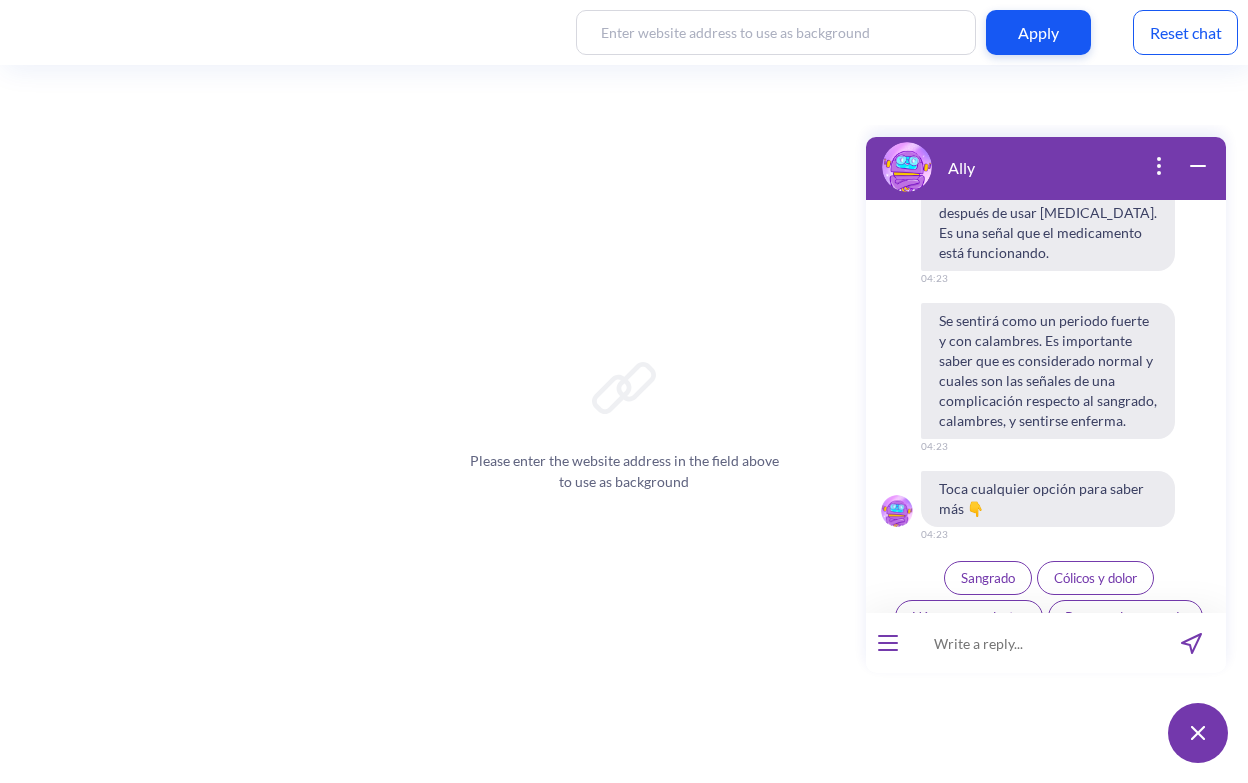 click on "Cólicos y dolor" at bounding box center (1095, 578) 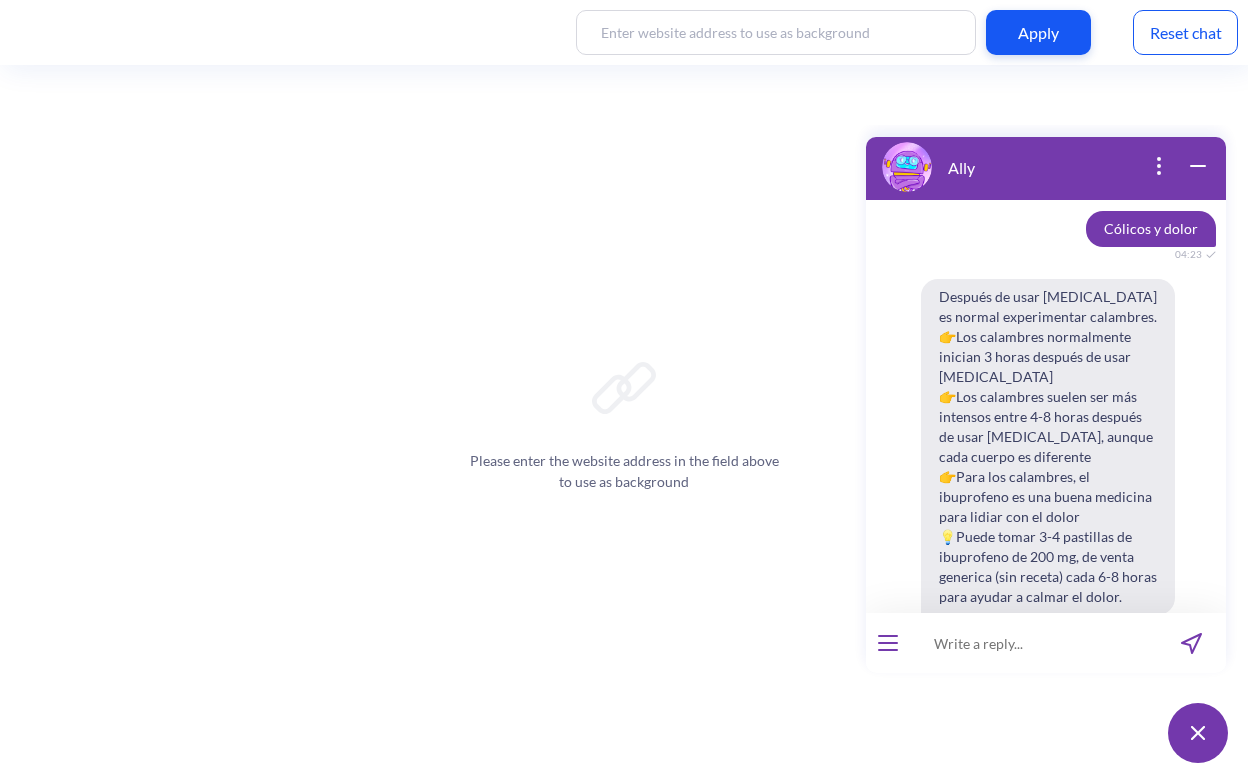 scroll, scrollTop: 4477, scrollLeft: 0, axis: vertical 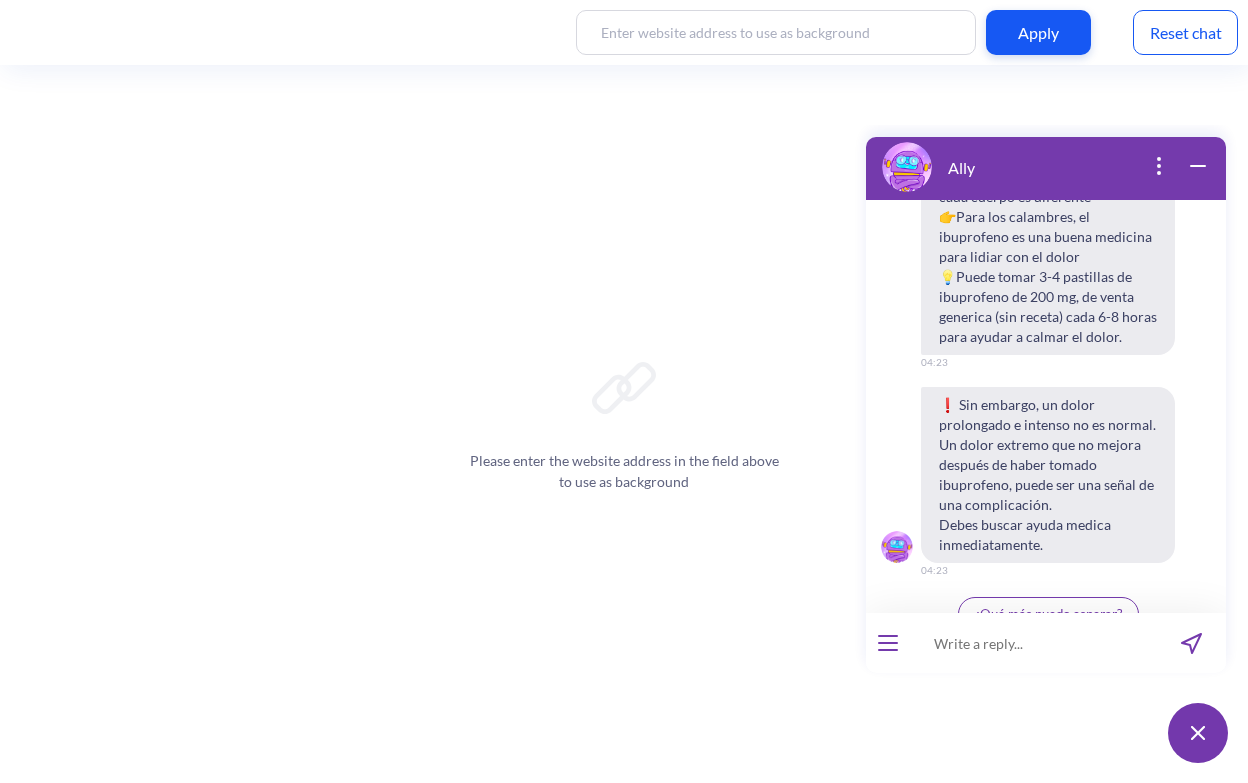 click on "¿Qué más puedo esperar?" at bounding box center (1048, 614) 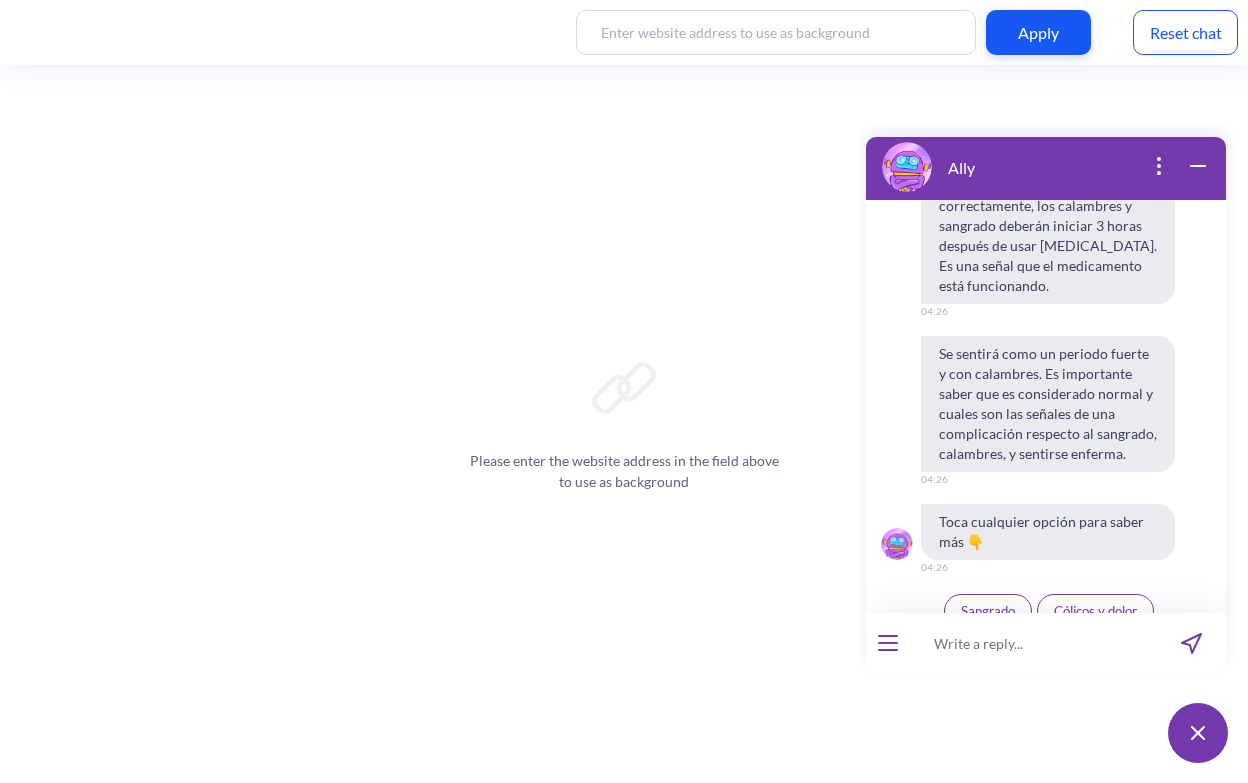 scroll, scrollTop: 5005, scrollLeft: 0, axis: vertical 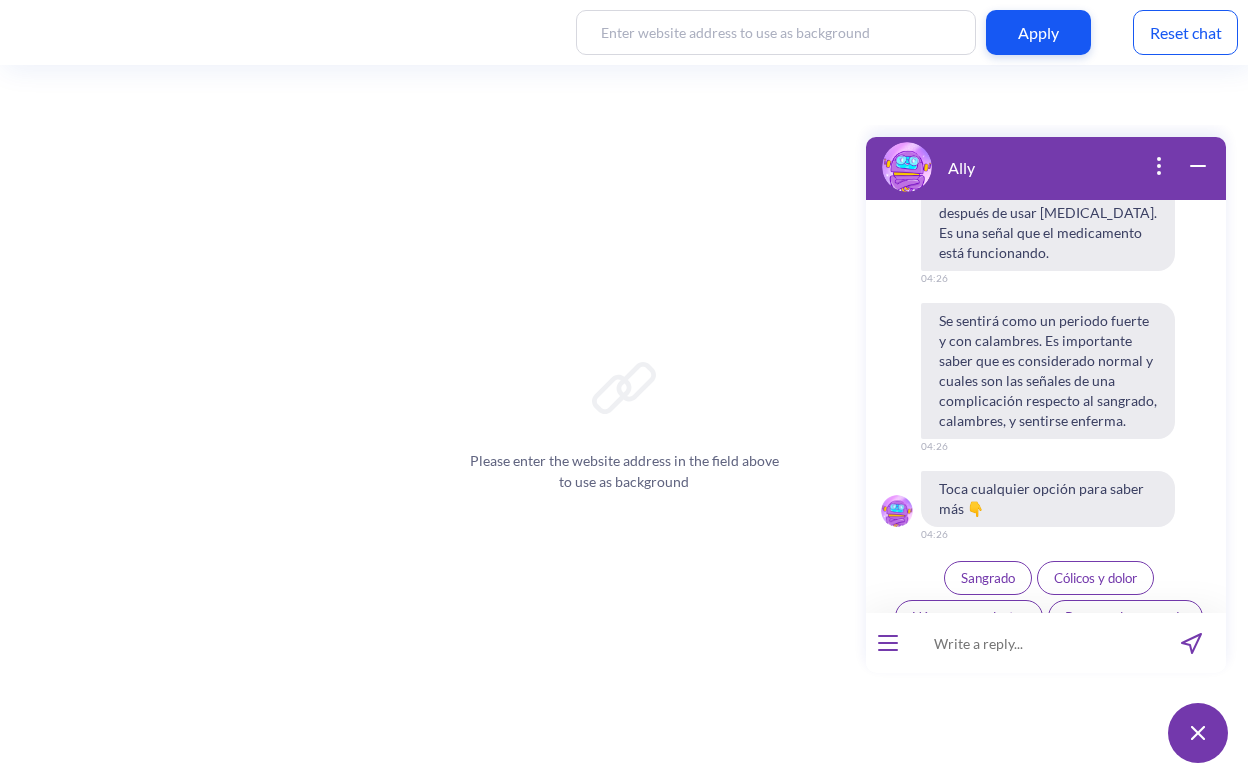 click on "Náuseas y malestar" at bounding box center (969, 617) 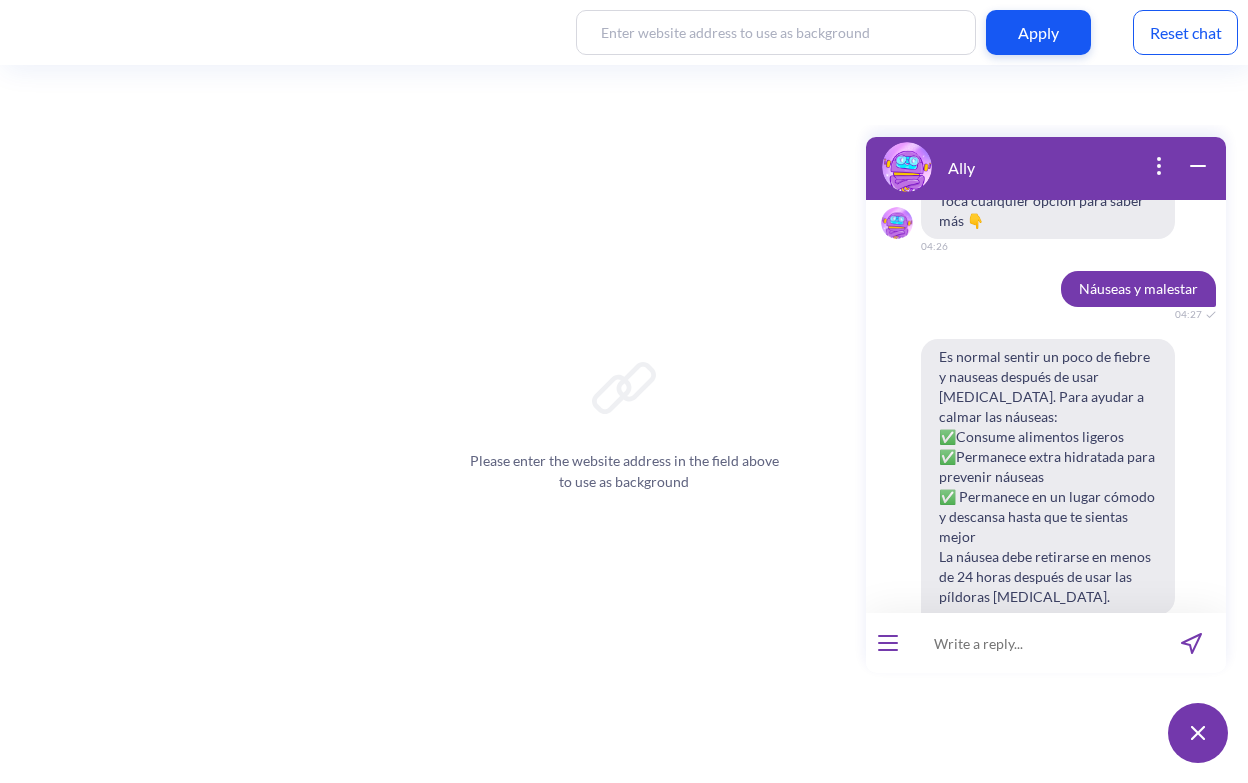 scroll, scrollTop: 5493, scrollLeft: 0, axis: vertical 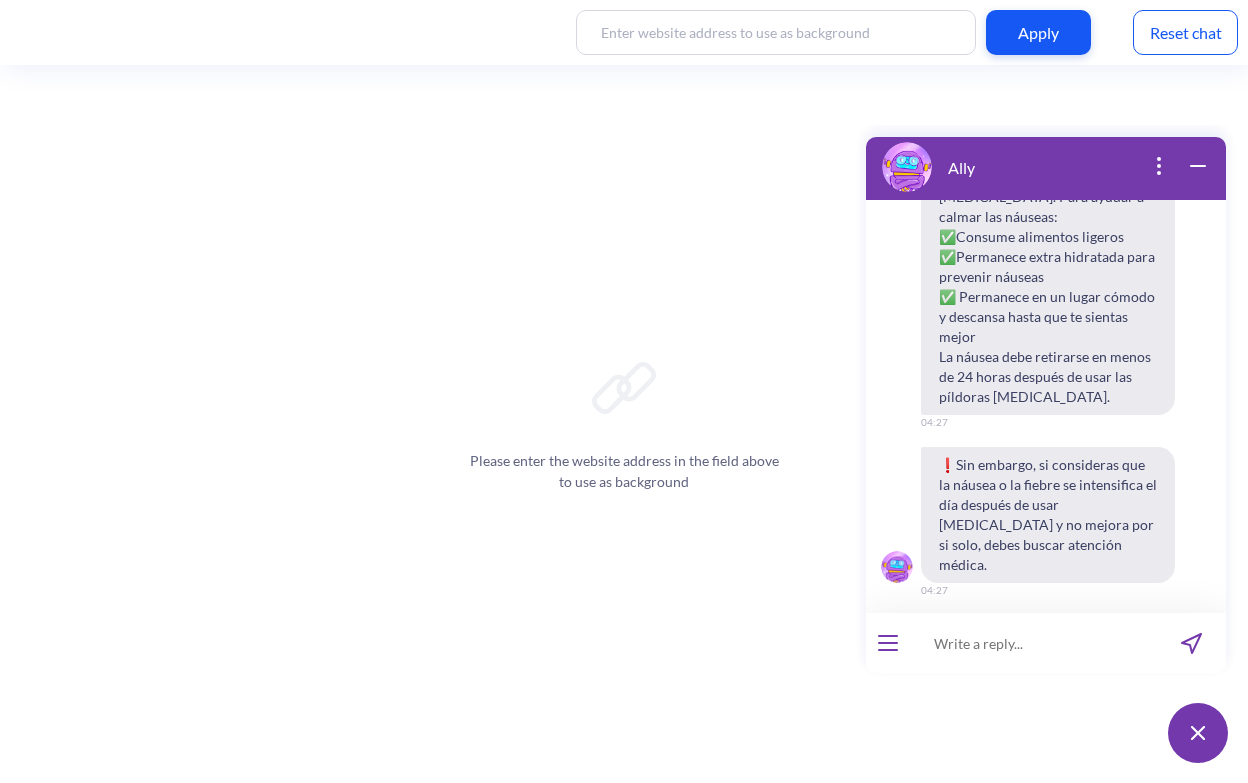 click on "¿Qué más puedo esperar?" at bounding box center (1048, 634) 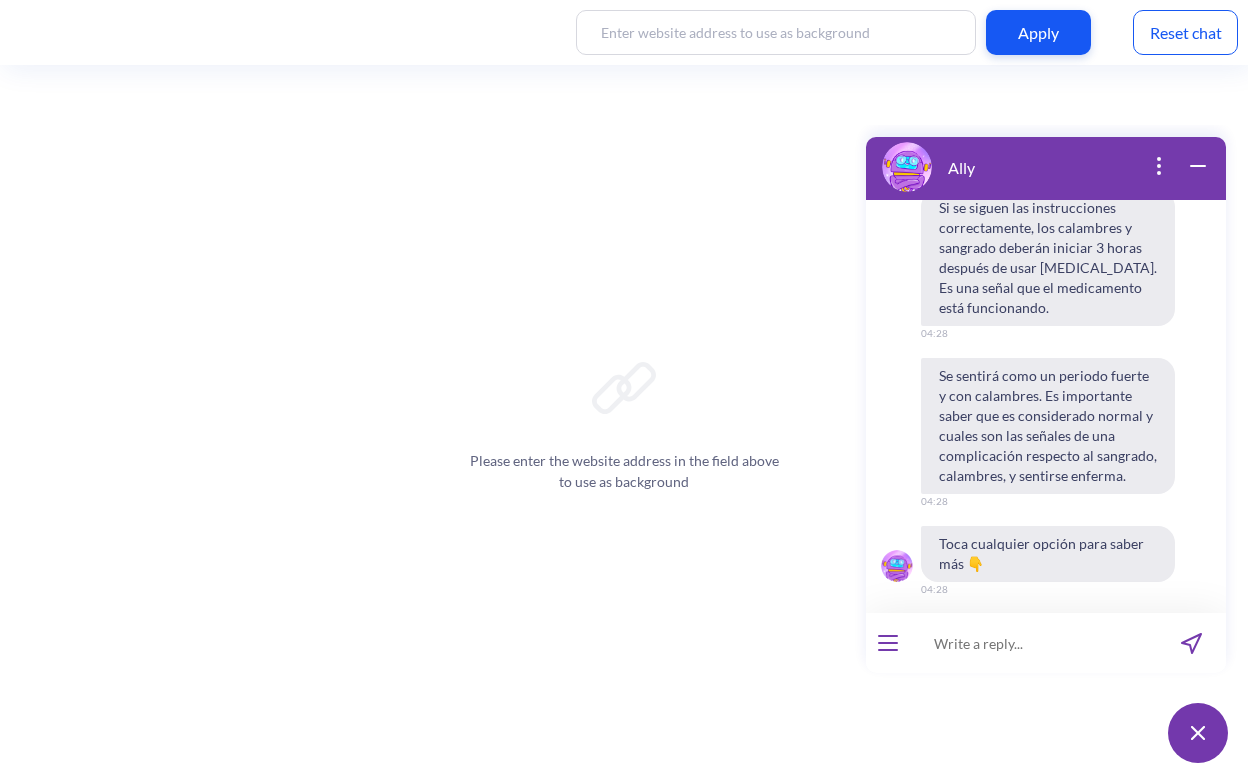 scroll, scrollTop: 6021, scrollLeft: 0, axis: vertical 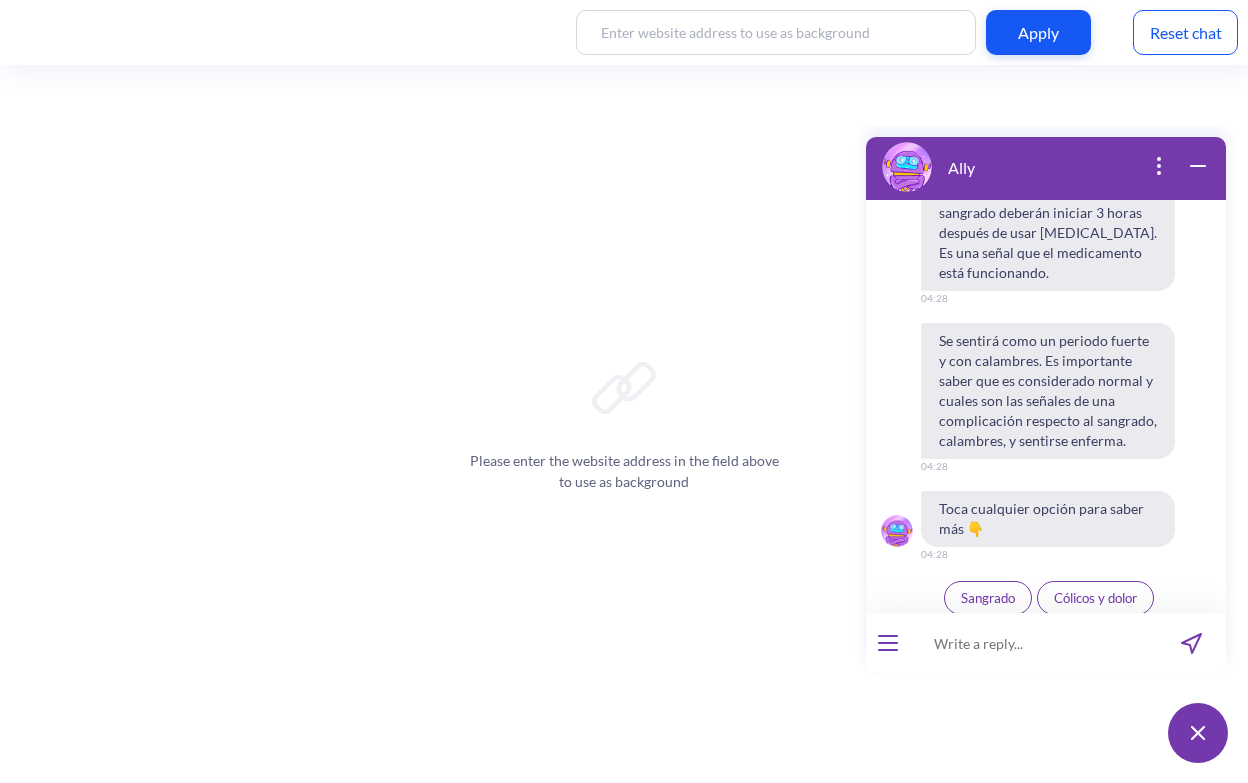 click on "Poco o nulo sangrado" at bounding box center [1125, 637] 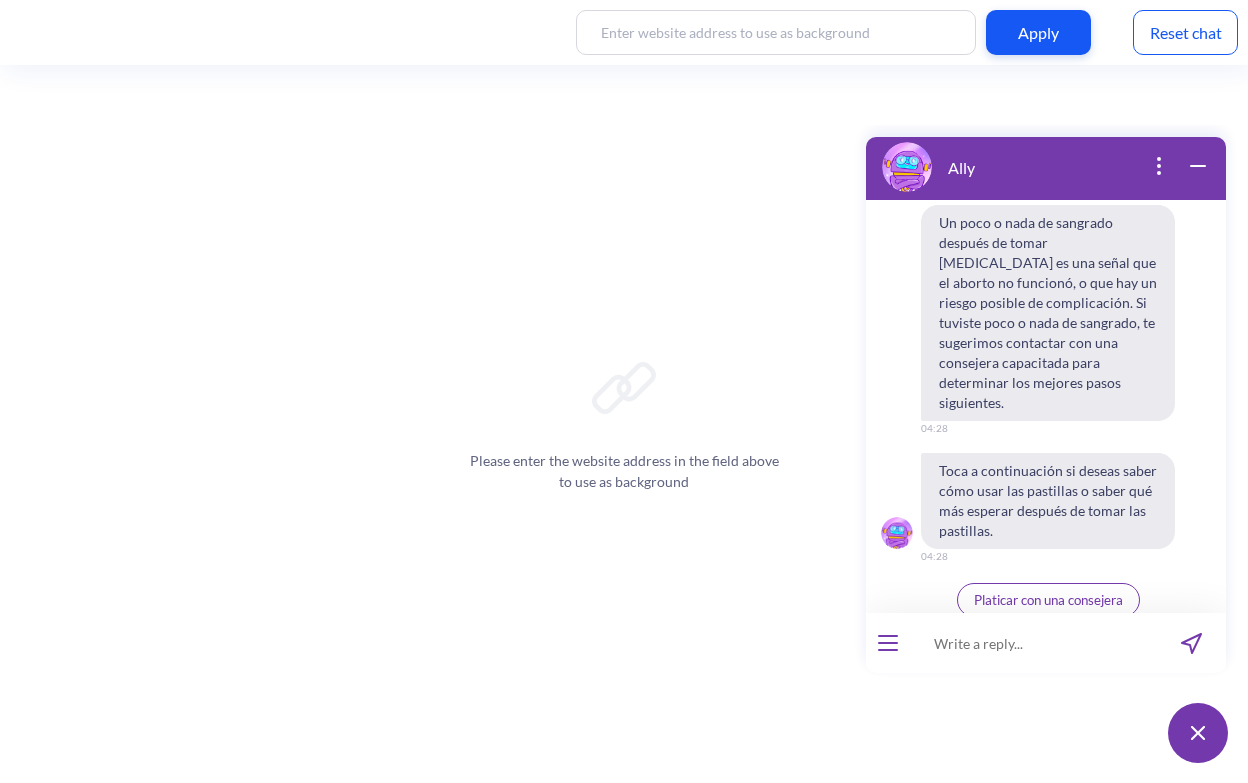 scroll, scrollTop: 6465, scrollLeft: 0, axis: vertical 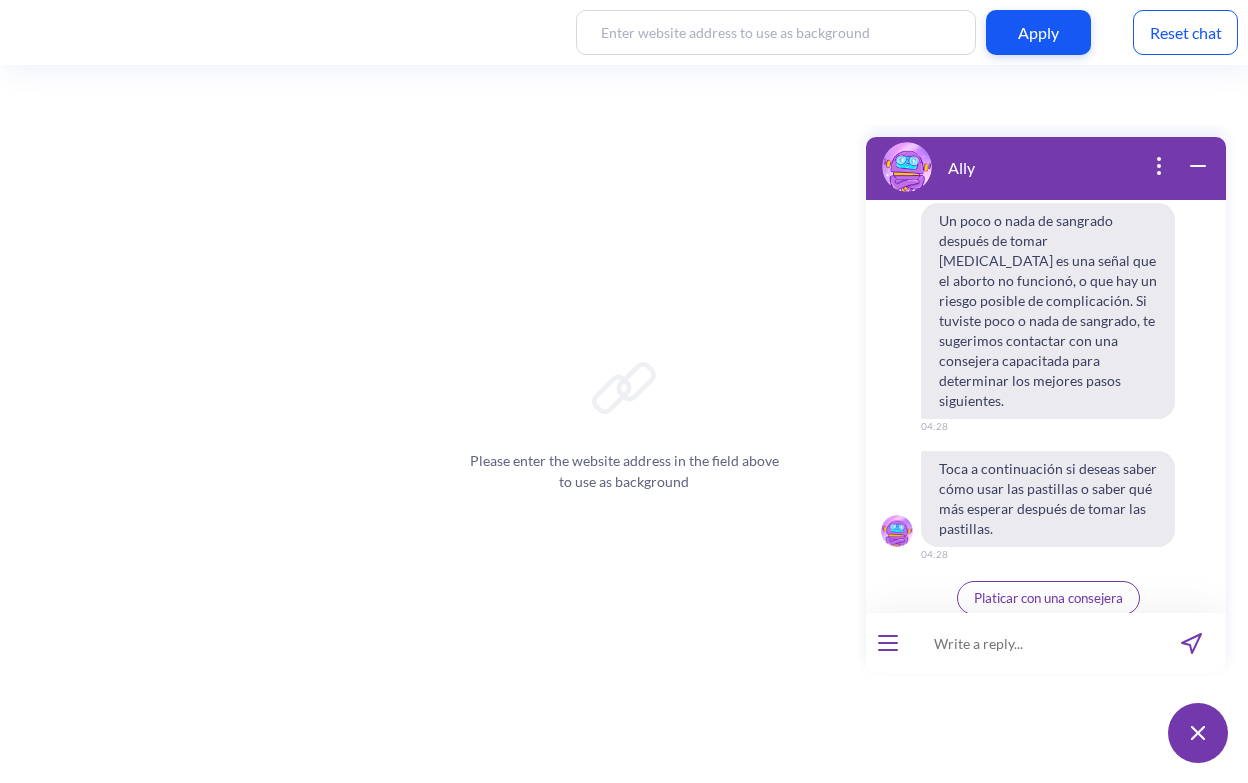 click on "Sobre las pastillas de aborto" at bounding box center [1049, 637] 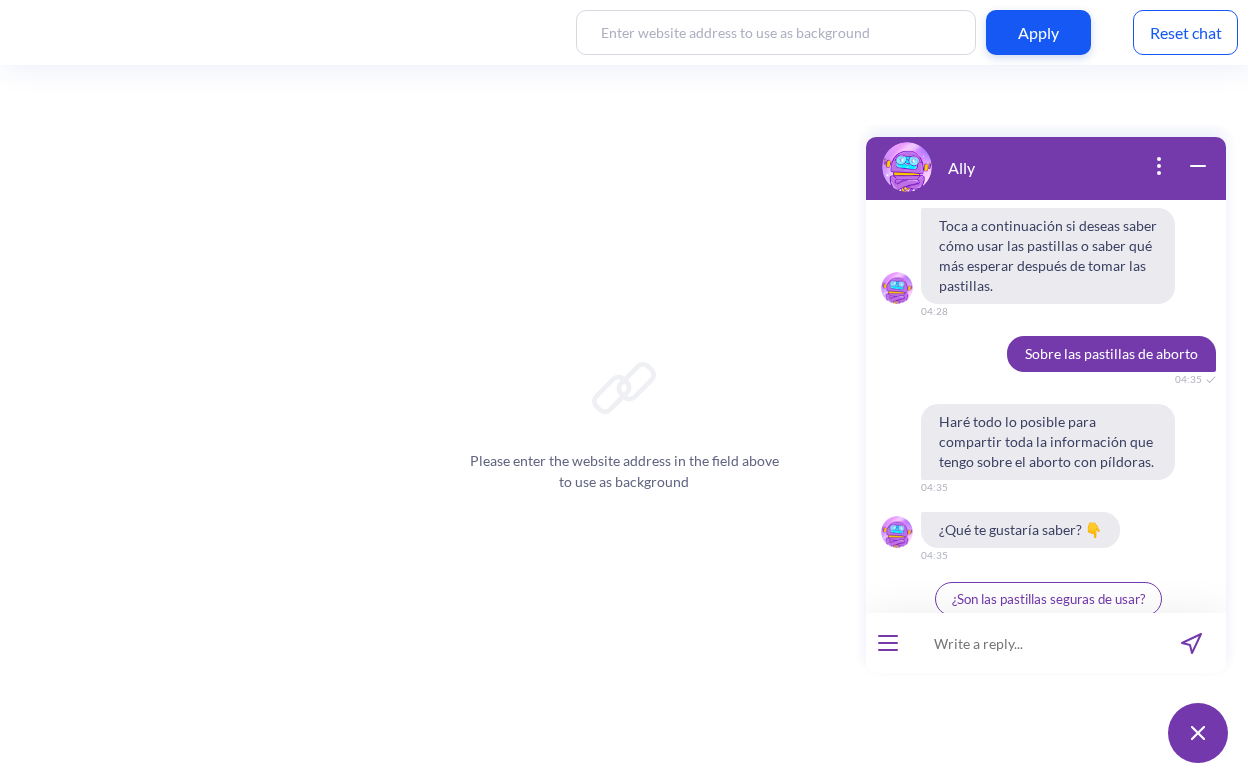 scroll, scrollTop: 6709, scrollLeft: 0, axis: vertical 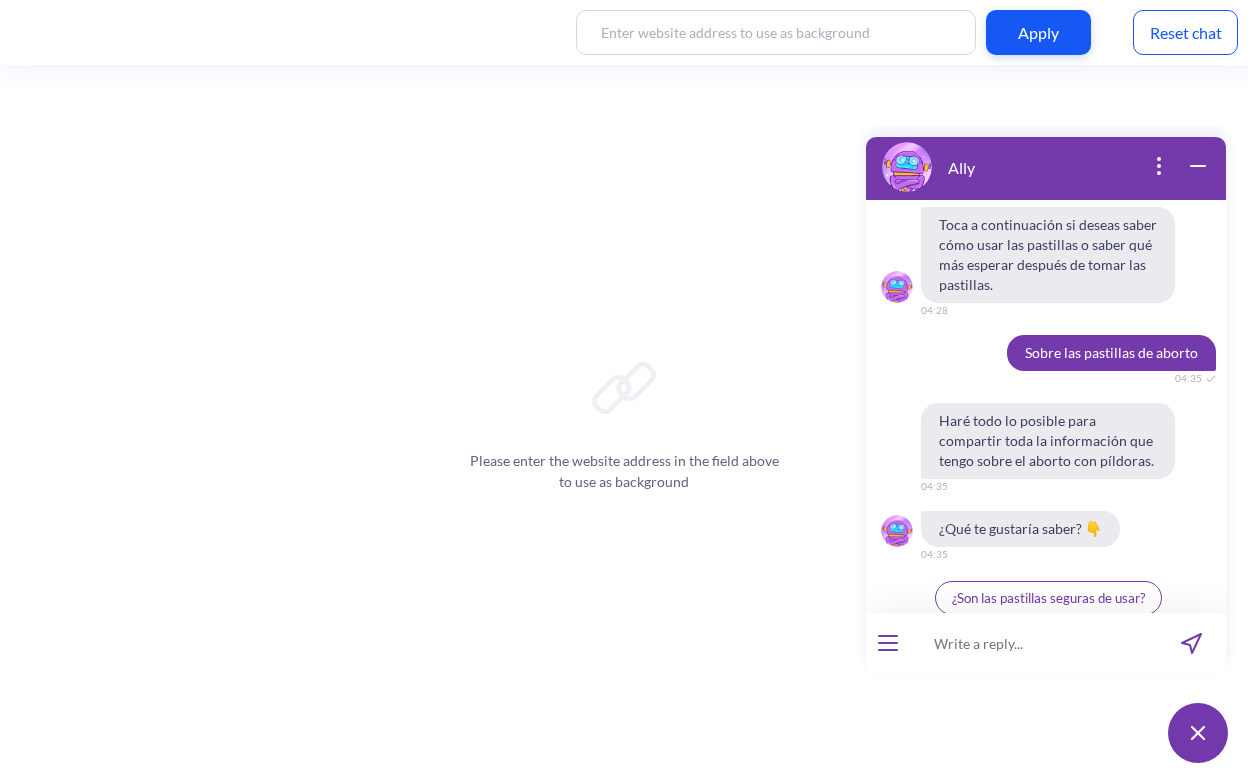 click on "¿Cómo usar las pastillas?" at bounding box center [1048, 637] 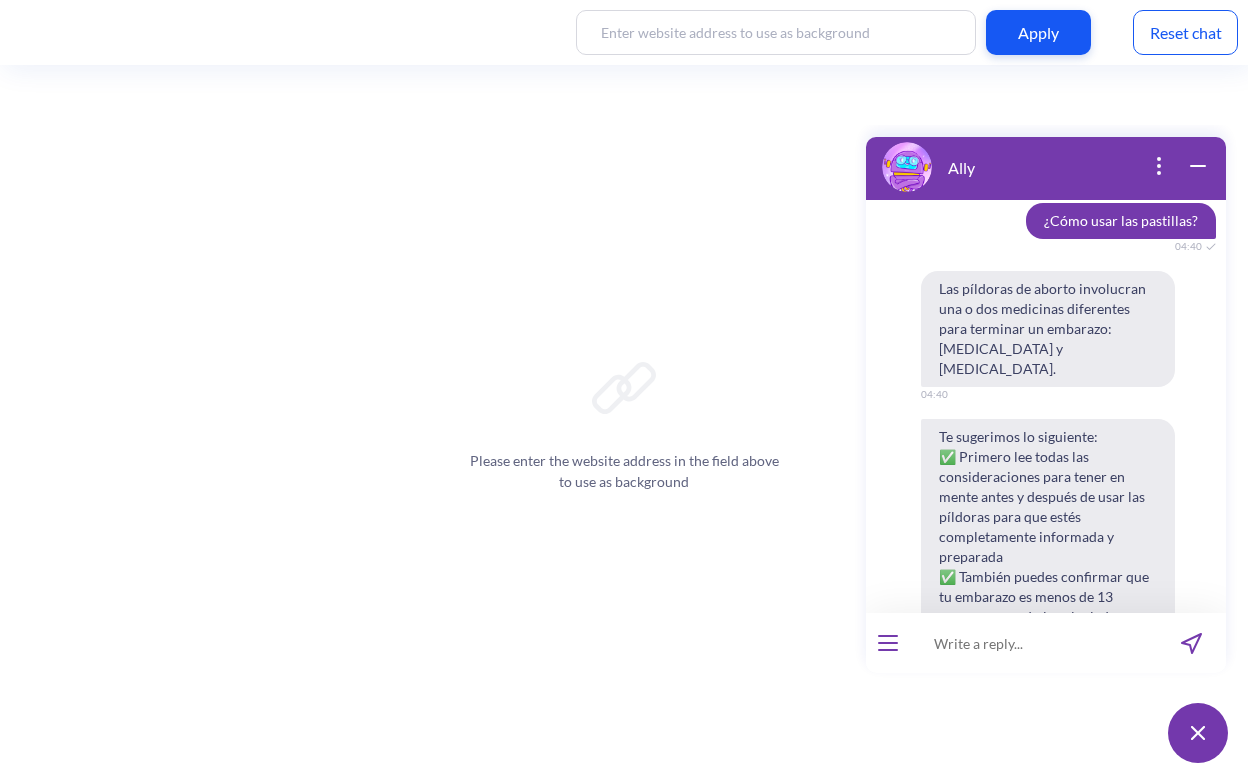 scroll, scrollTop: 7265, scrollLeft: 0, axis: vertical 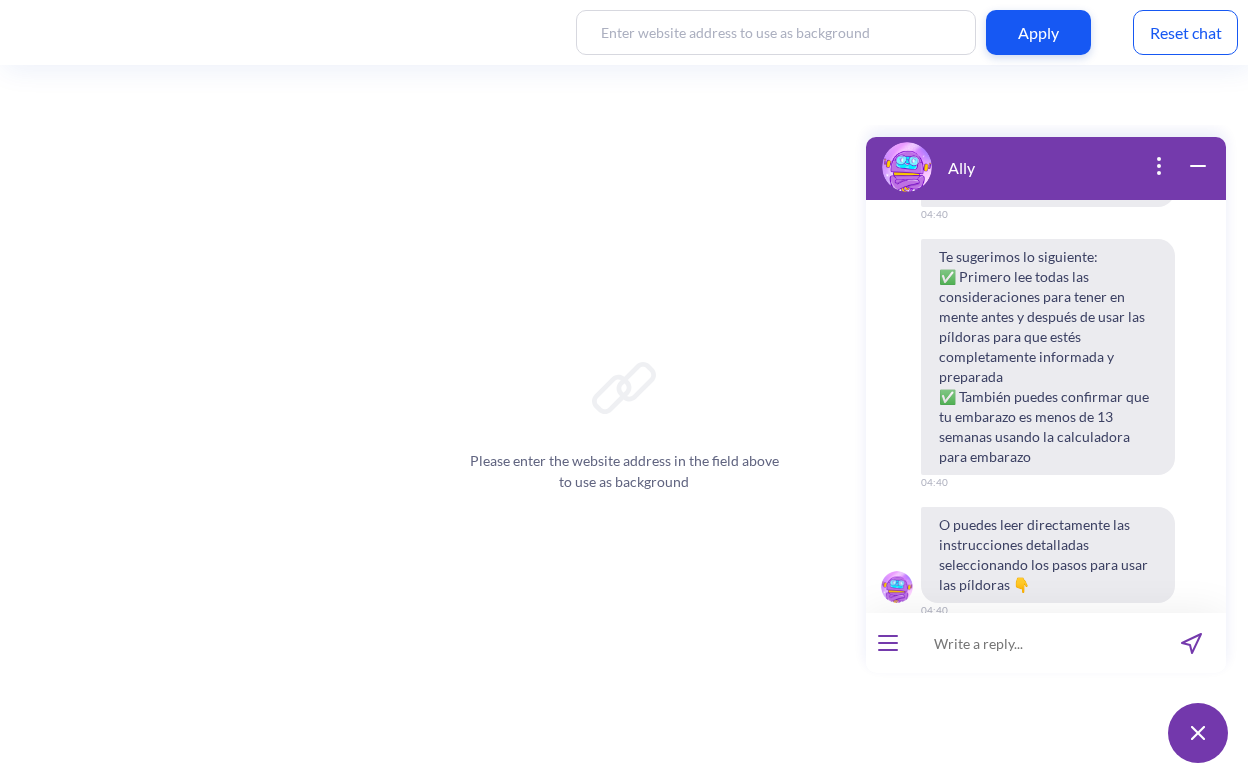 click on "Pasos para tomar las pastillas" at bounding box center [1049, 693] 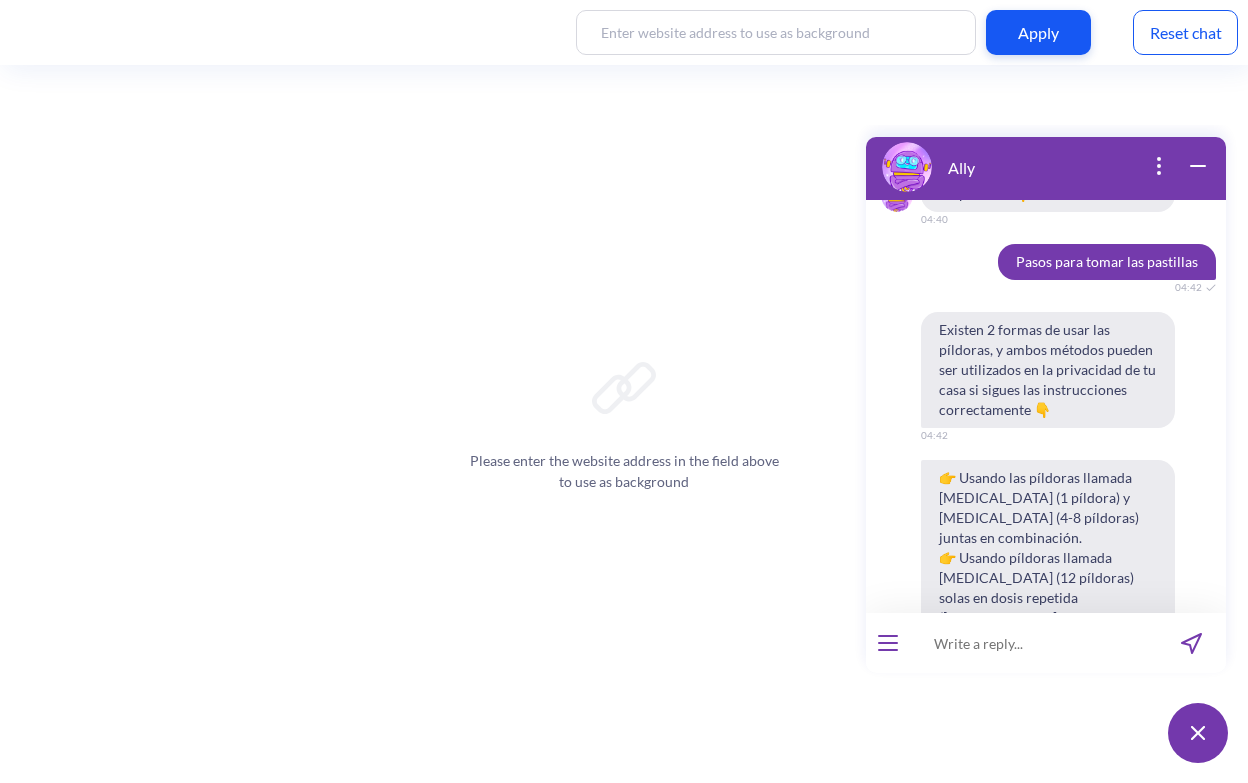 scroll, scrollTop: 7657, scrollLeft: 0, axis: vertical 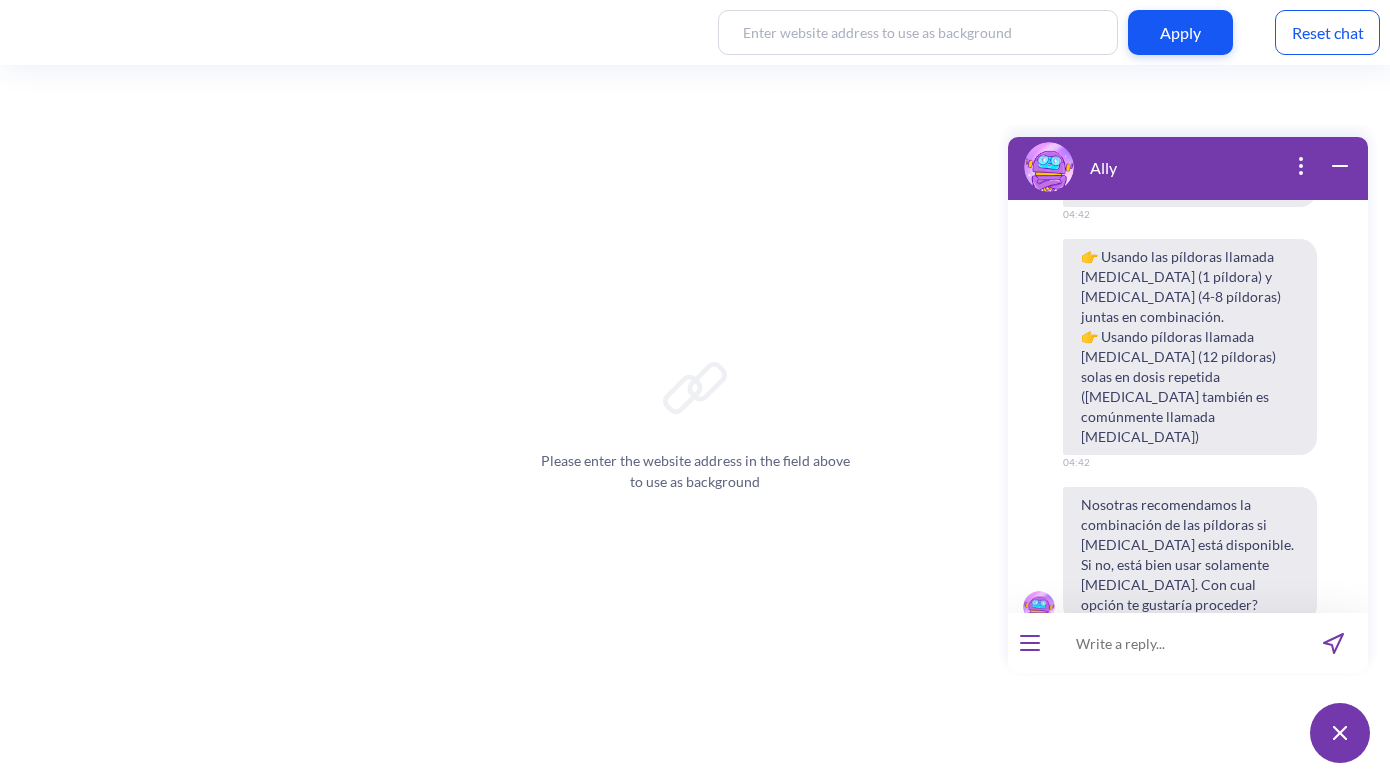 click at bounding box center (1175, 643) 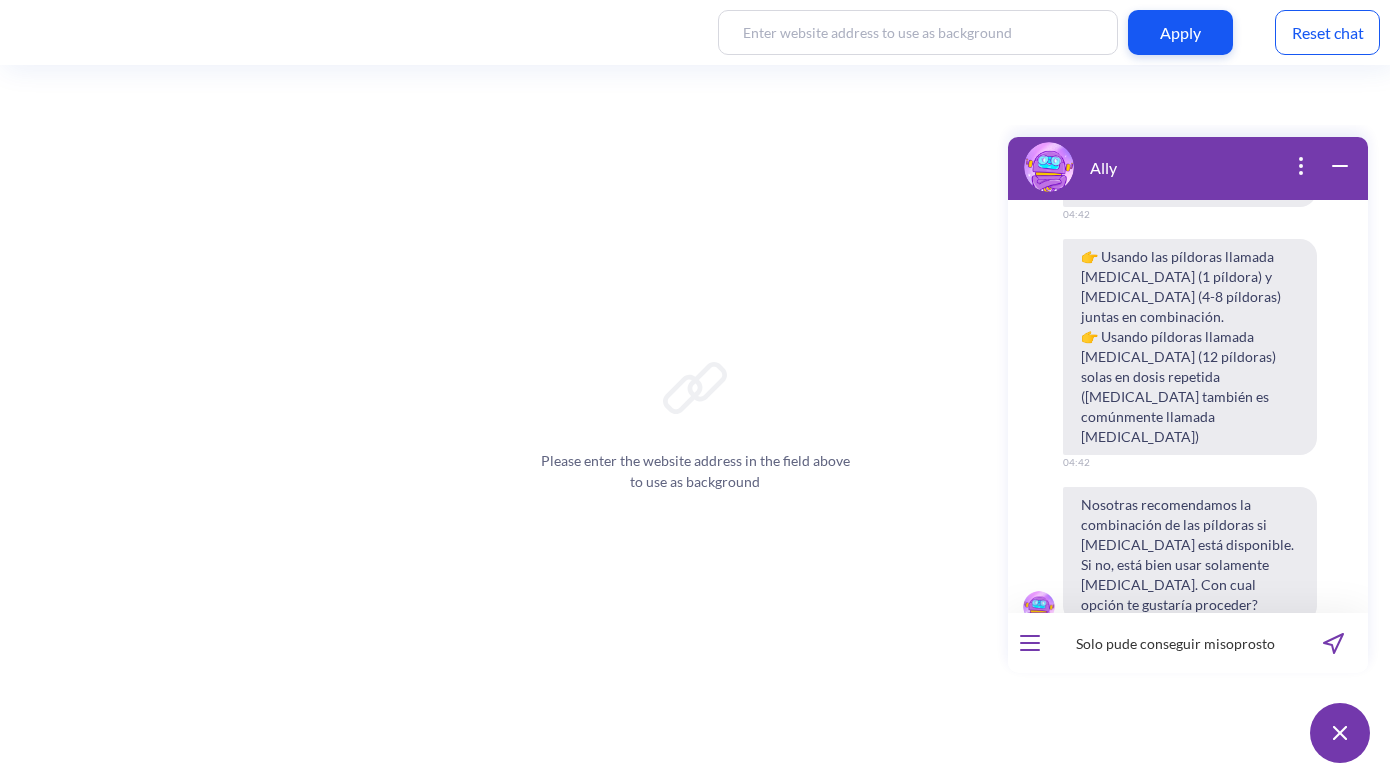 type on "Solo pude conseguir [MEDICAL_DATA]" 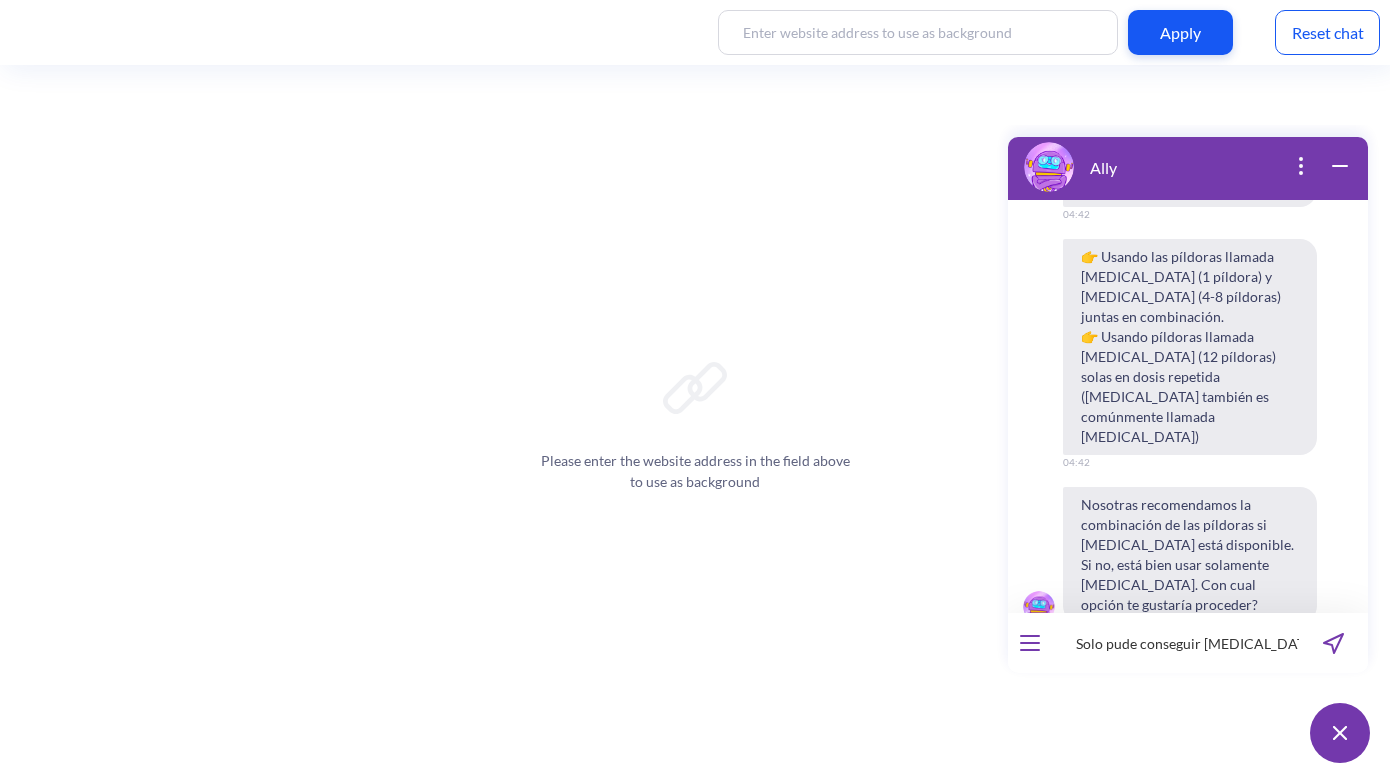 type 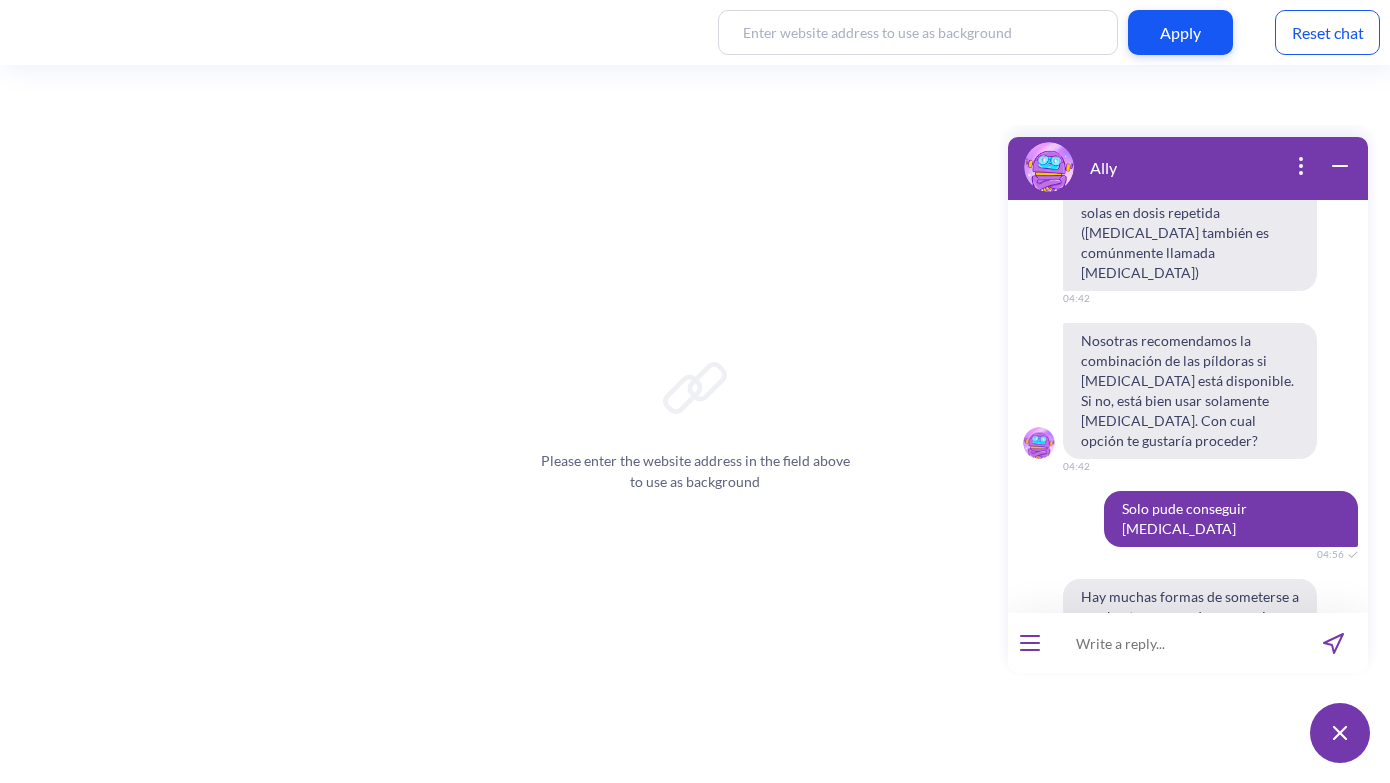 scroll, scrollTop: 8205, scrollLeft: 0, axis: vertical 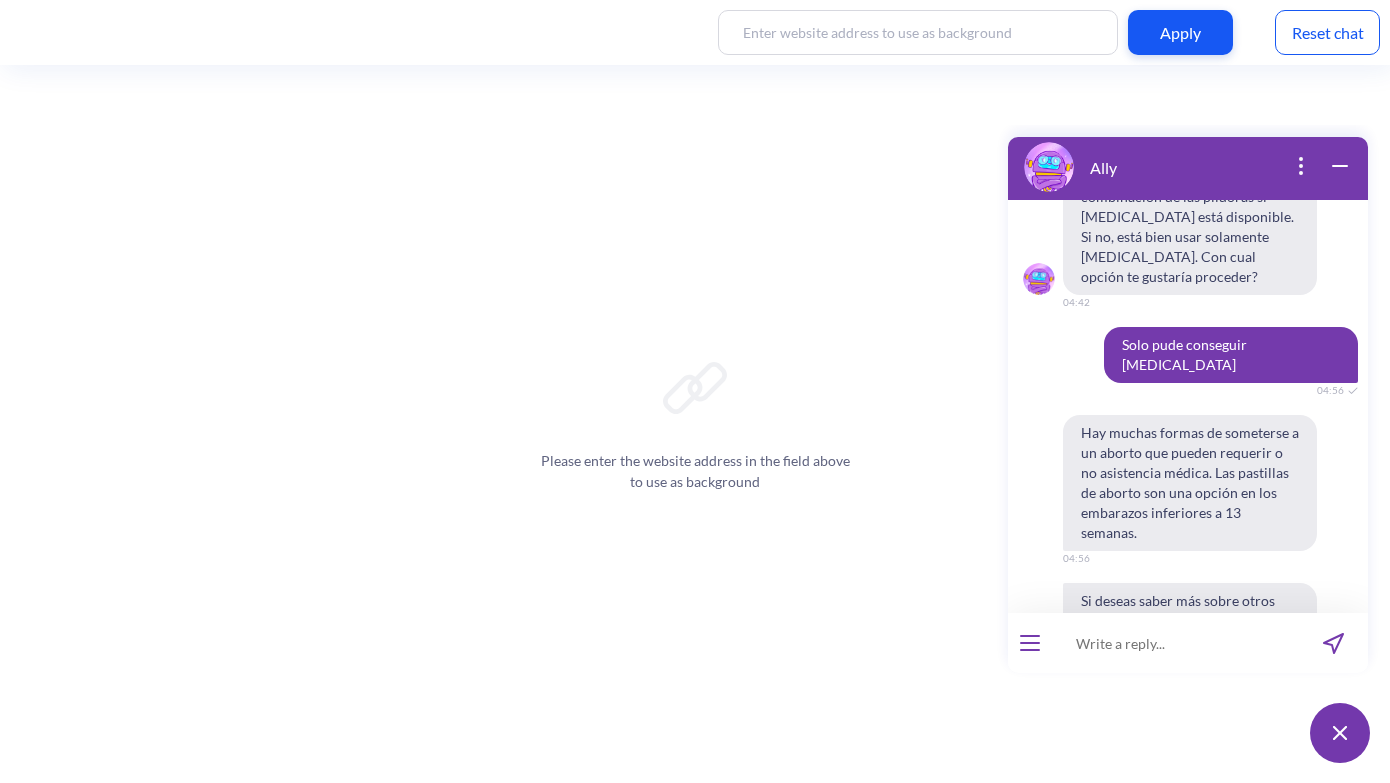 type 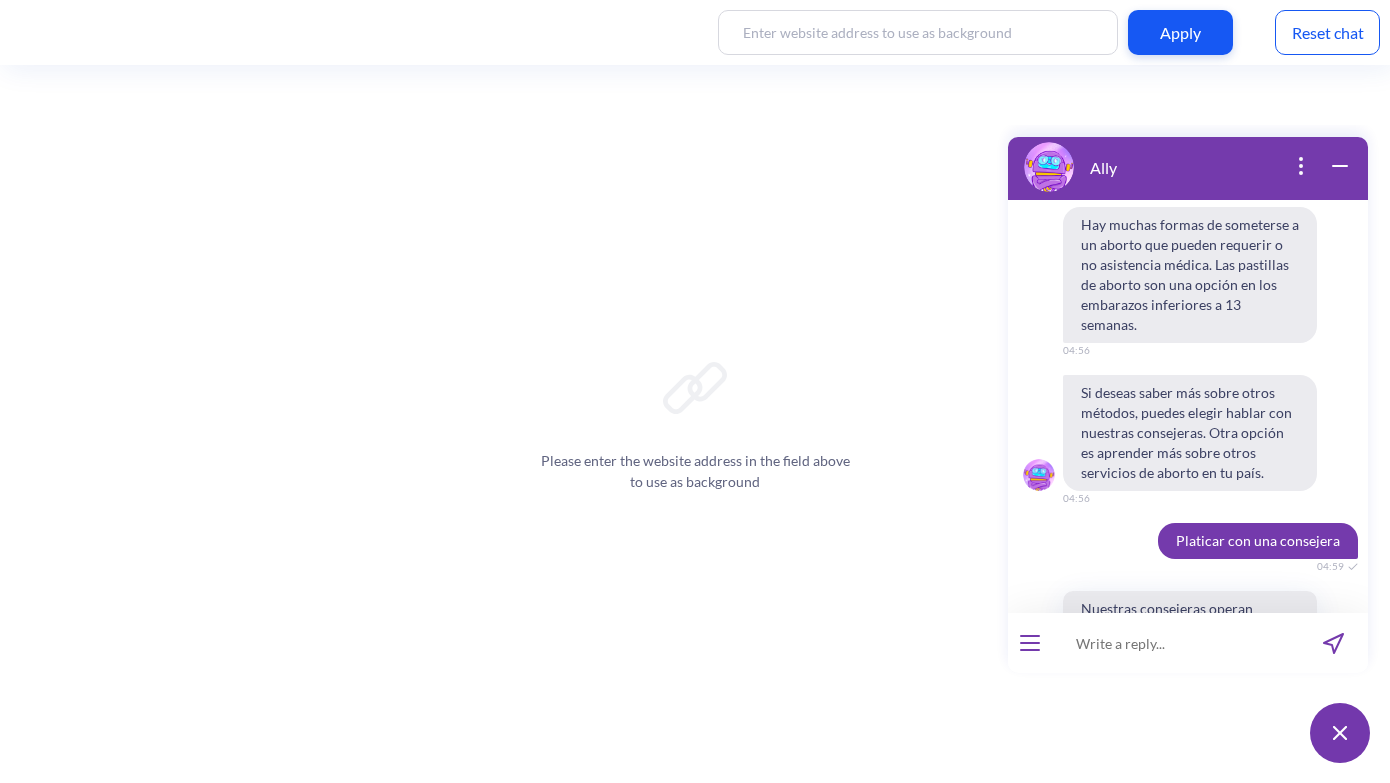 scroll, scrollTop: 8441, scrollLeft: 0, axis: vertical 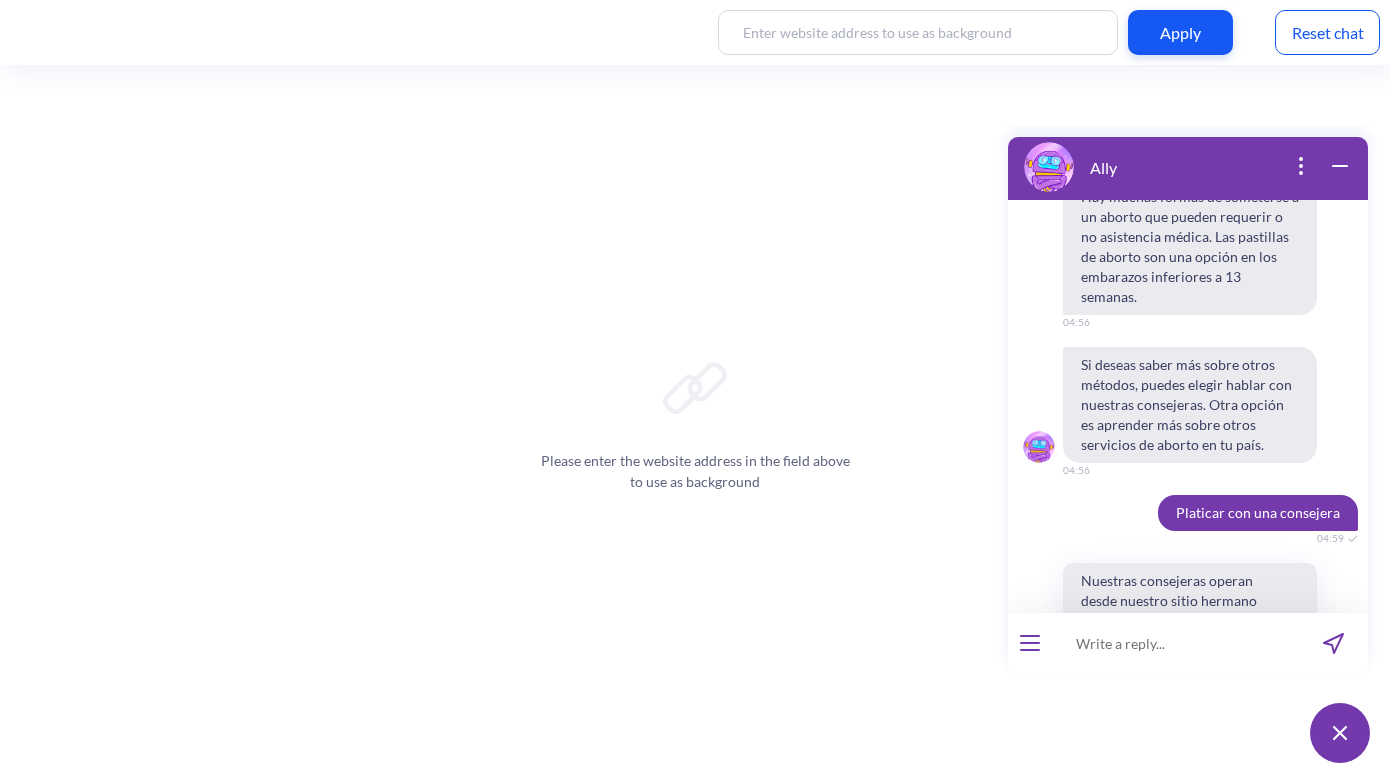 click at bounding box center (1175, 643) 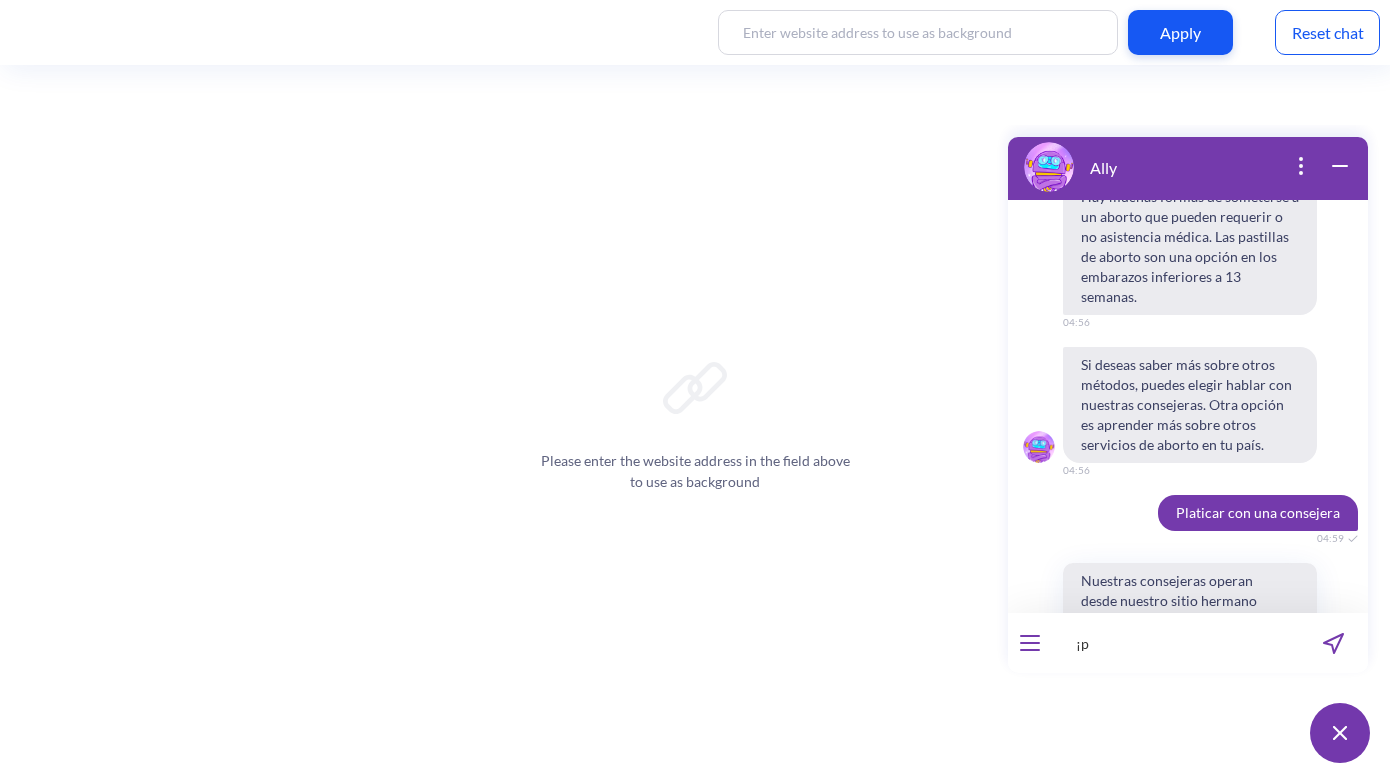 type on "¡" 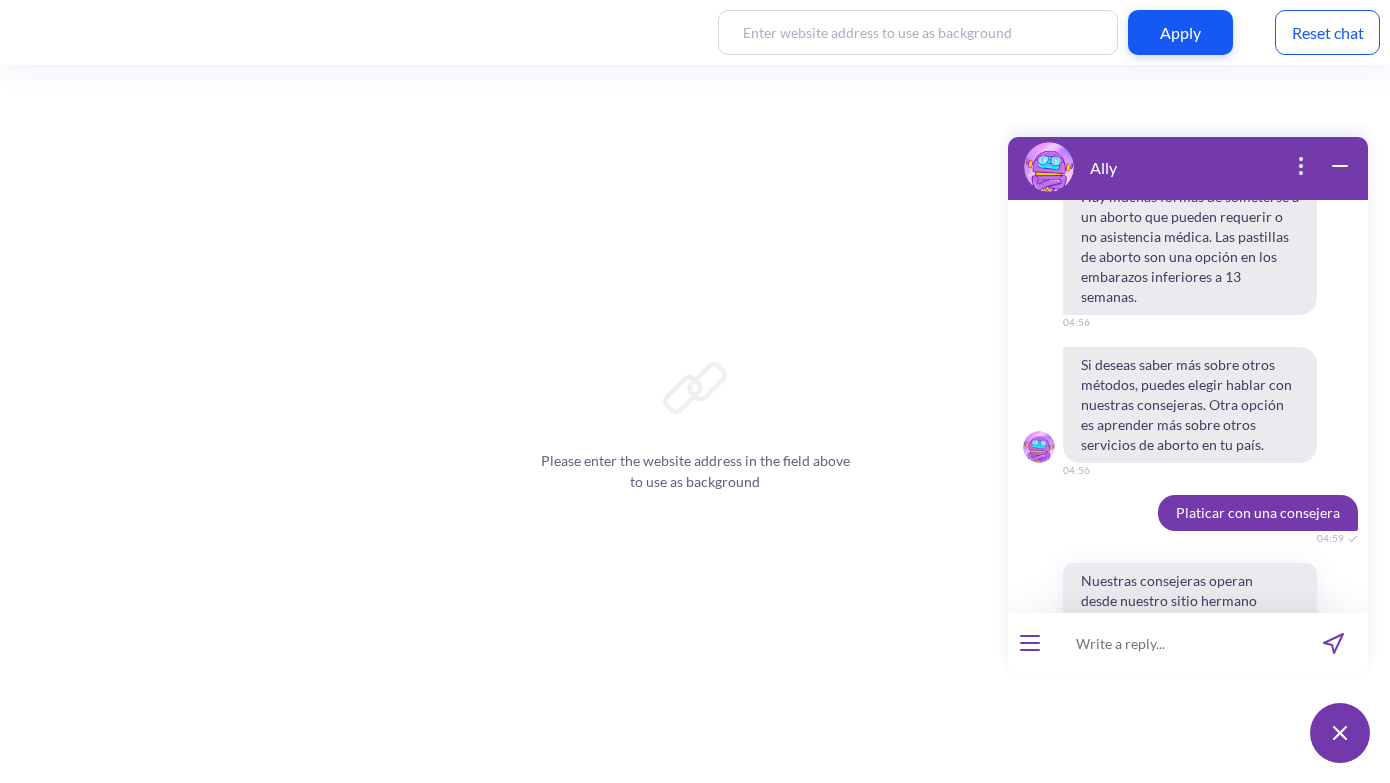 type on "¡" 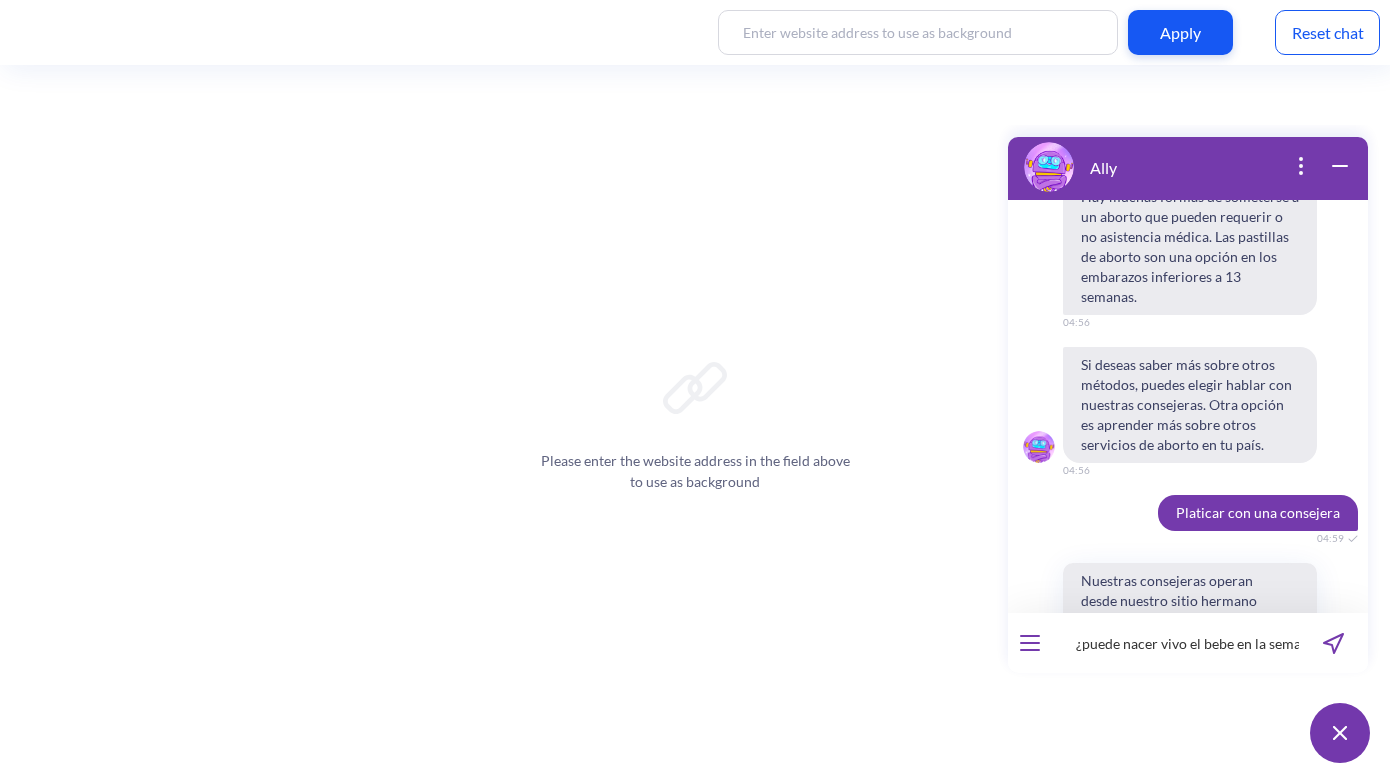 type on "¿puede nacer vivo el bebe en la semana 12?" 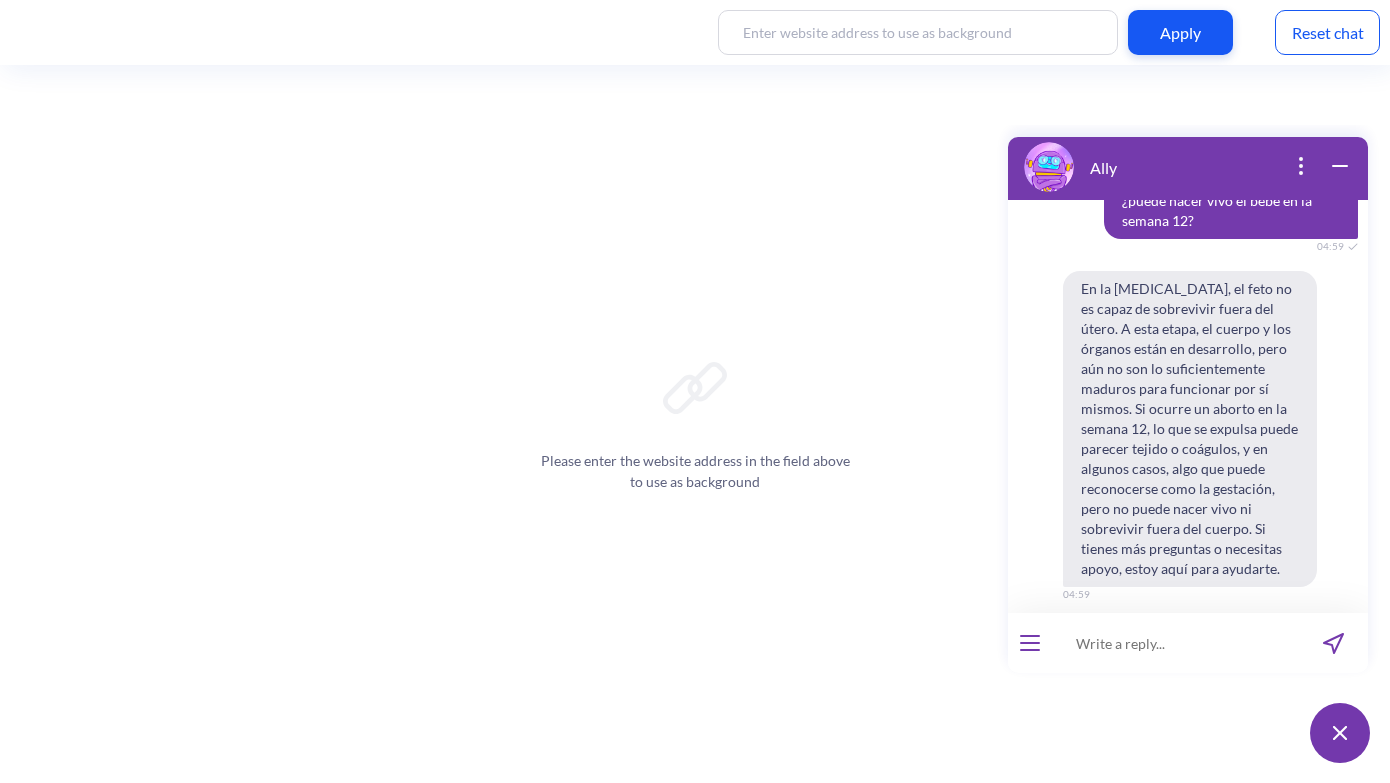 scroll, scrollTop: 9053, scrollLeft: 0, axis: vertical 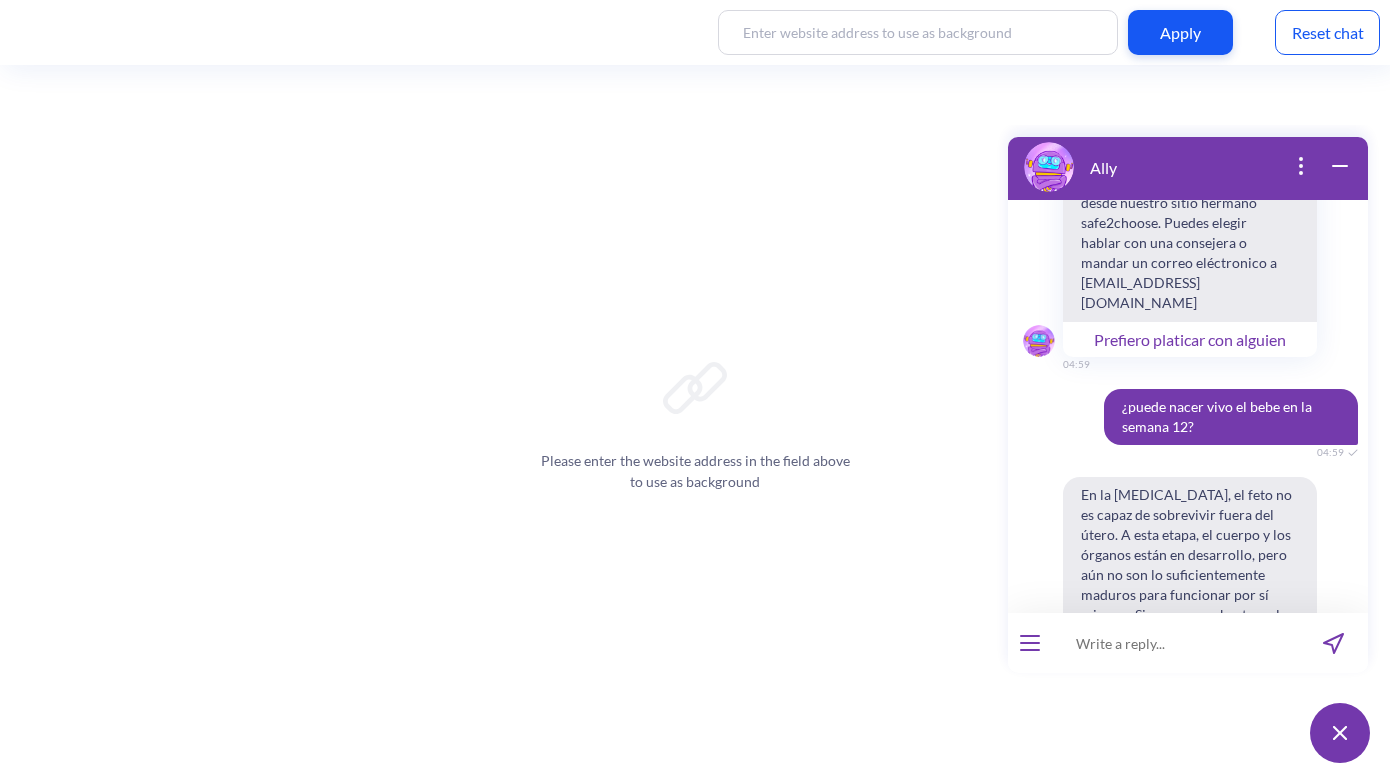type 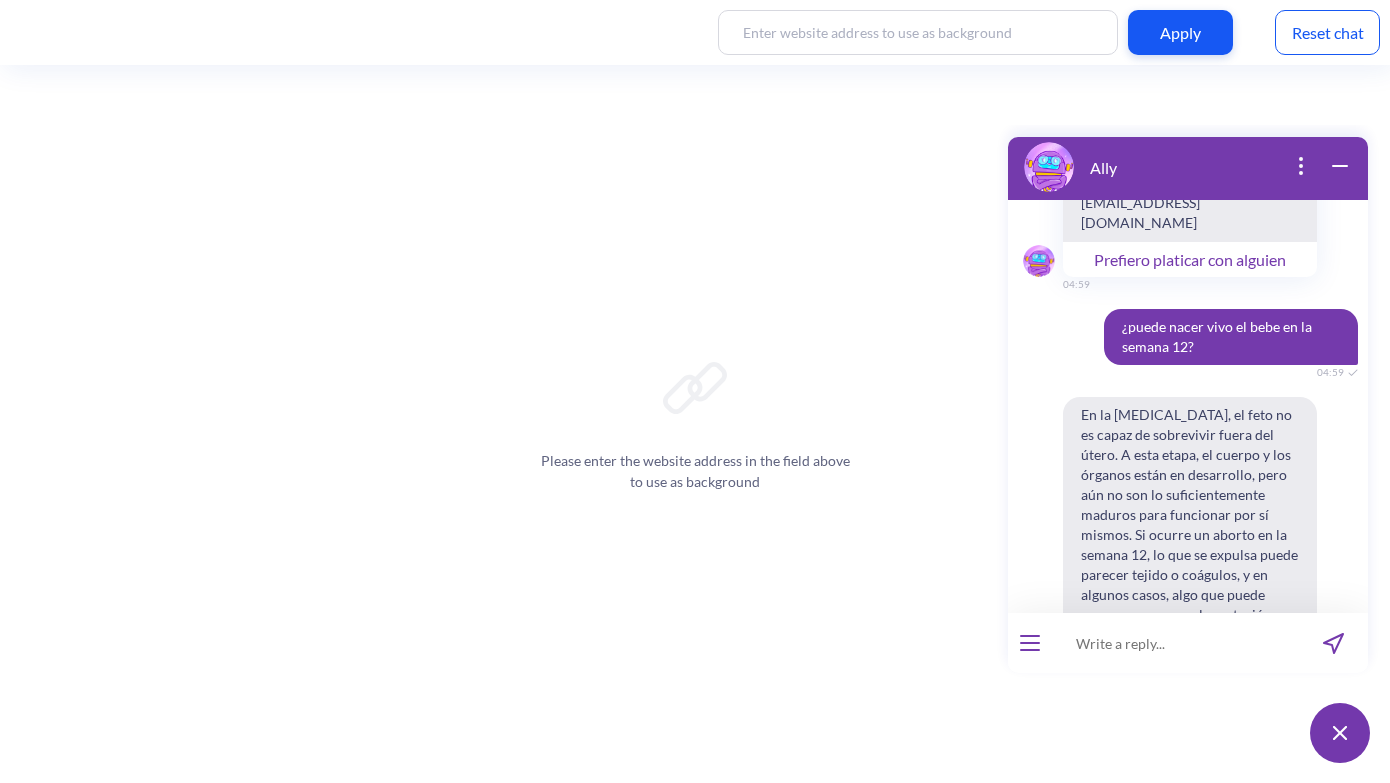 scroll, scrollTop: 8920, scrollLeft: 0, axis: vertical 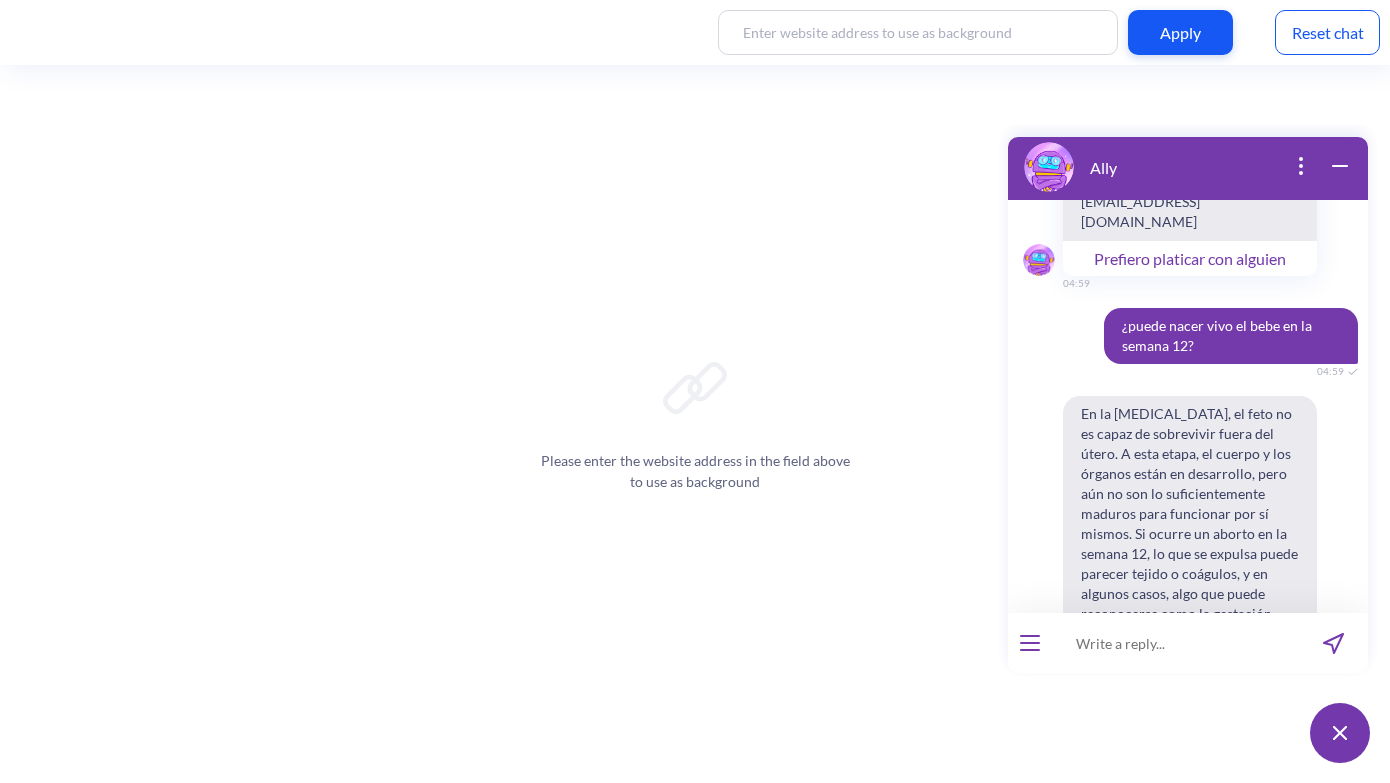 click at bounding box center (1175, 643) 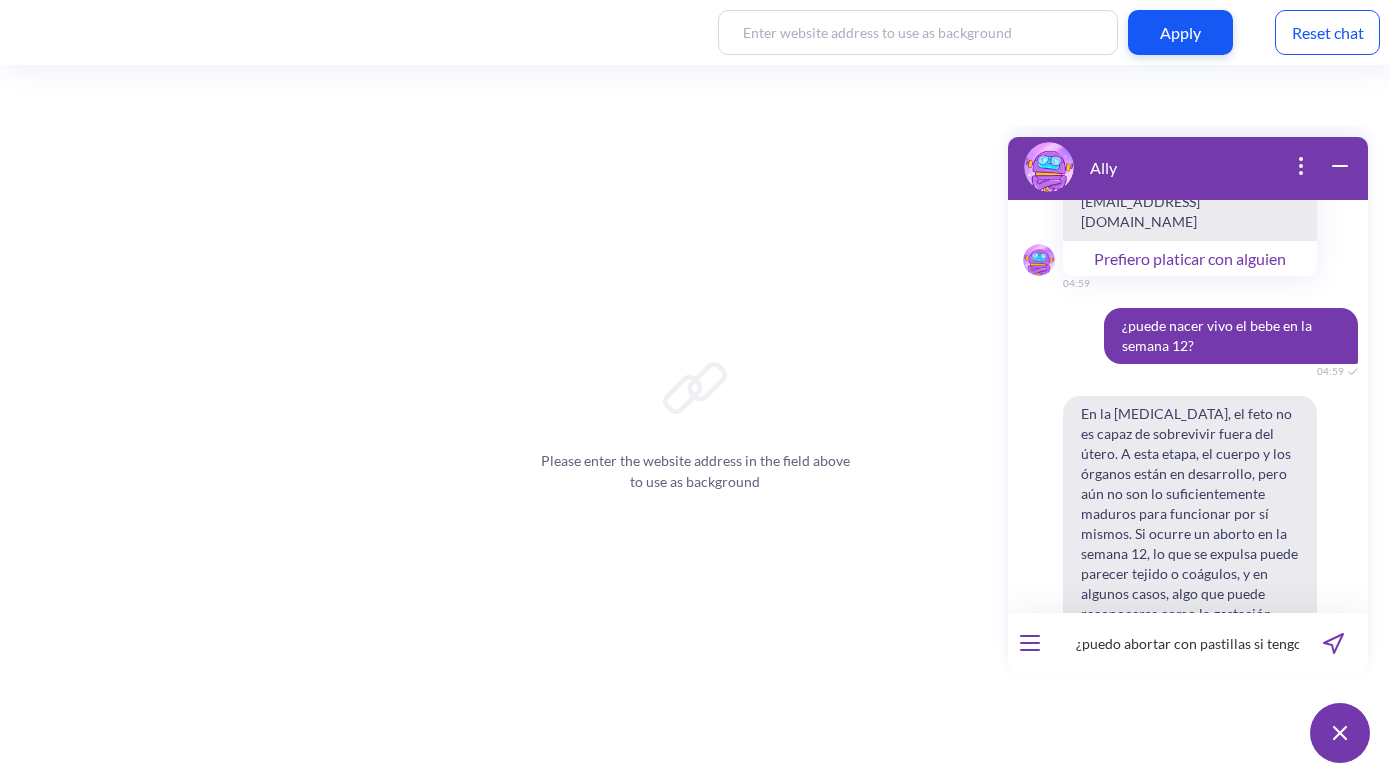 type on "¿puedo abortar con pastillas si tengo 18 semanas?" 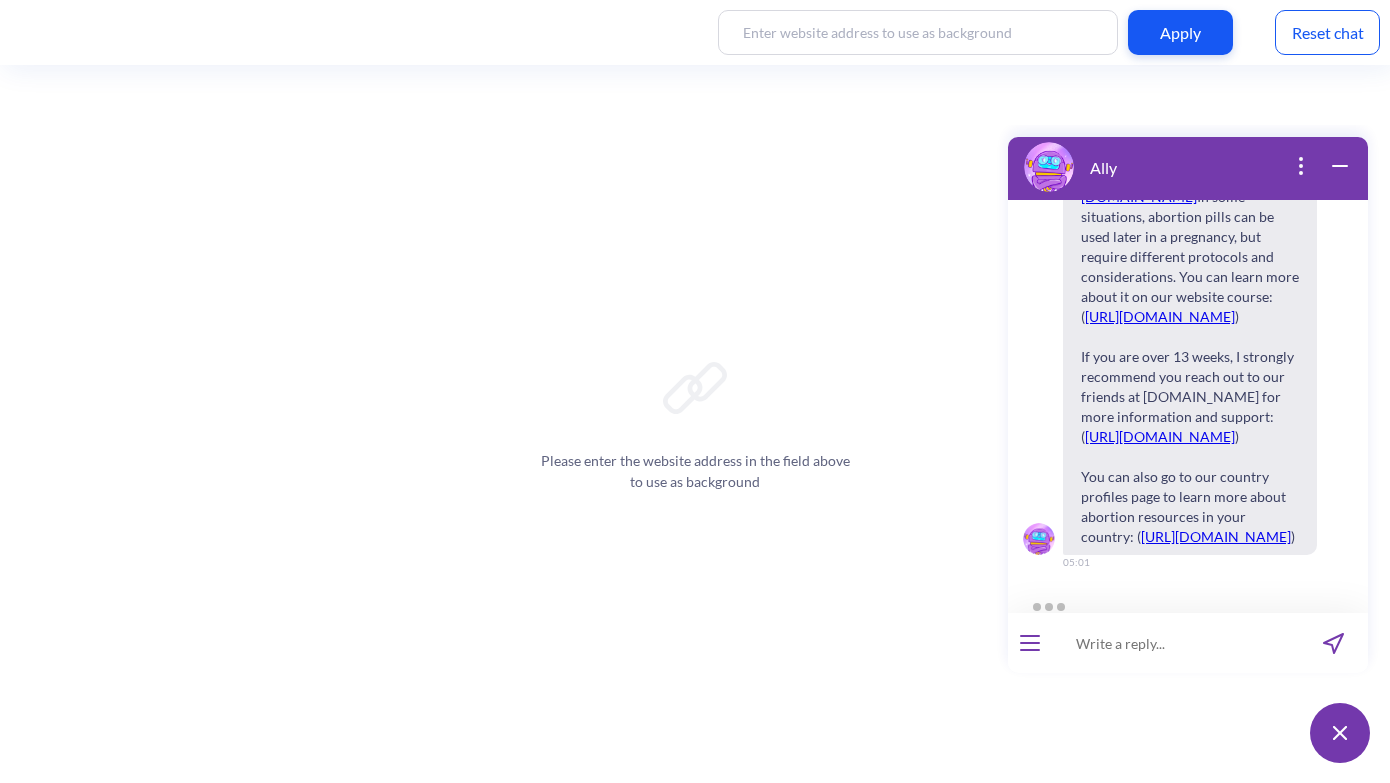 scroll, scrollTop: 9997, scrollLeft: 0, axis: vertical 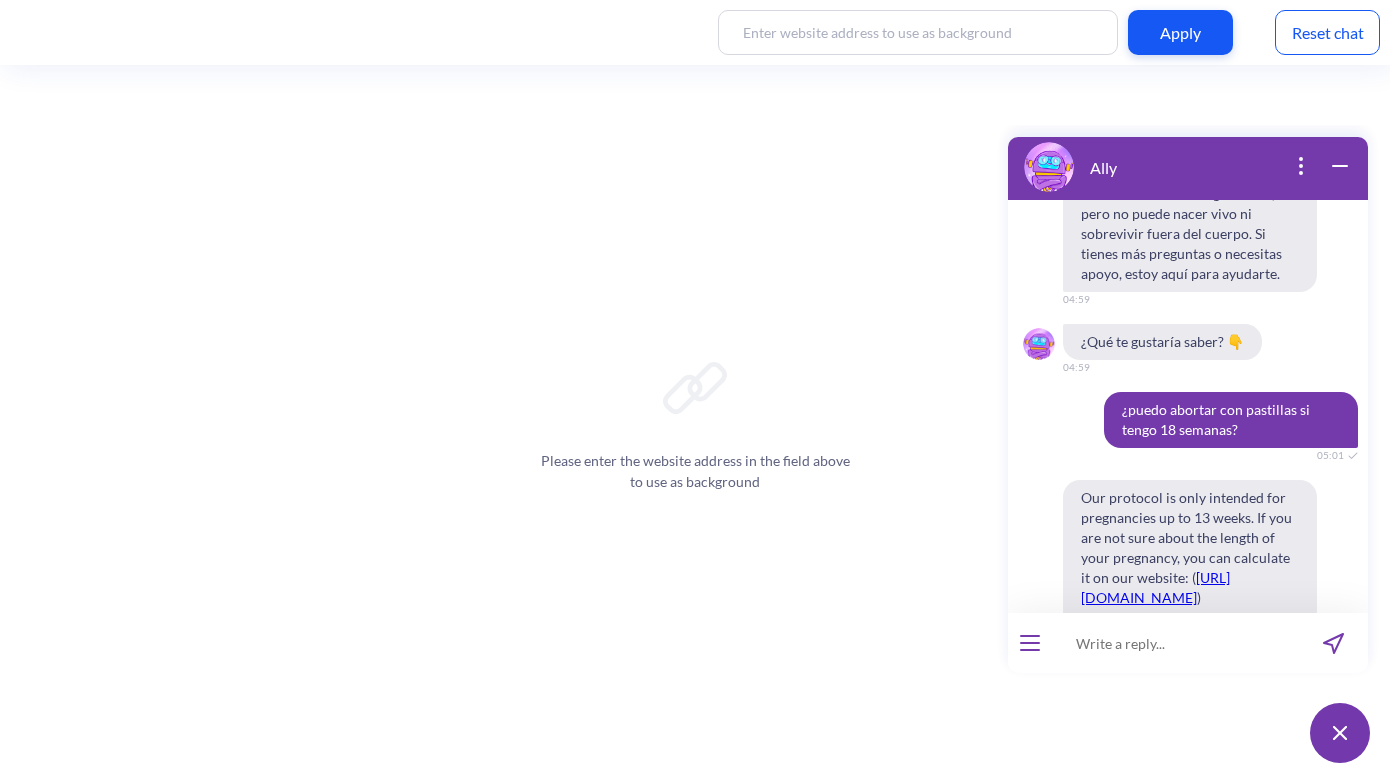 type 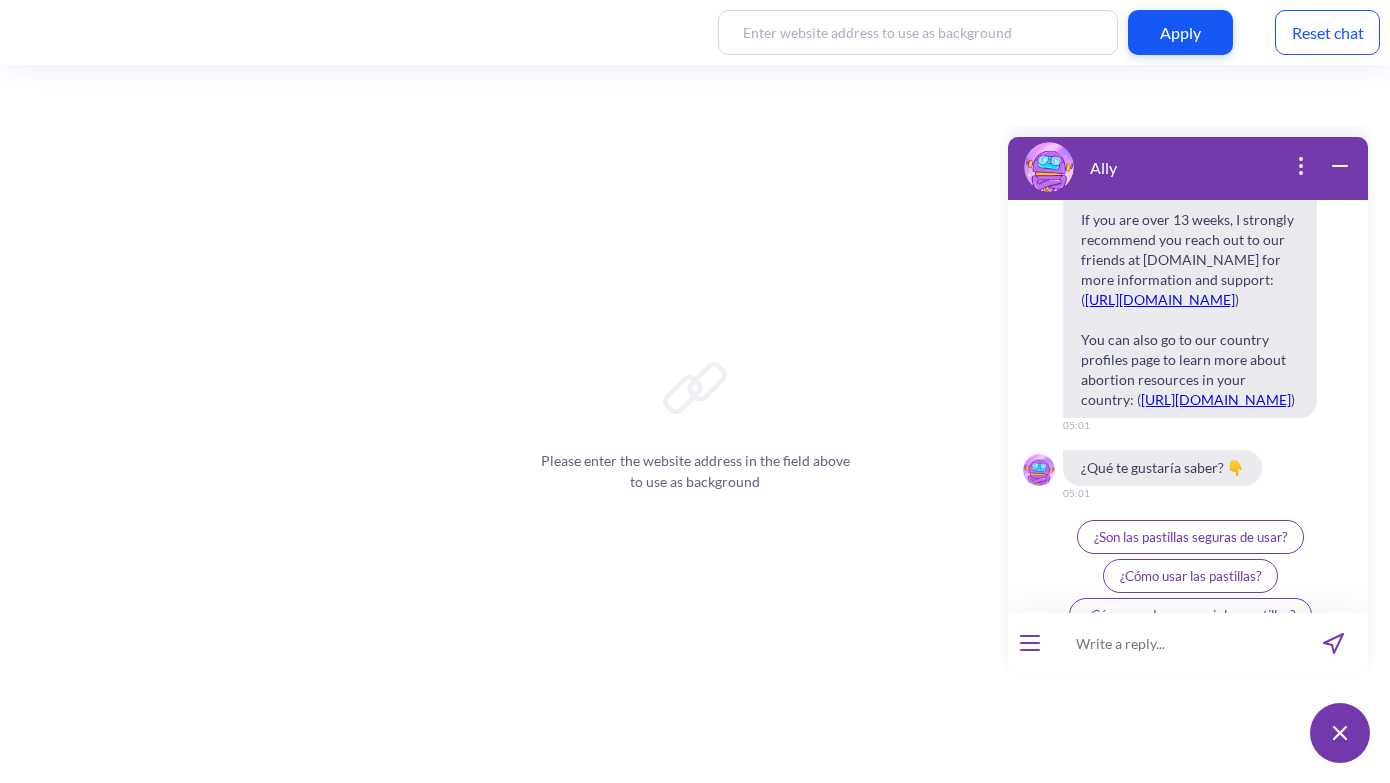 scroll, scrollTop: 9997, scrollLeft: 0, axis: vertical 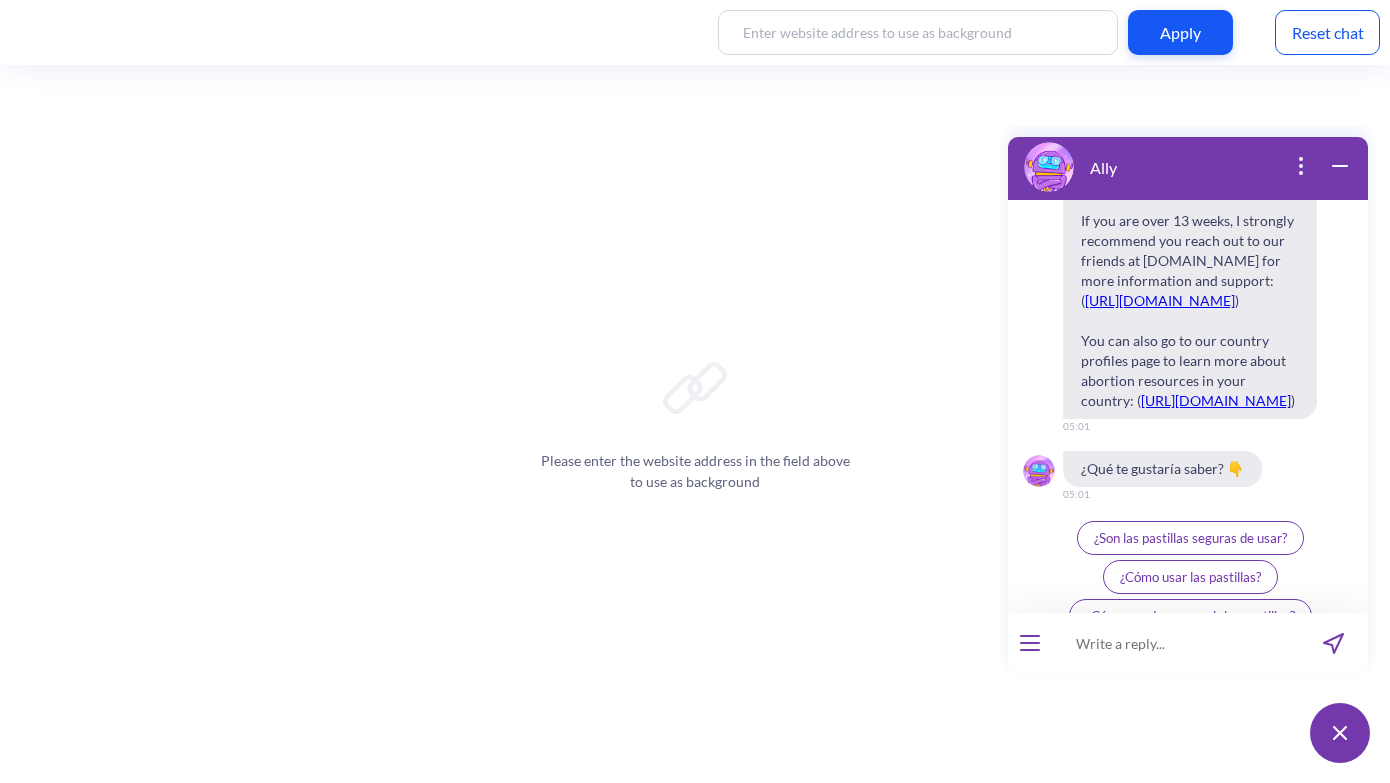 click on "¿Cómo puedo conseguir las pastillas?" at bounding box center (1190, 616) 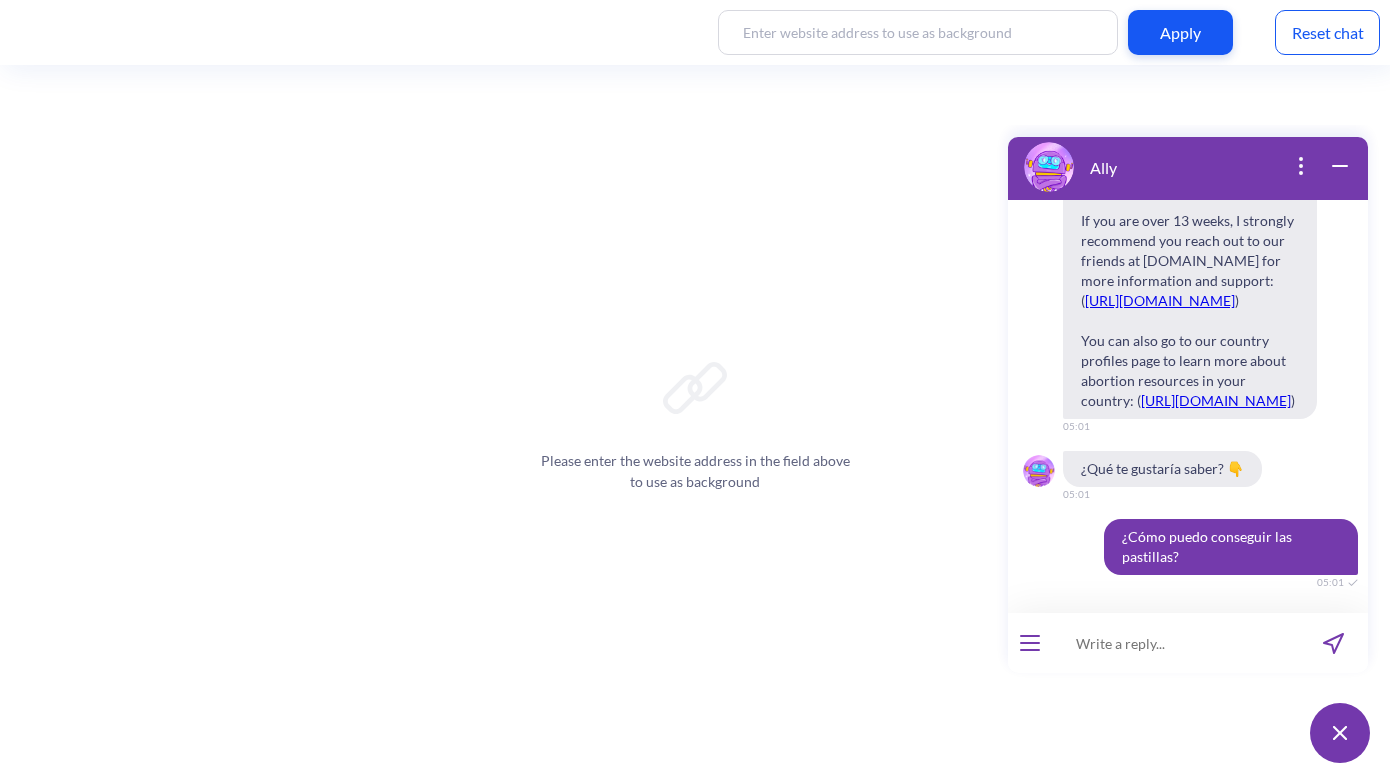 scroll, scrollTop: 10105, scrollLeft: 0, axis: vertical 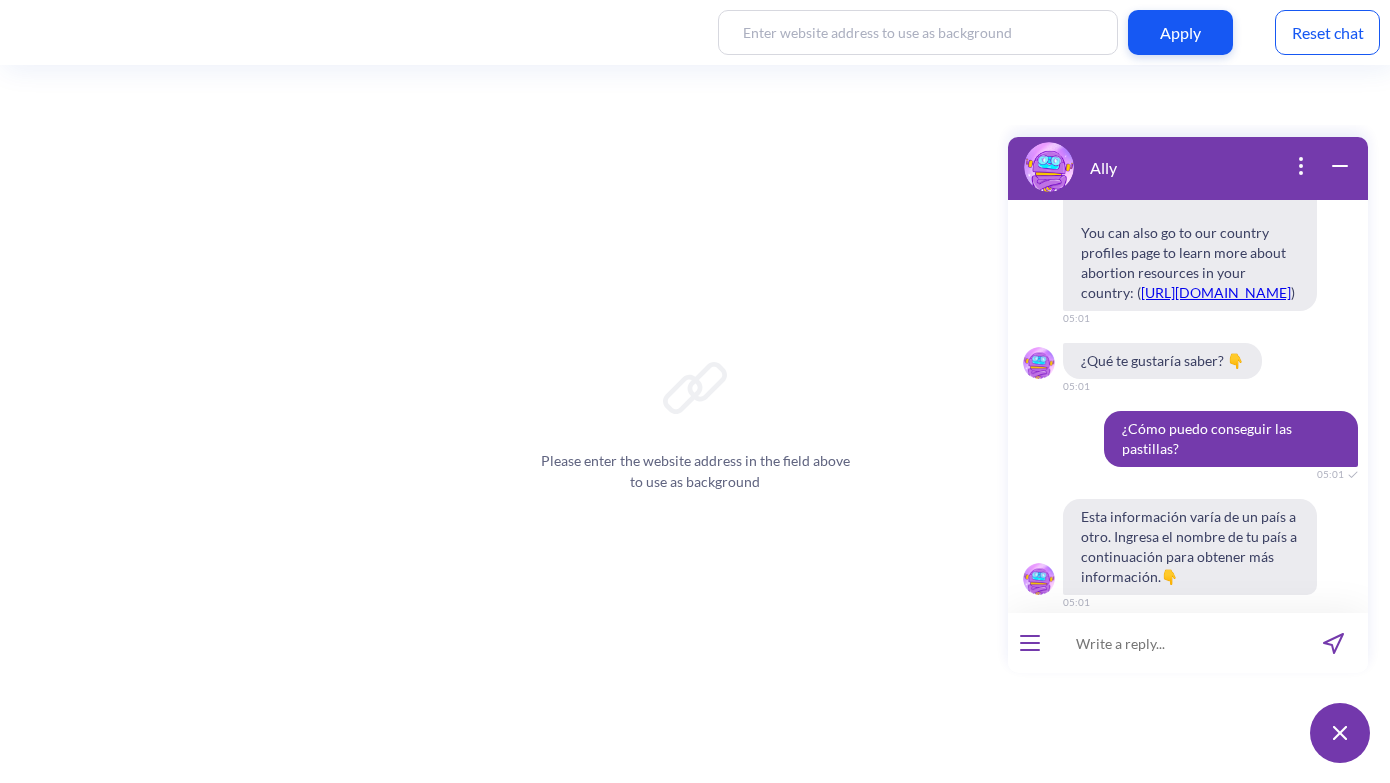 click at bounding box center (1175, 643) 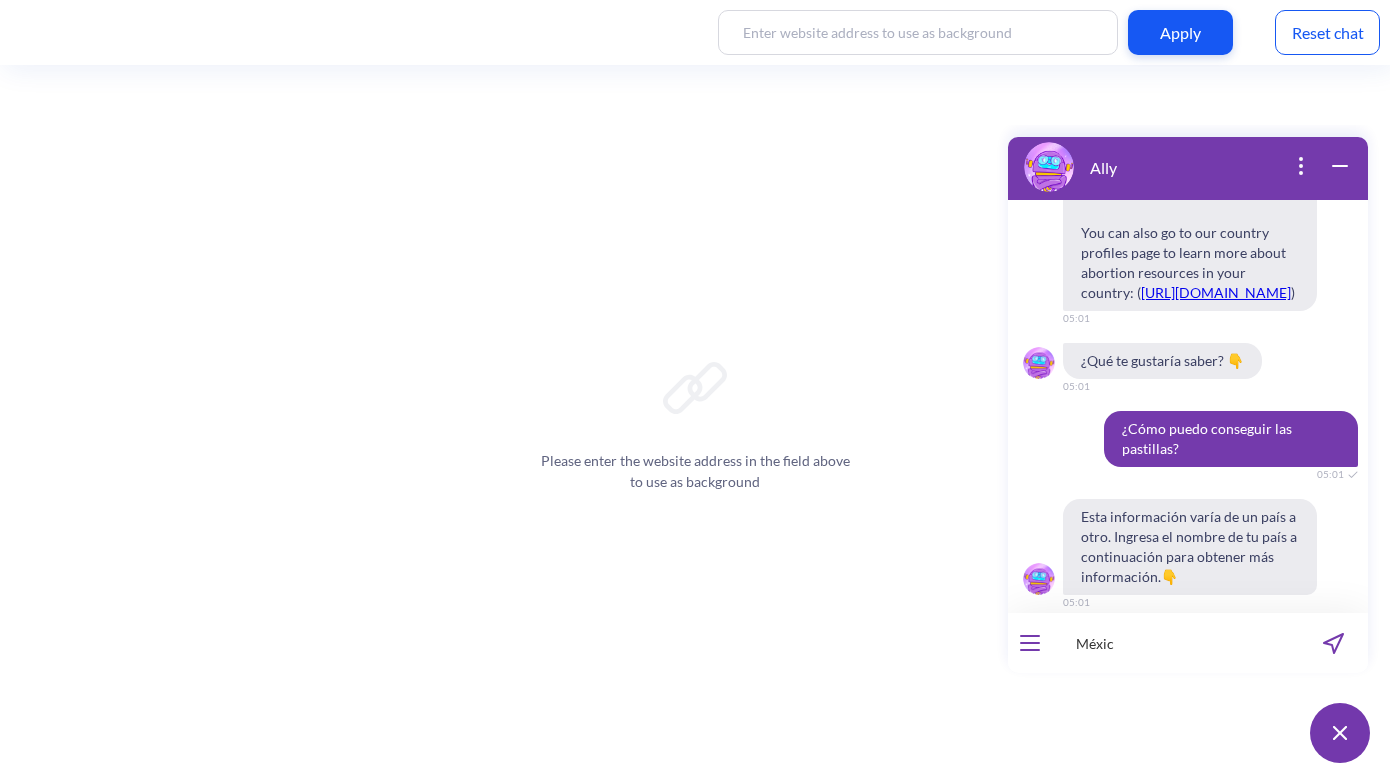 type on "[GEOGRAPHIC_DATA]" 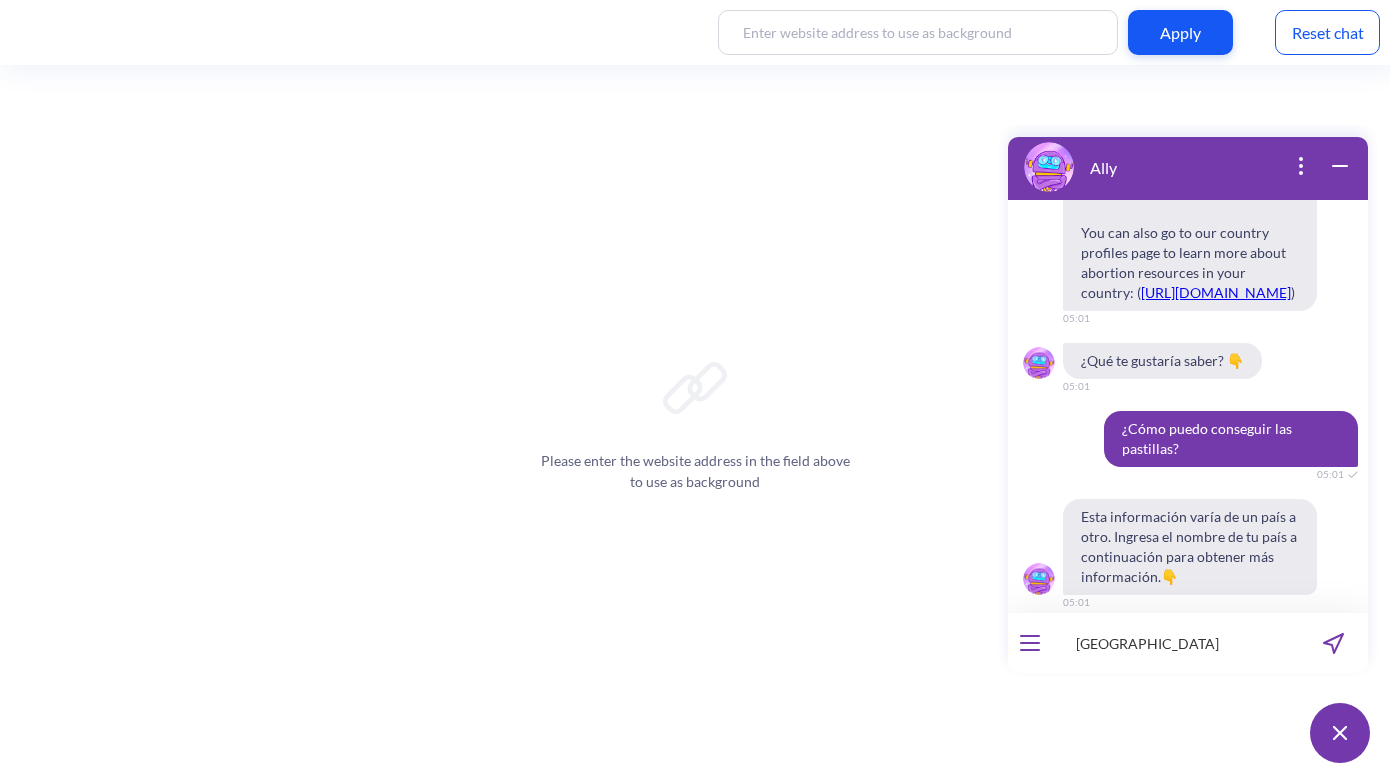 type 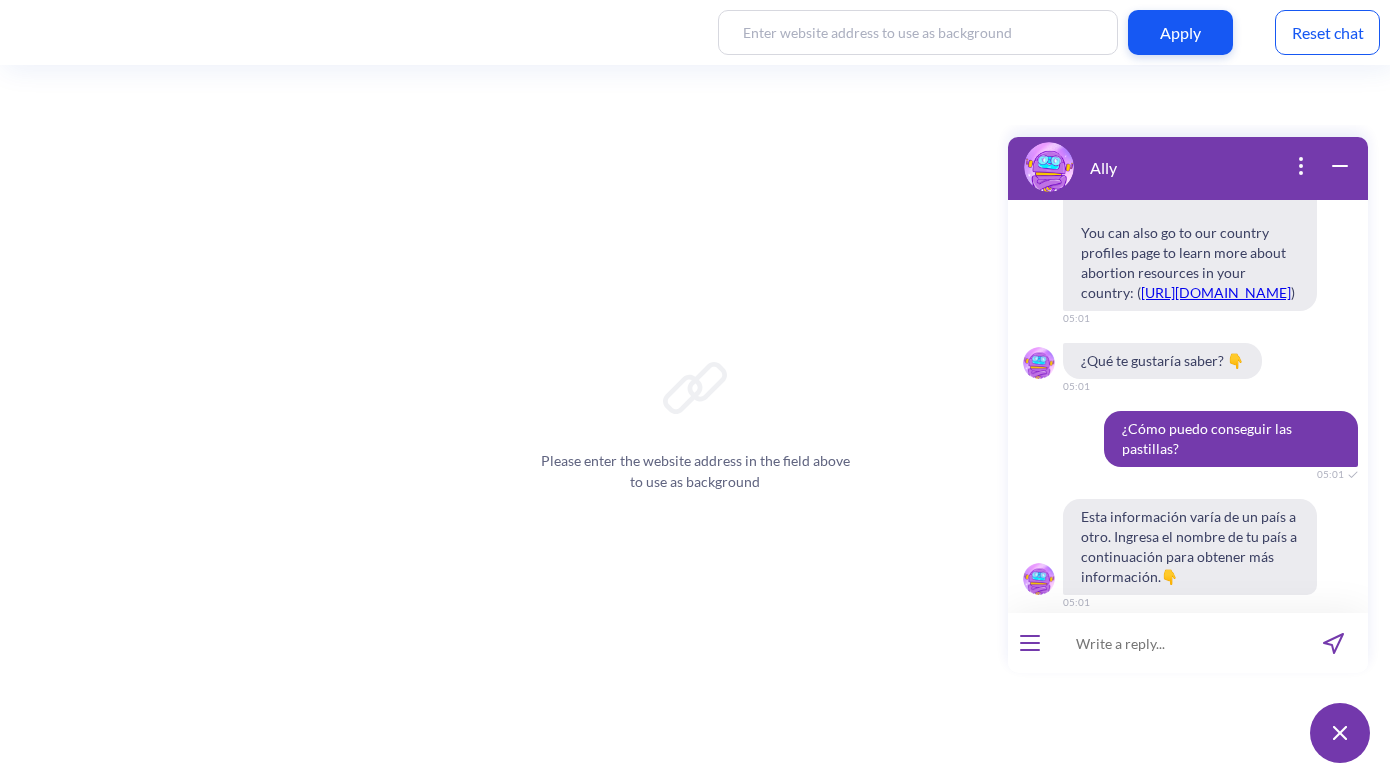scroll, scrollTop: 10173, scrollLeft: 0, axis: vertical 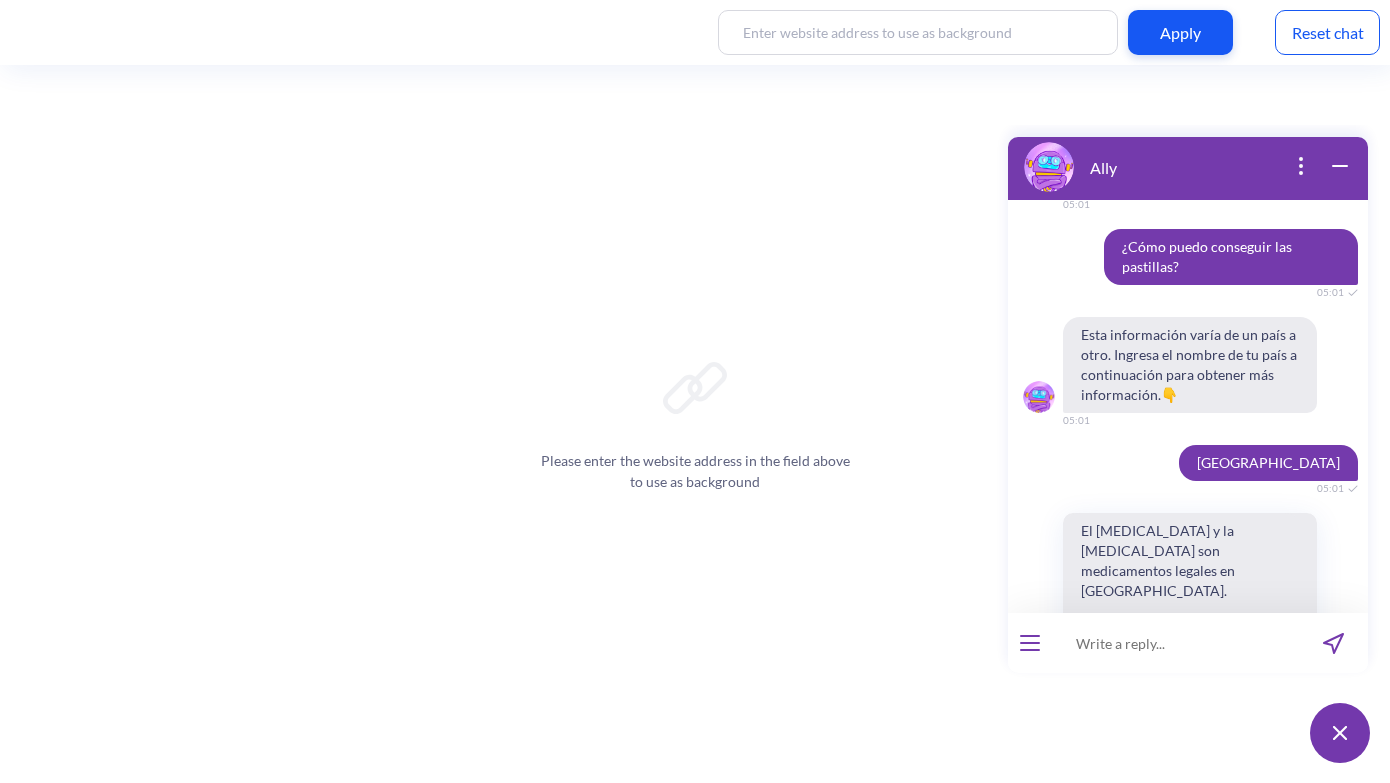 type 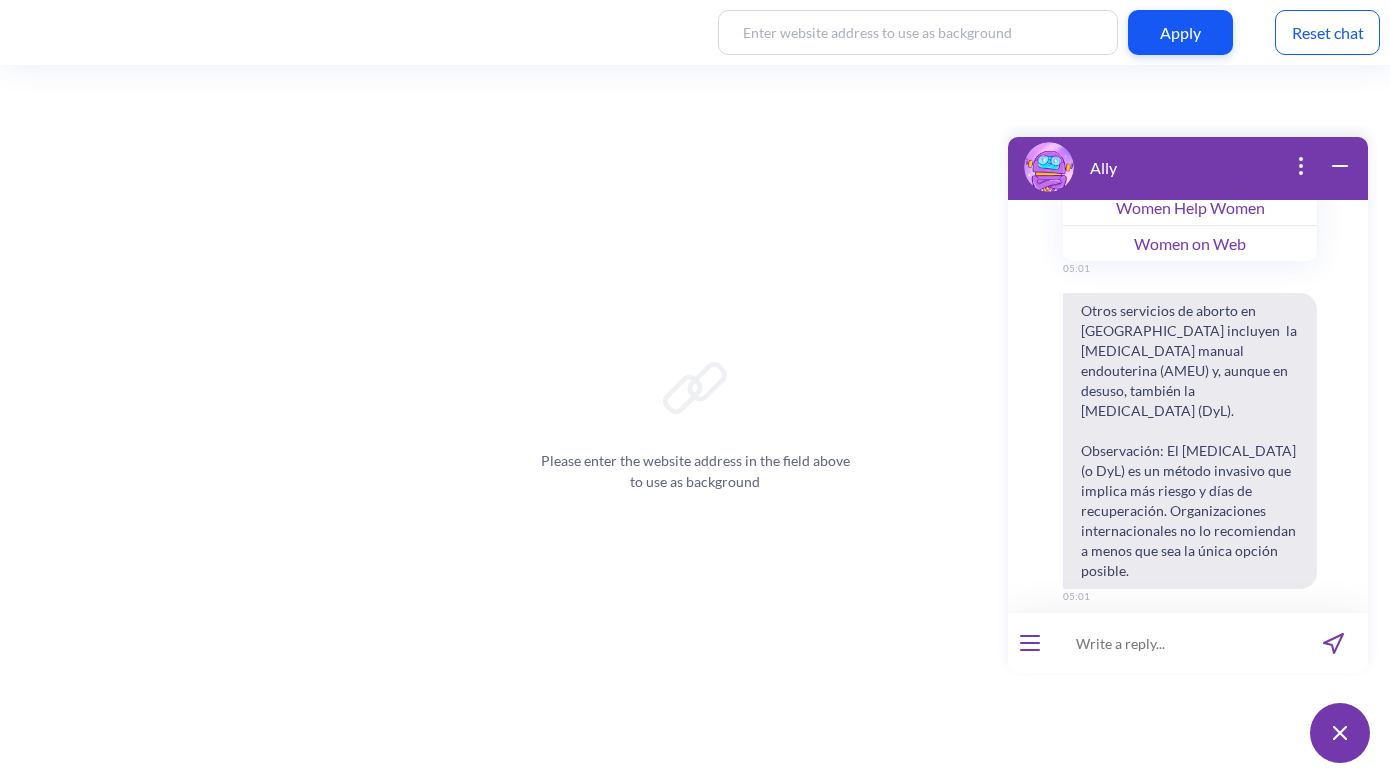 scroll, scrollTop: 11281, scrollLeft: 0, axis: vertical 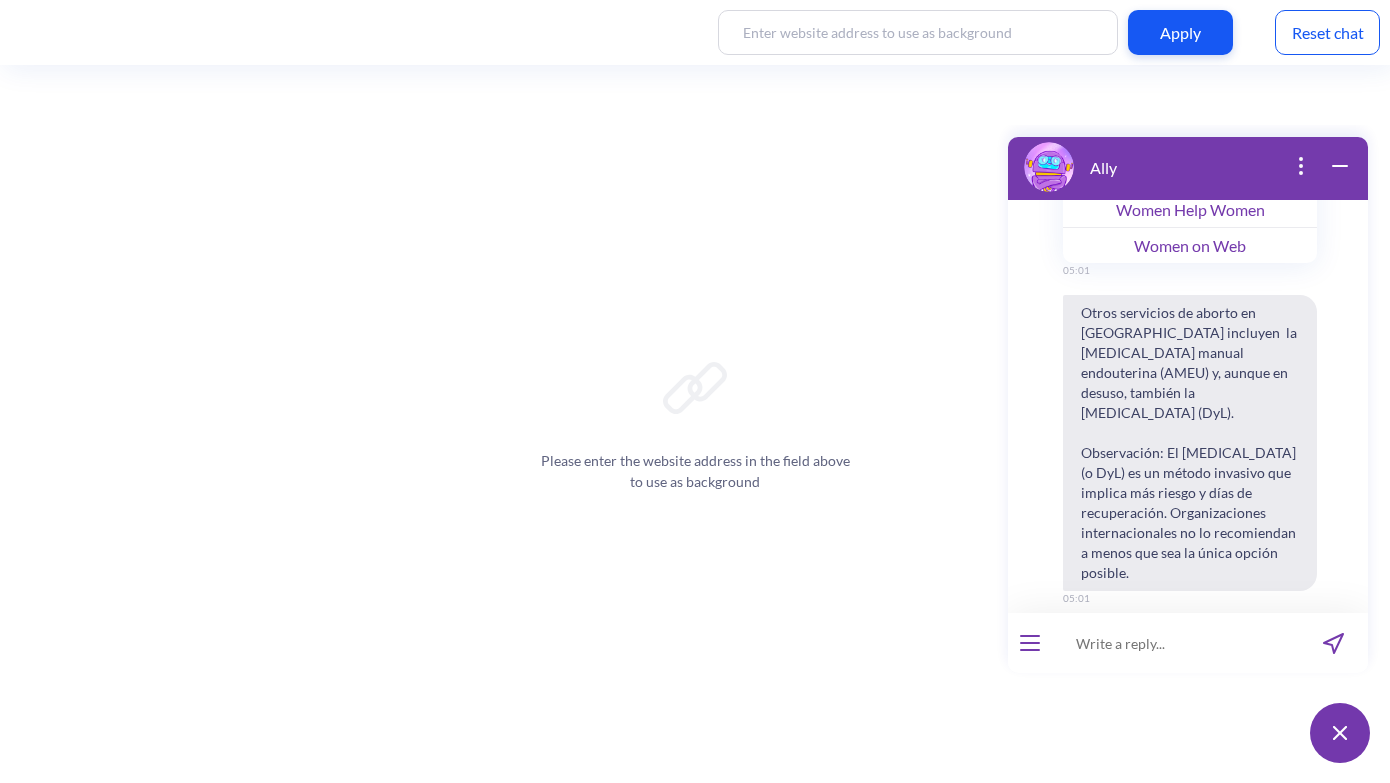 click at bounding box center (1175, 643) 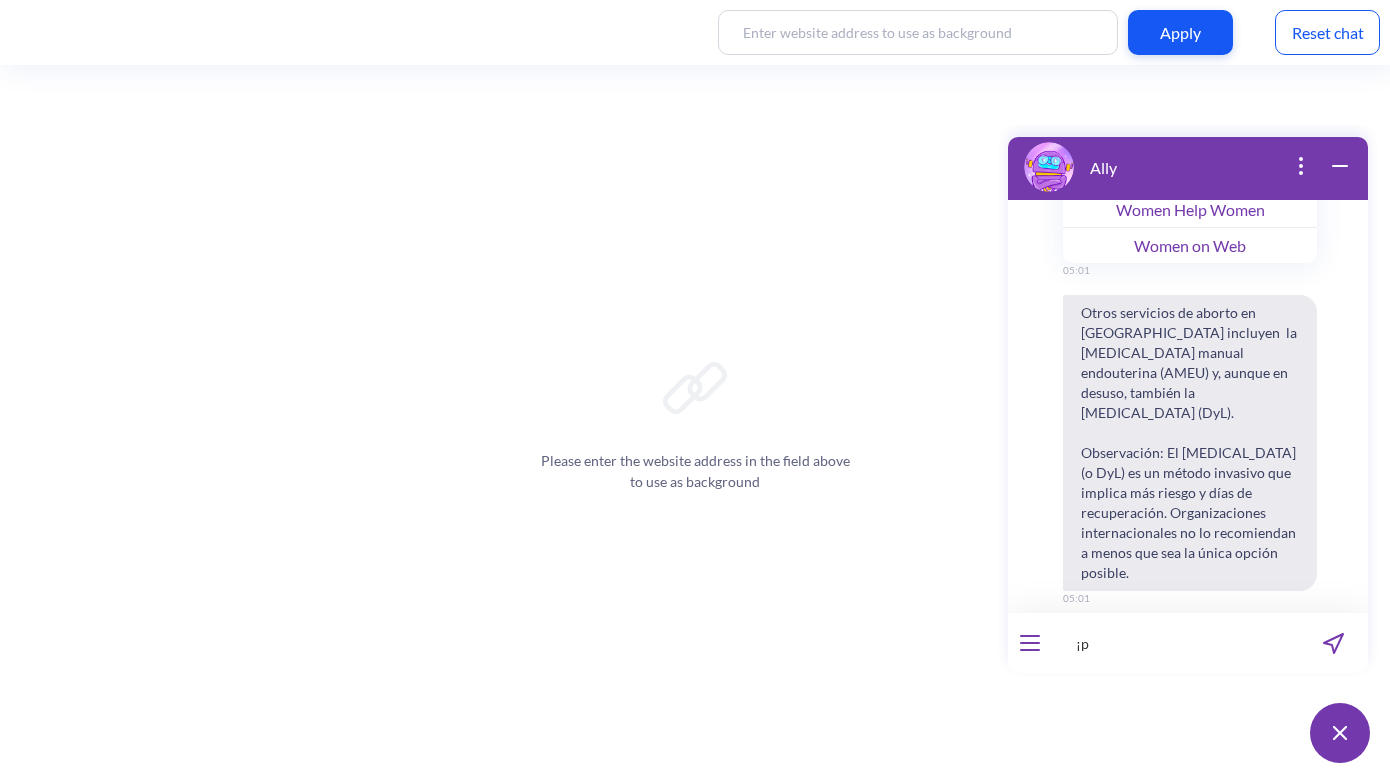 type on "¡" 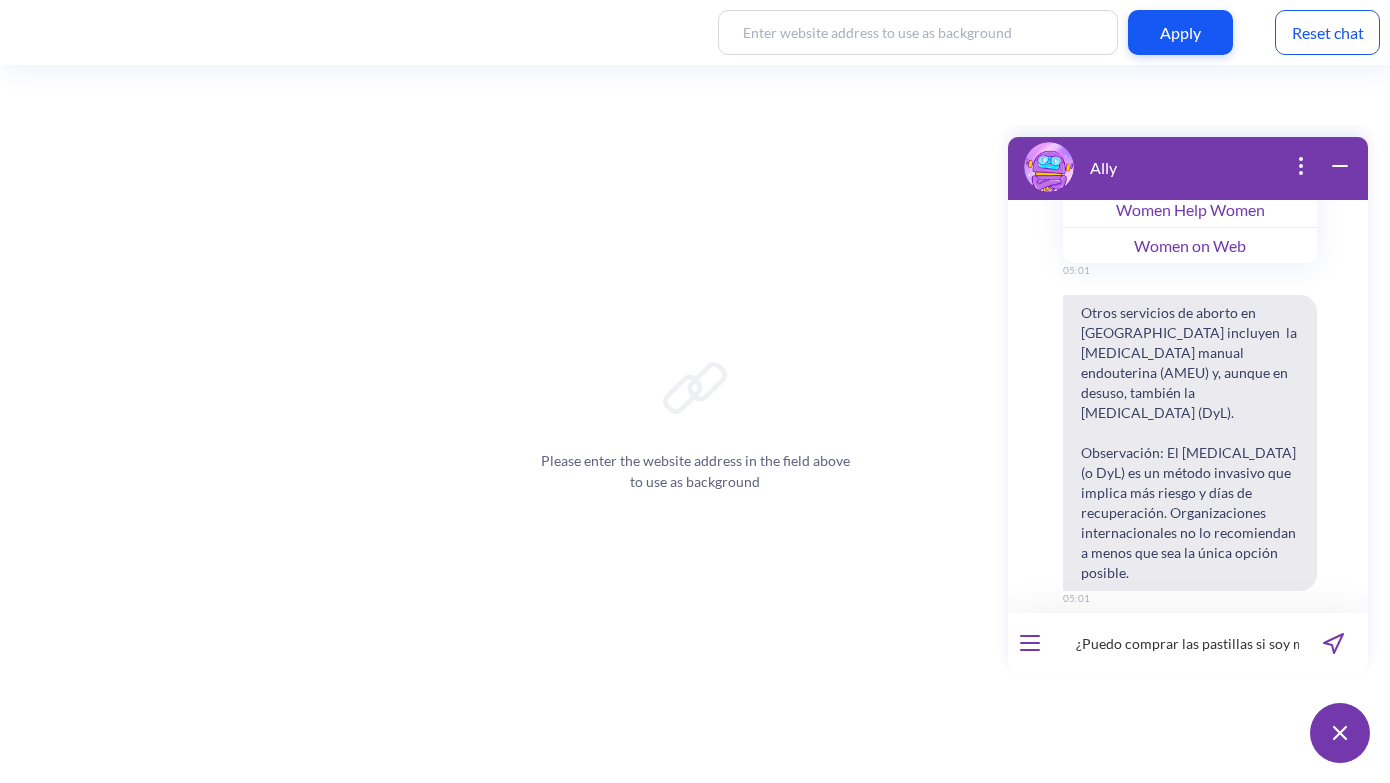 type on "¿Puedo comprar las pastillas si soy menor de edad?" 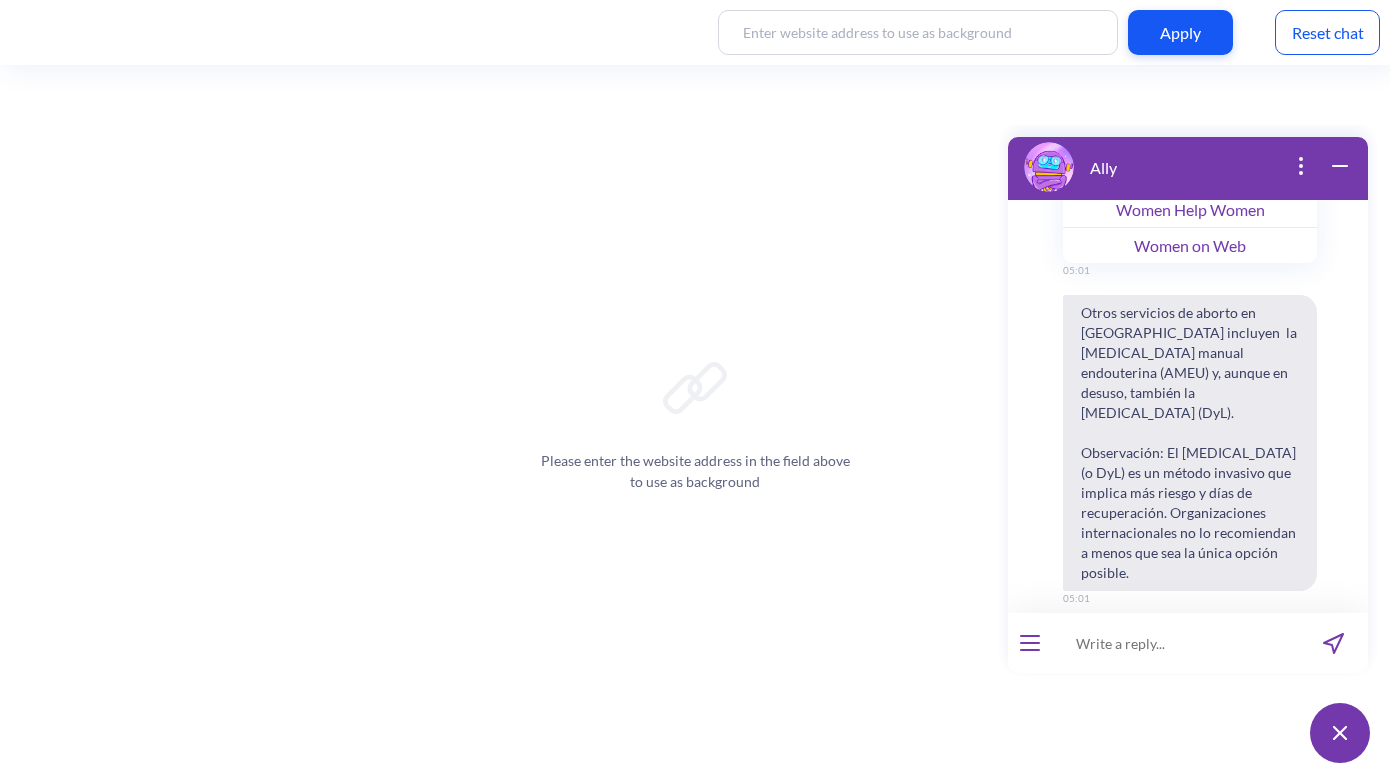 scroll, scrollTop: 11333, scrollLeft: 0, axis: vertical 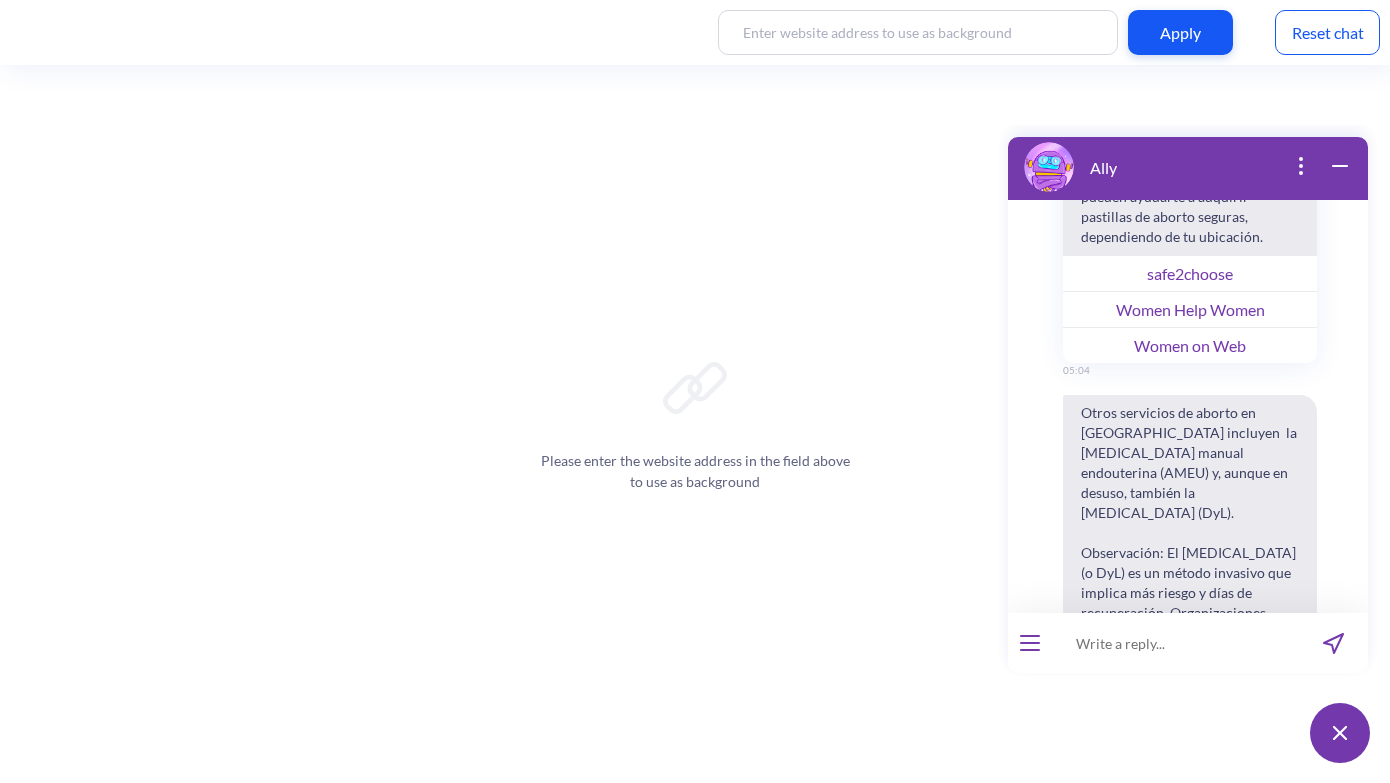 click on "👎" at bounding box center (1218, 810) 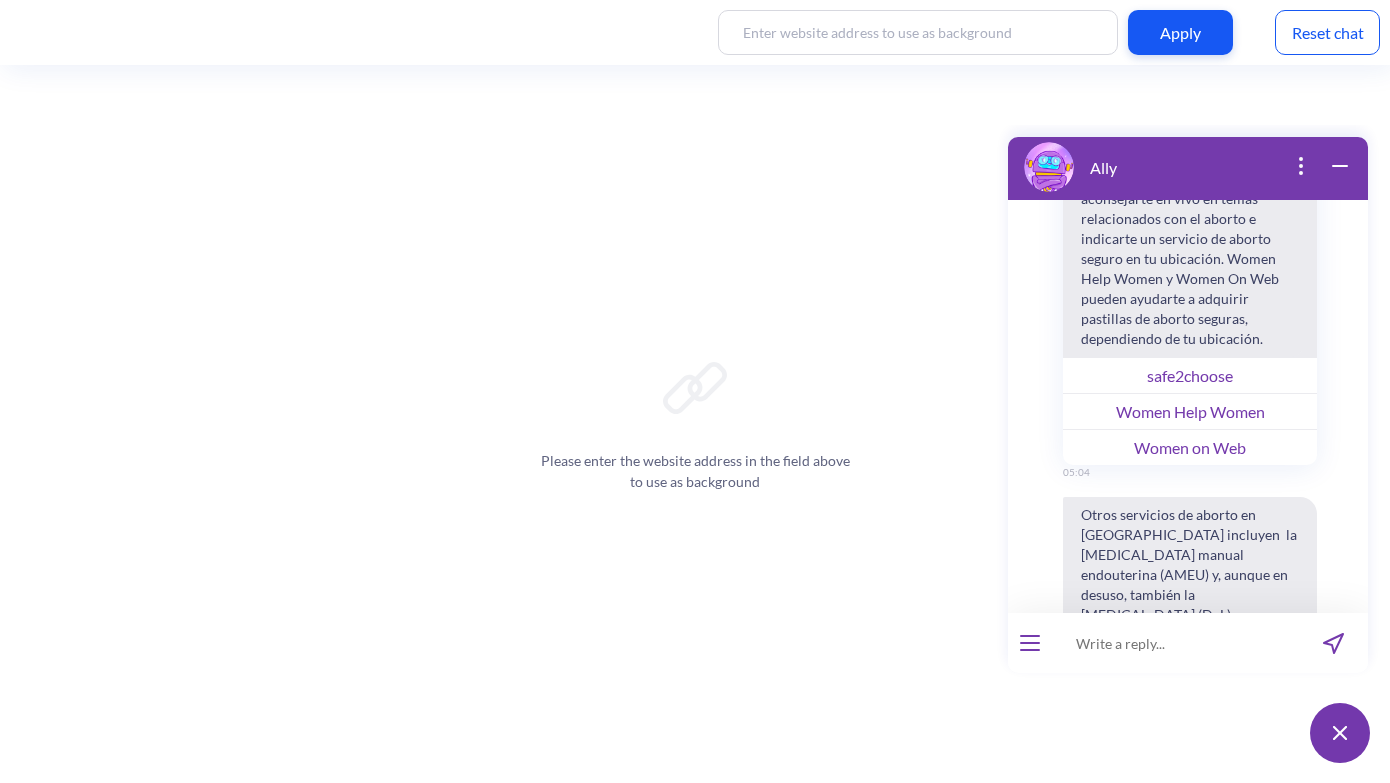scroll, scrollTop: 12649, scrollLeft: 0, axis: vertical 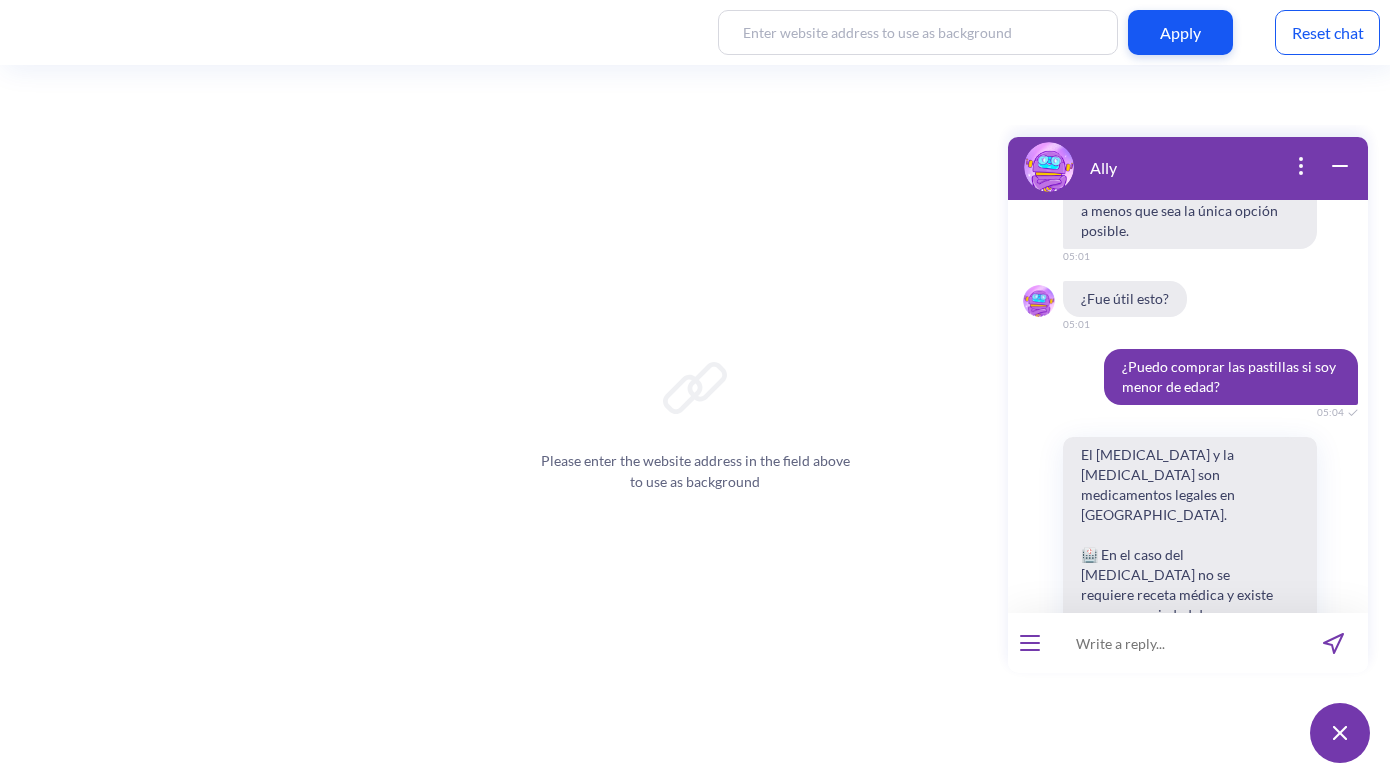 type 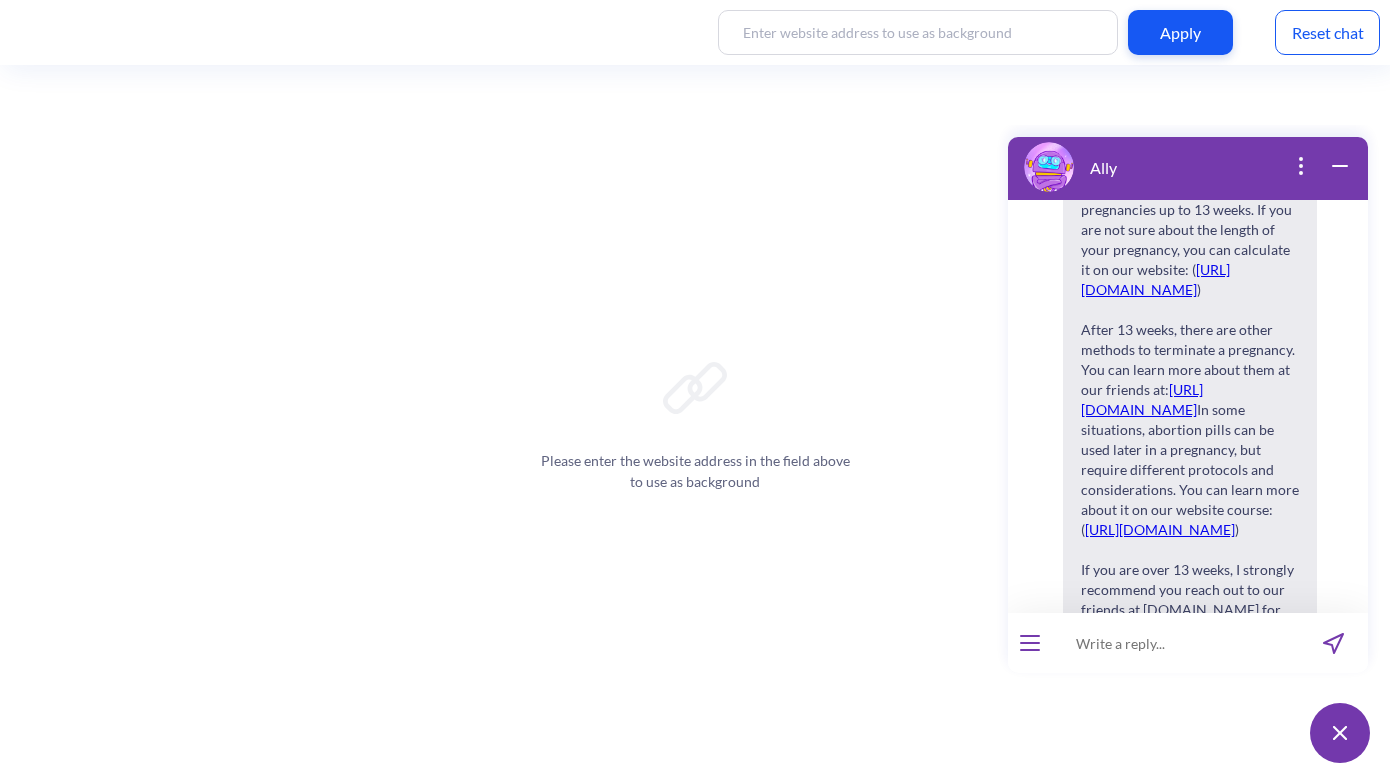 scroll, scrollTop: 9612, scrollLeft: 0, axis: vertical 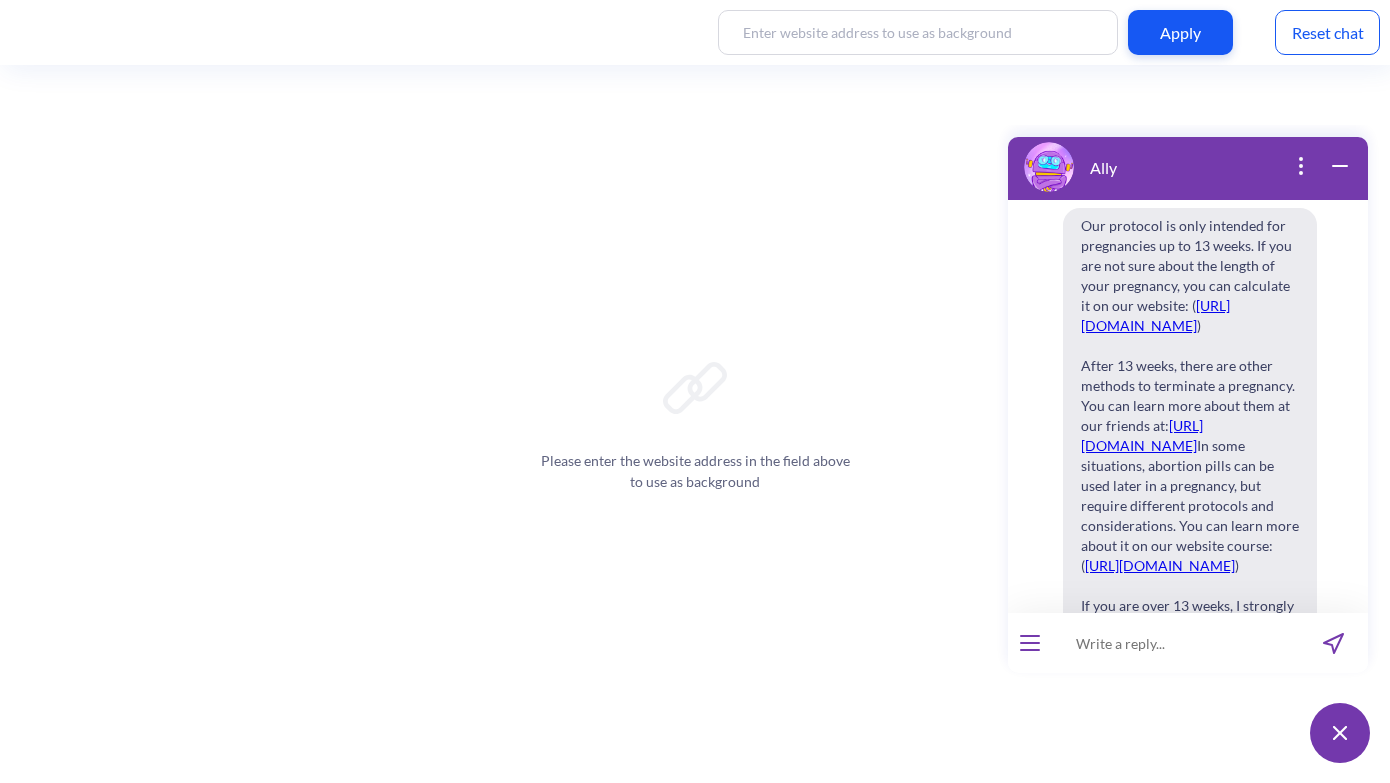 click on "Reset chat" at bounding box center [1327, 32] 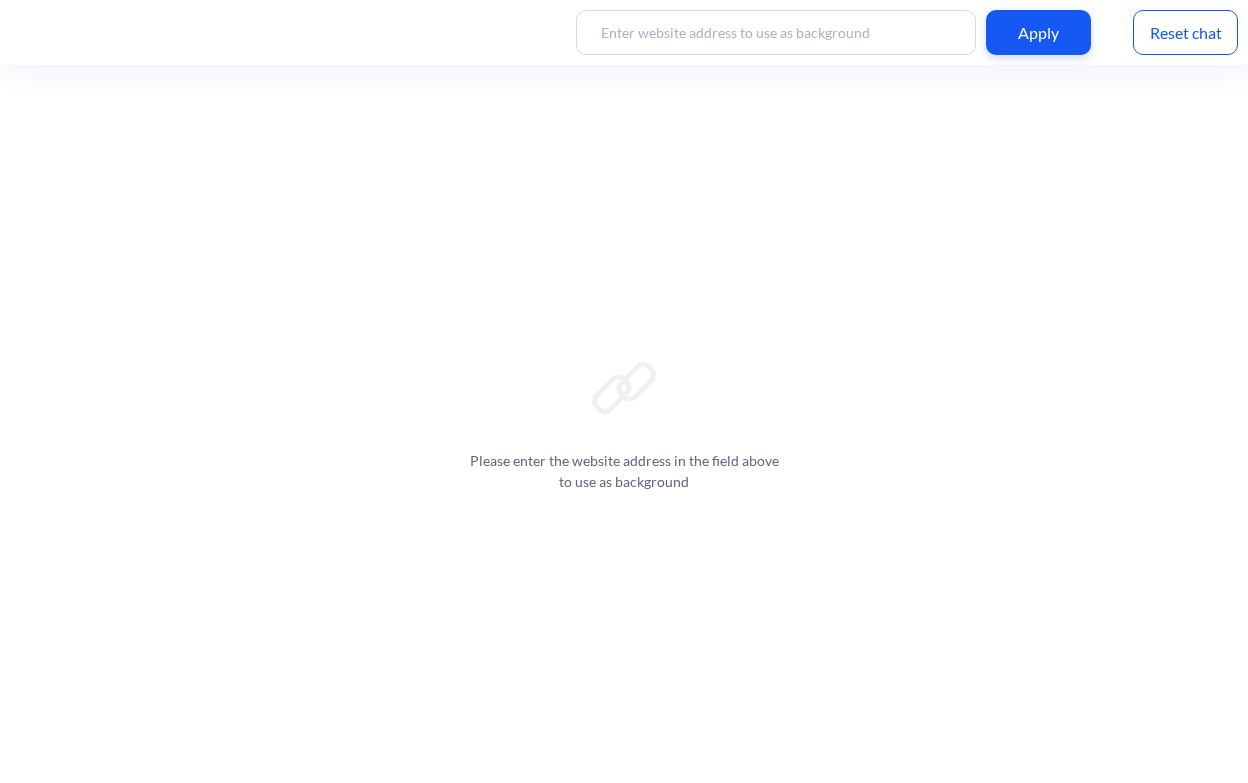 scroll, scrollTop: 0, scrollLeft: 0, axis: both 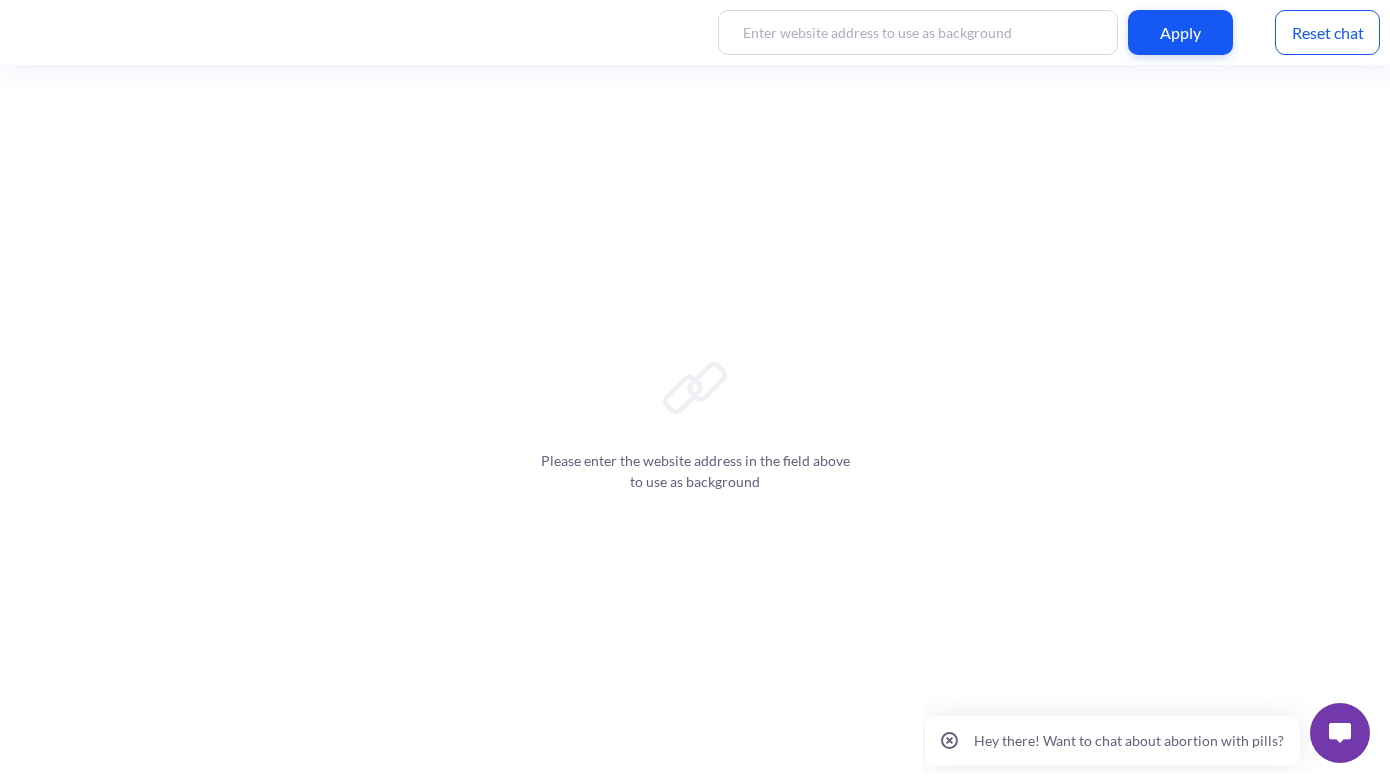 click at bounding box center [1340, 733] 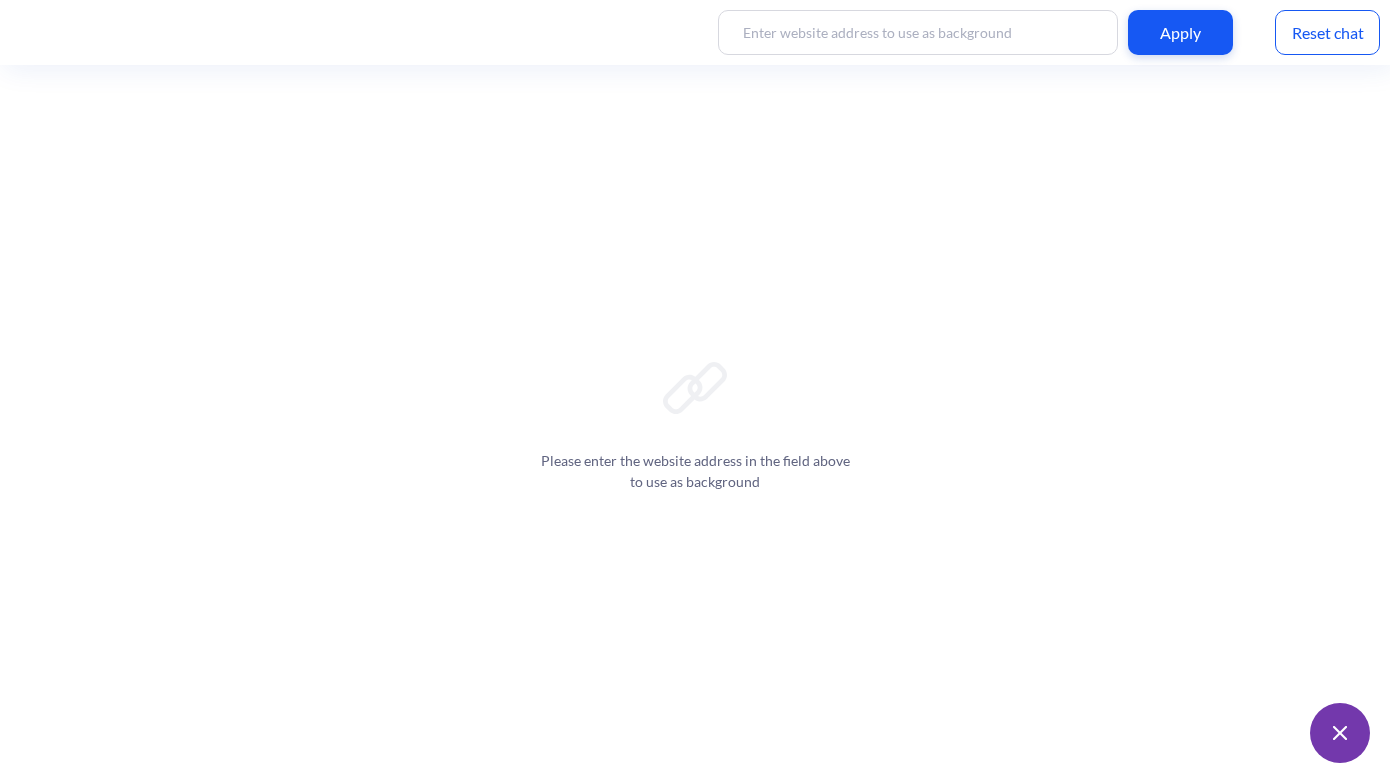 scroll, scrollTop: 3, scrollLeft: 0, axis: vertical 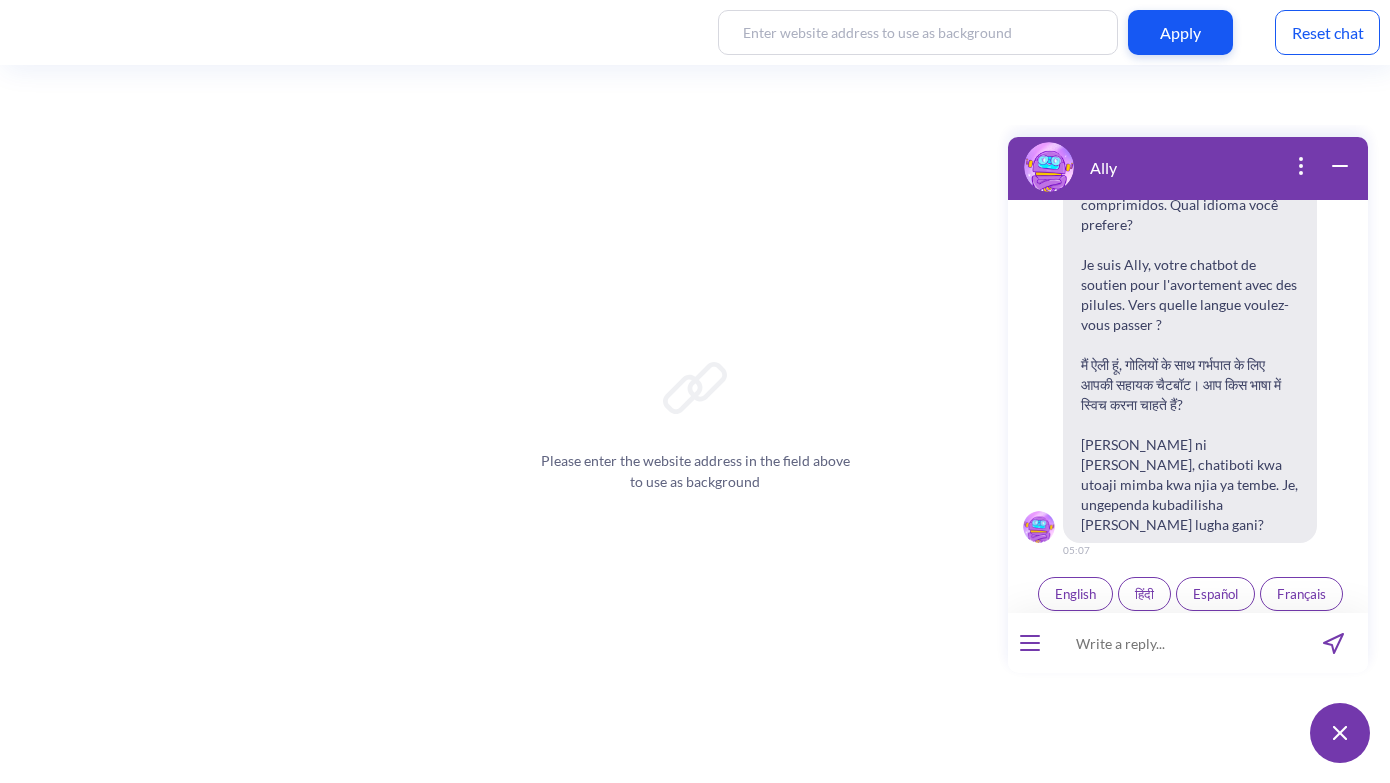 click on "Español" at bounding box center (1215, 594) 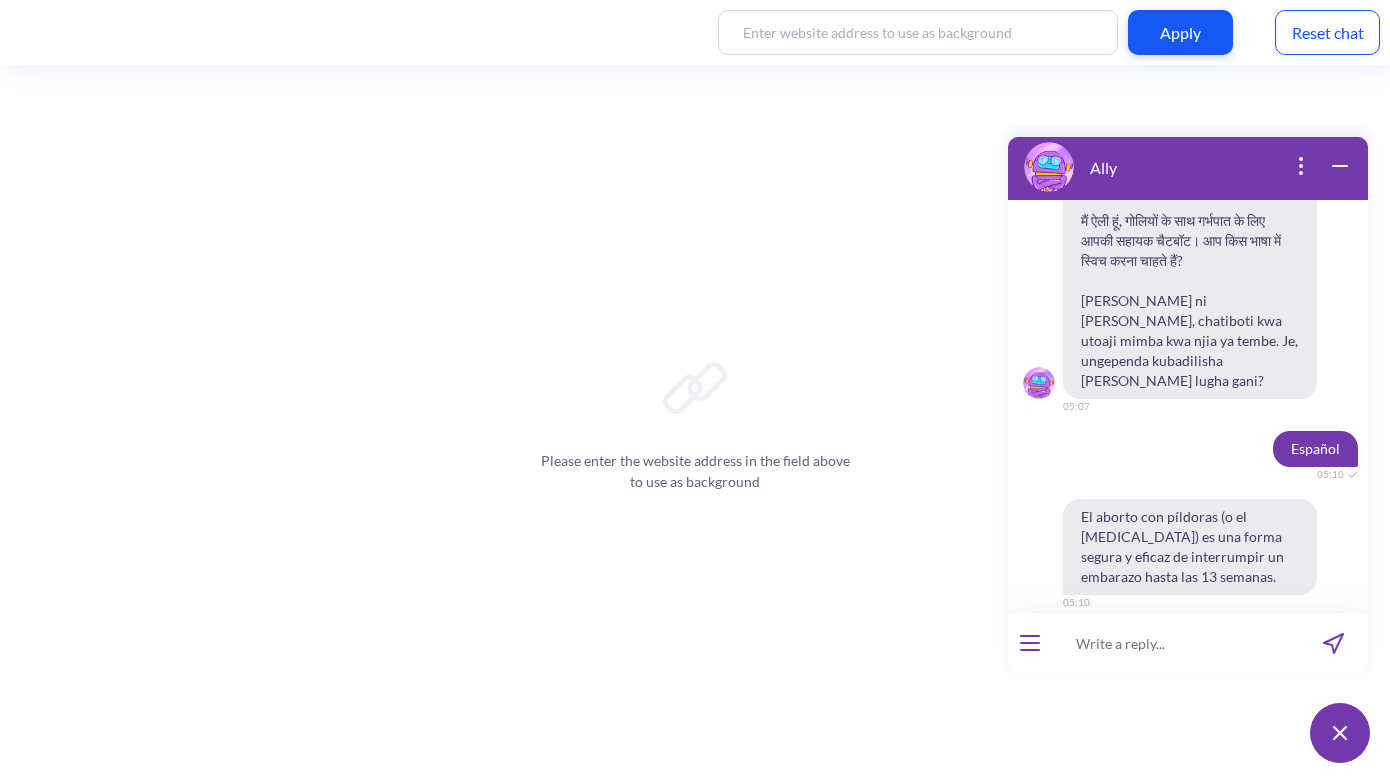 scroll, scrollTop: 761, scrollLeft: 0, axis: vertical 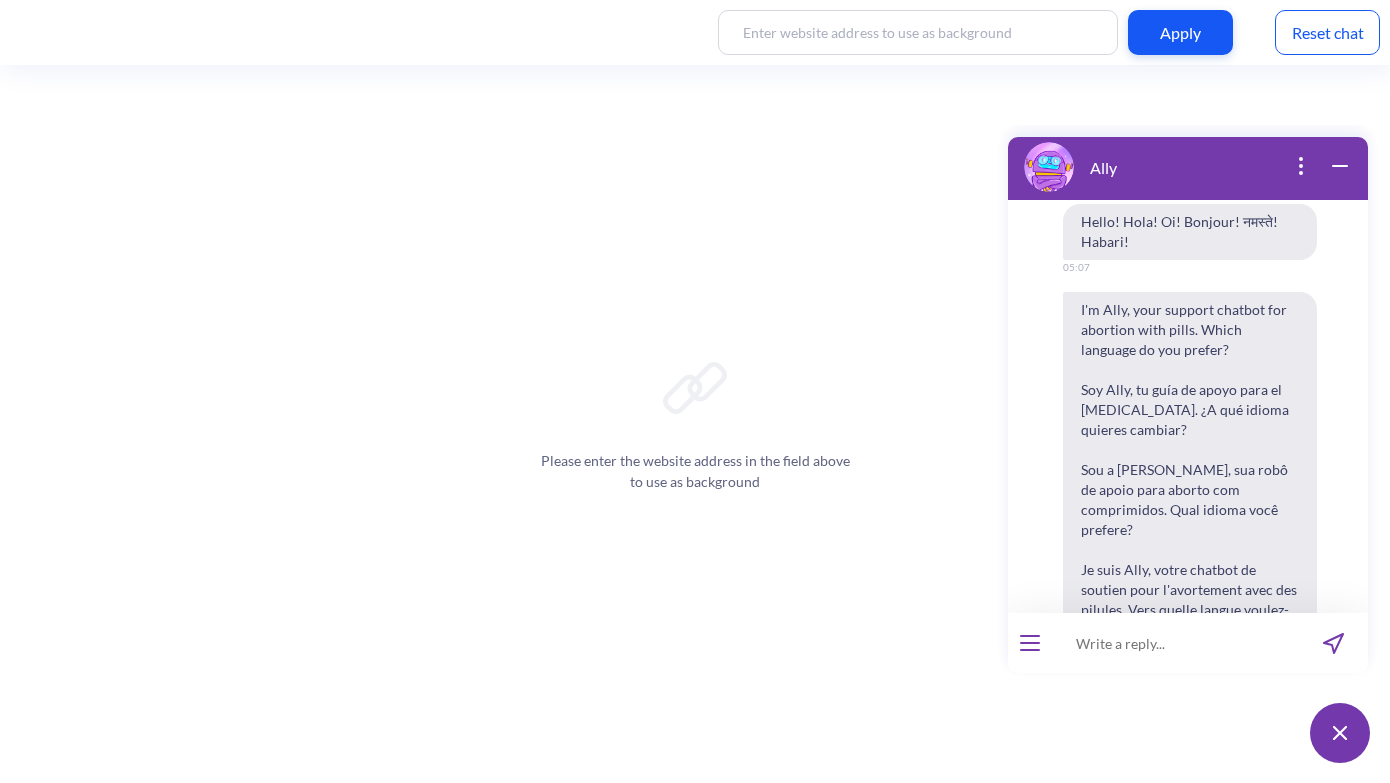 type 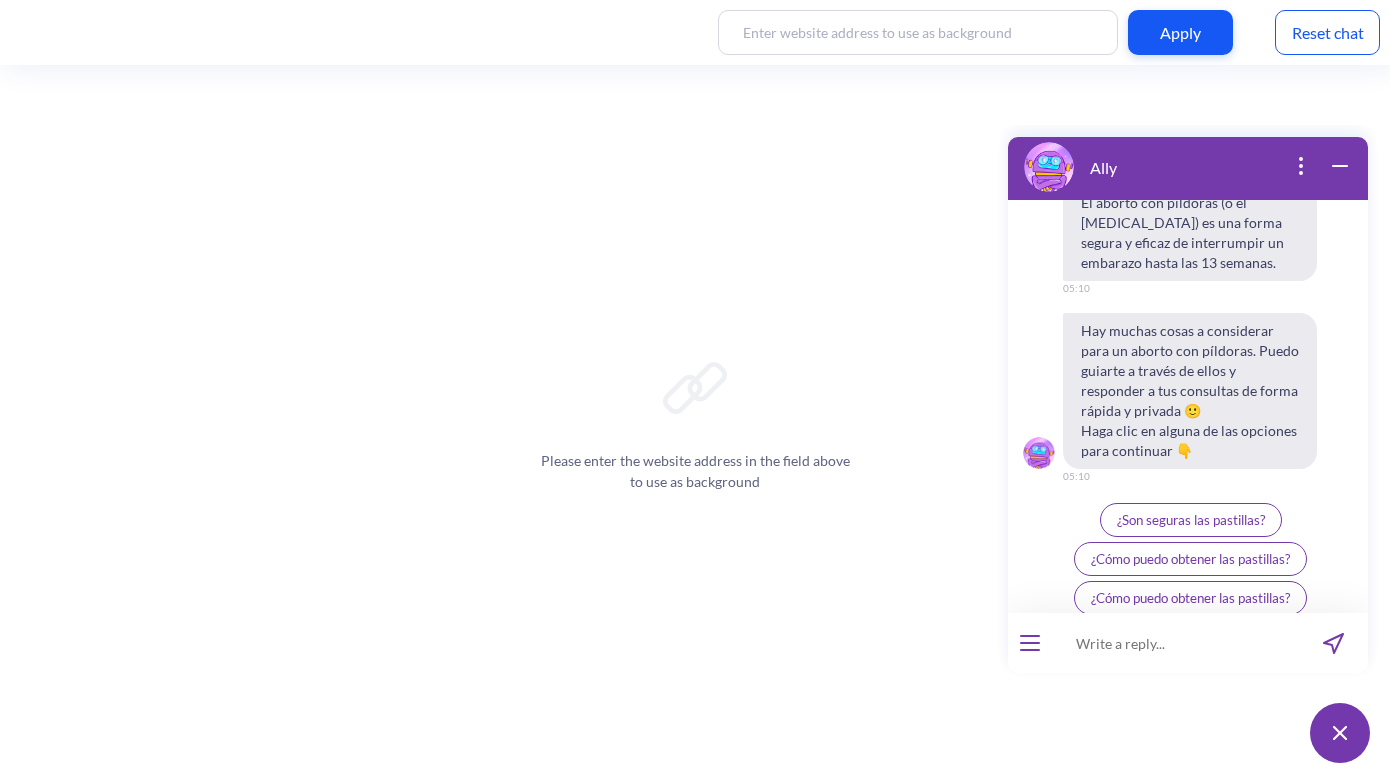 scroll, scrollTop: 761, scrollLeft: 0, axis: vertical 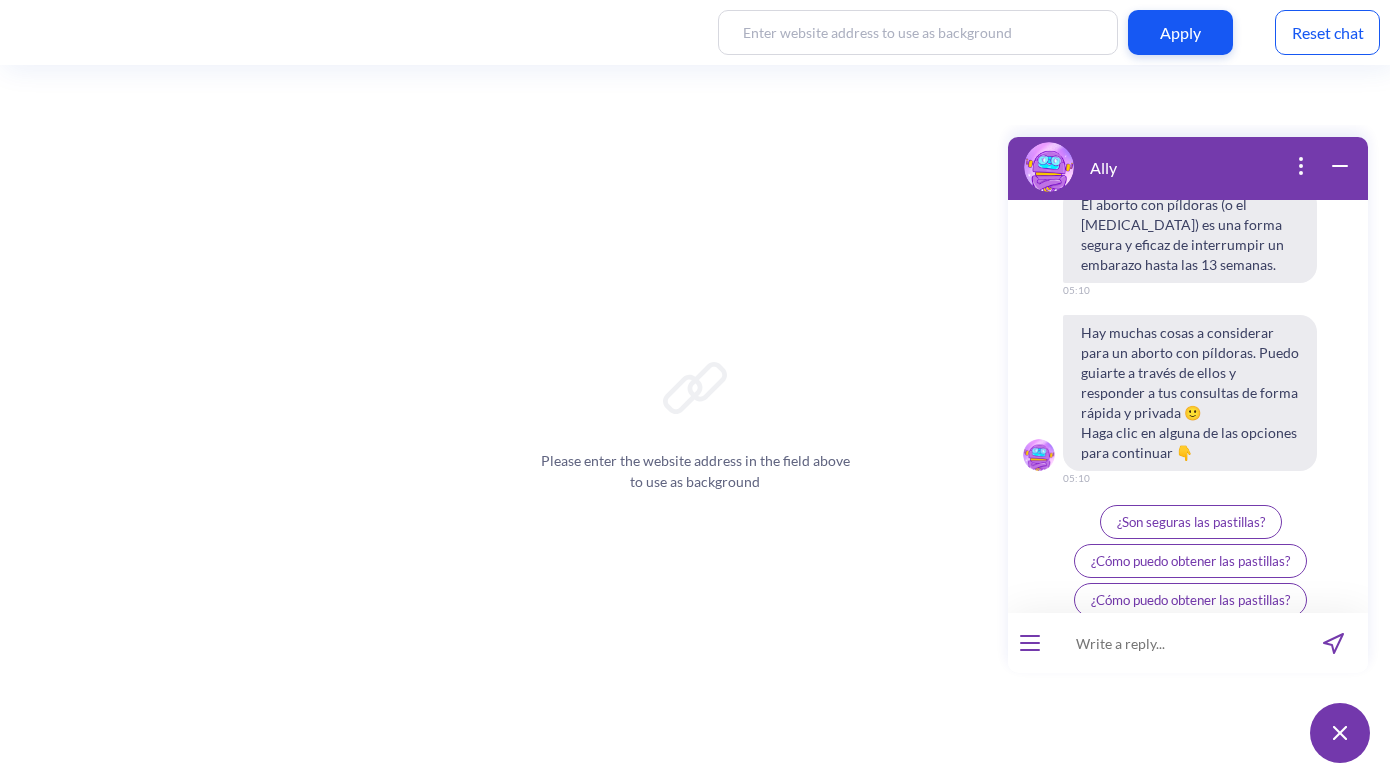 click on "¿Son seguras las pastillas?" at bounding box center (1191, 522) 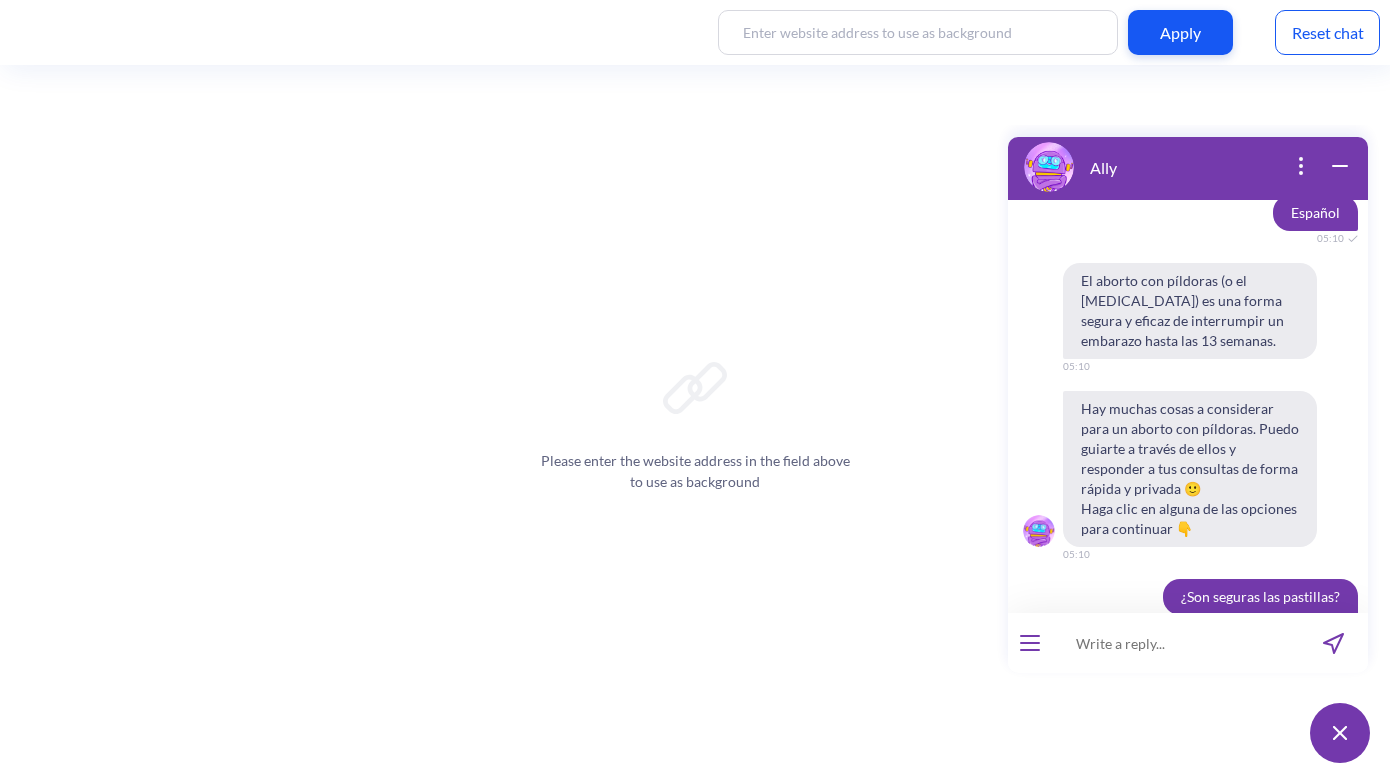 scroll, scrollTop: 705, scrollLeft: 0, axis: vertical 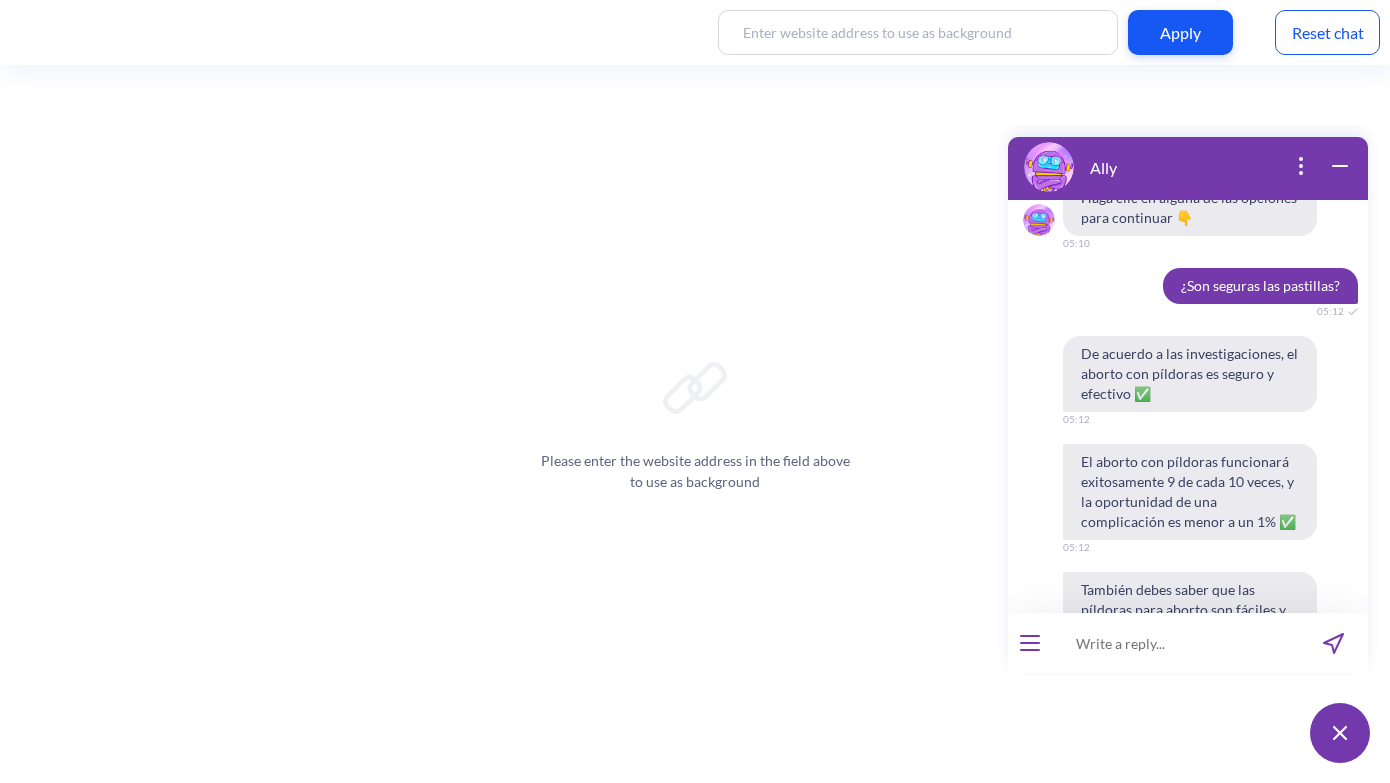 type 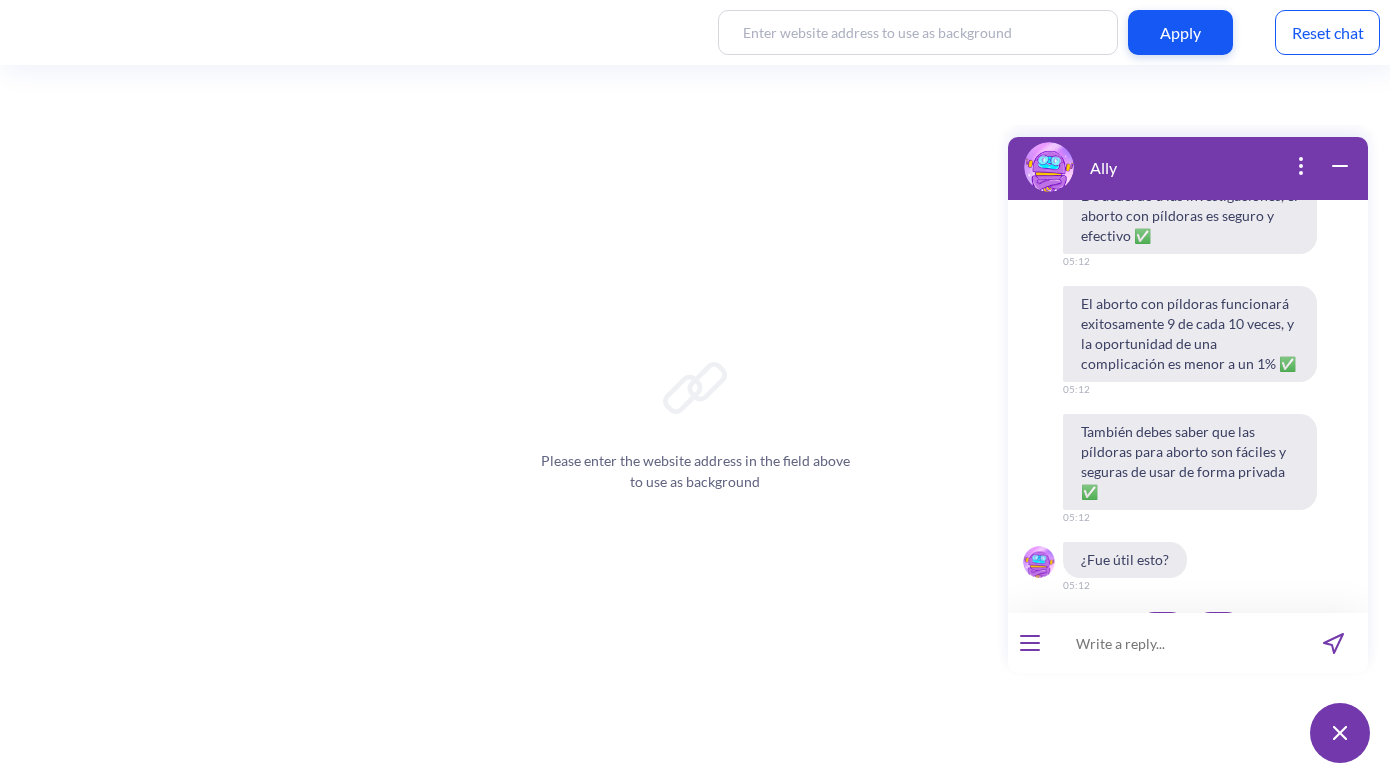 scroll, scrollTop: 1153, scrollLeft: 0, axis: vertical 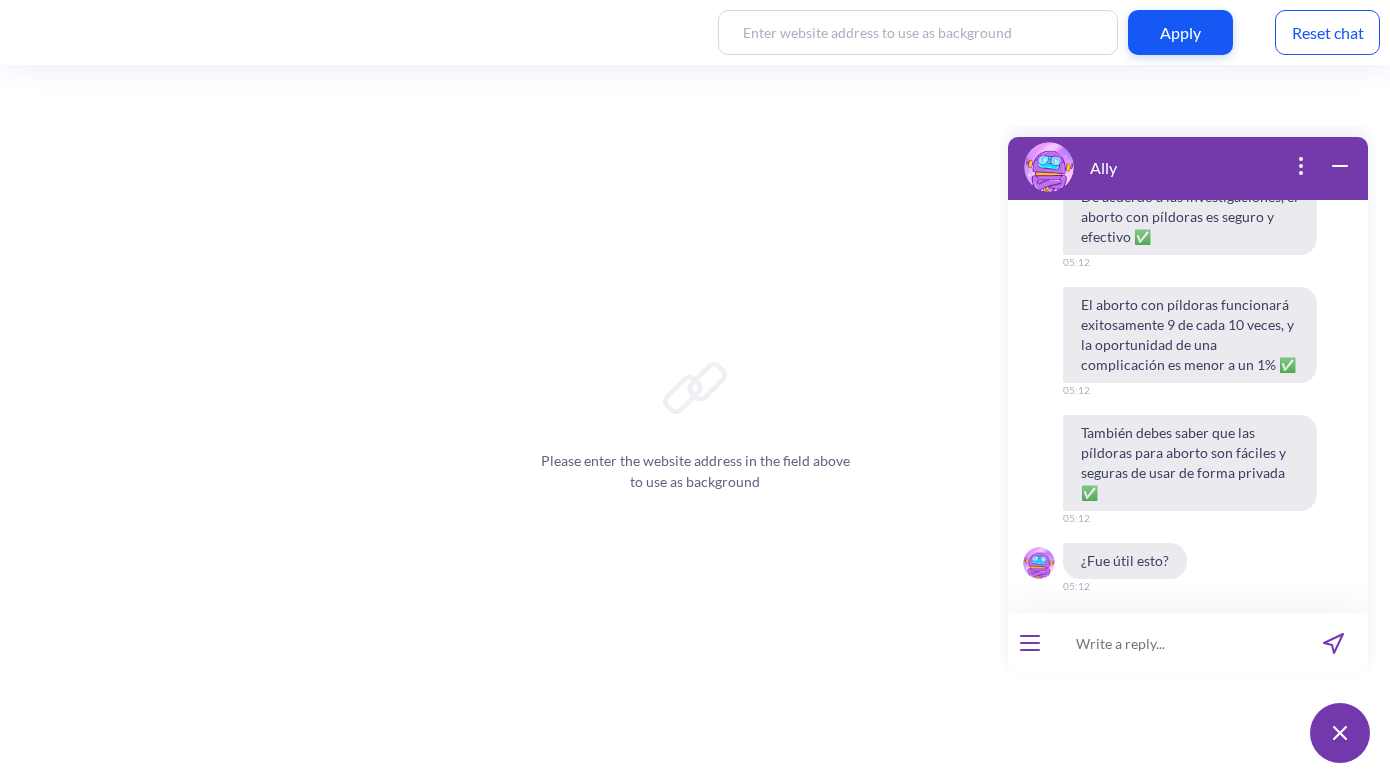 click on "👍" at bounding box center [1162, 630] 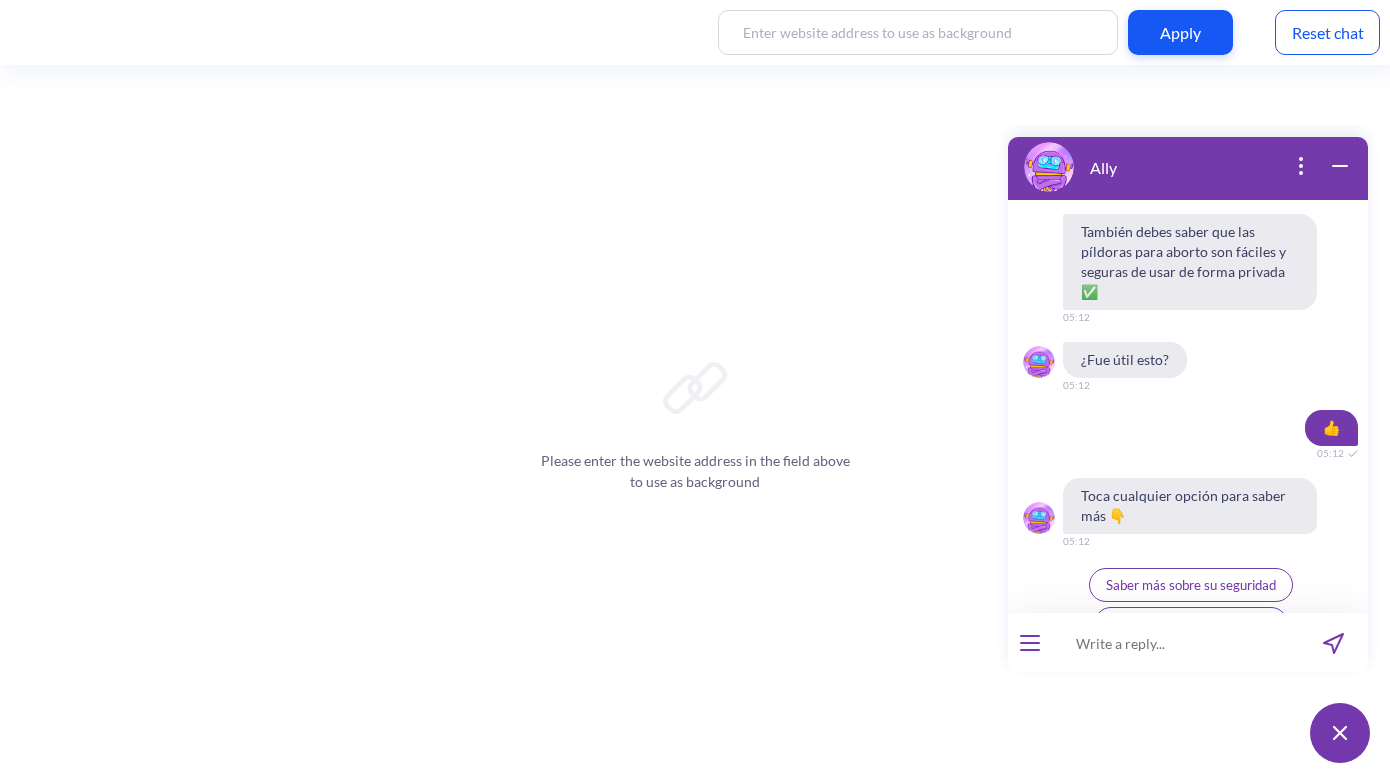 scroll, scrollTop: 1381, scrollLeft: 0, axis: vertical 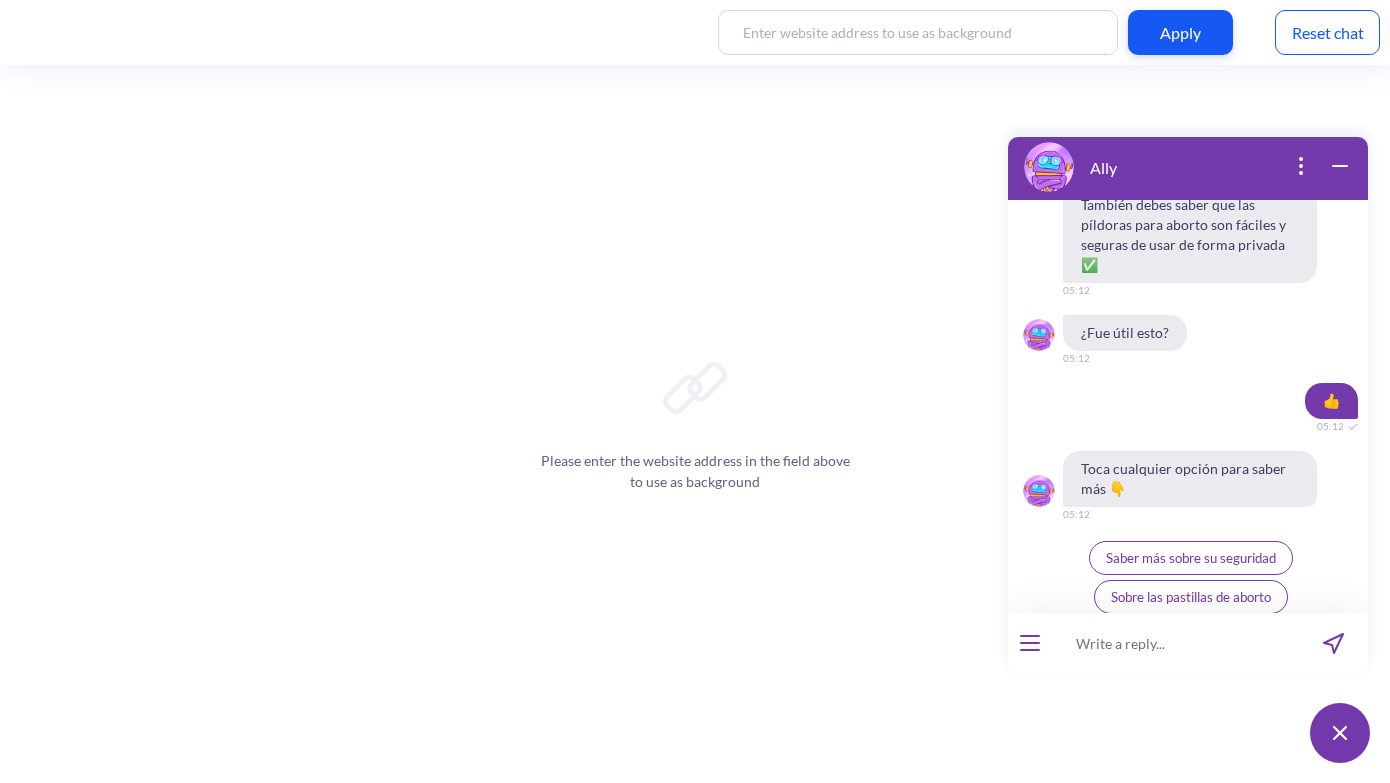 click at bounding box center [1340, 733] 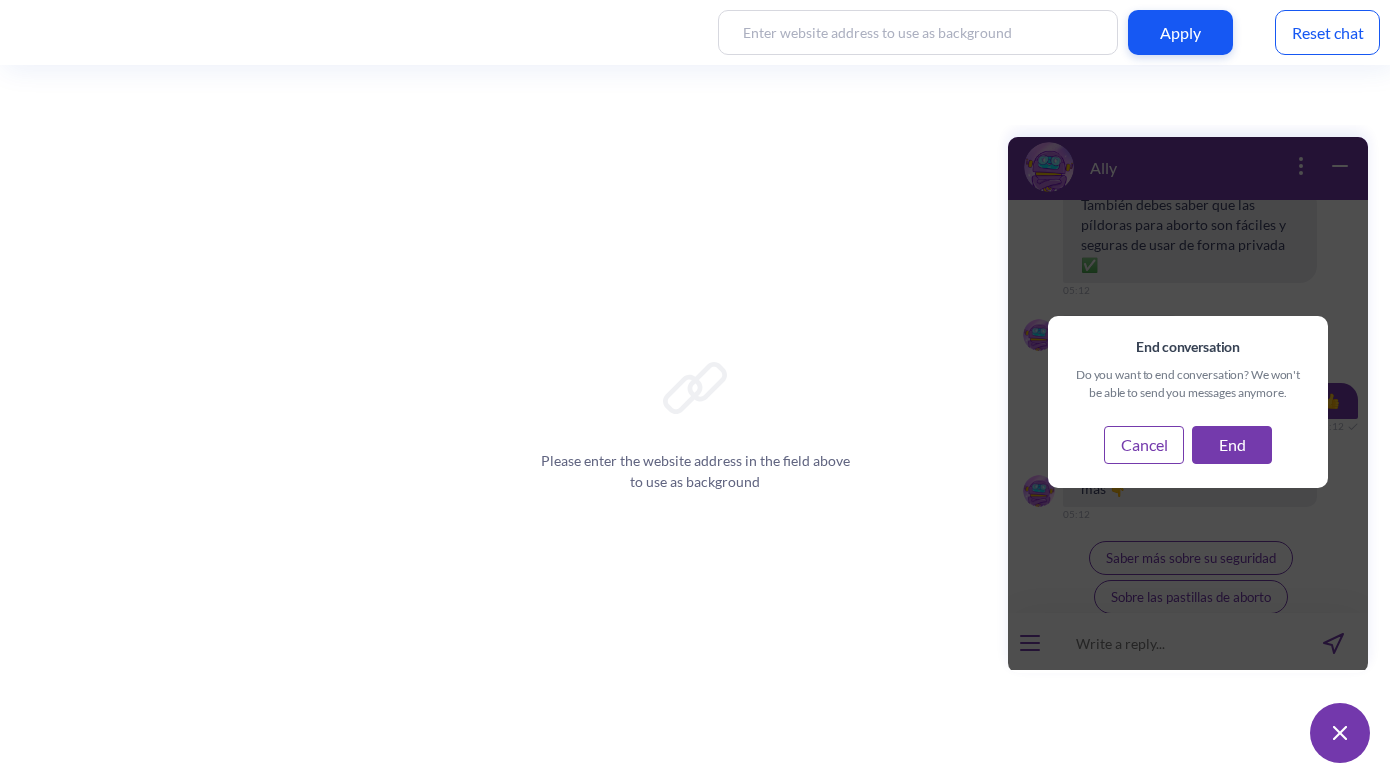 click on "End" at bounding box center [1232, 445] 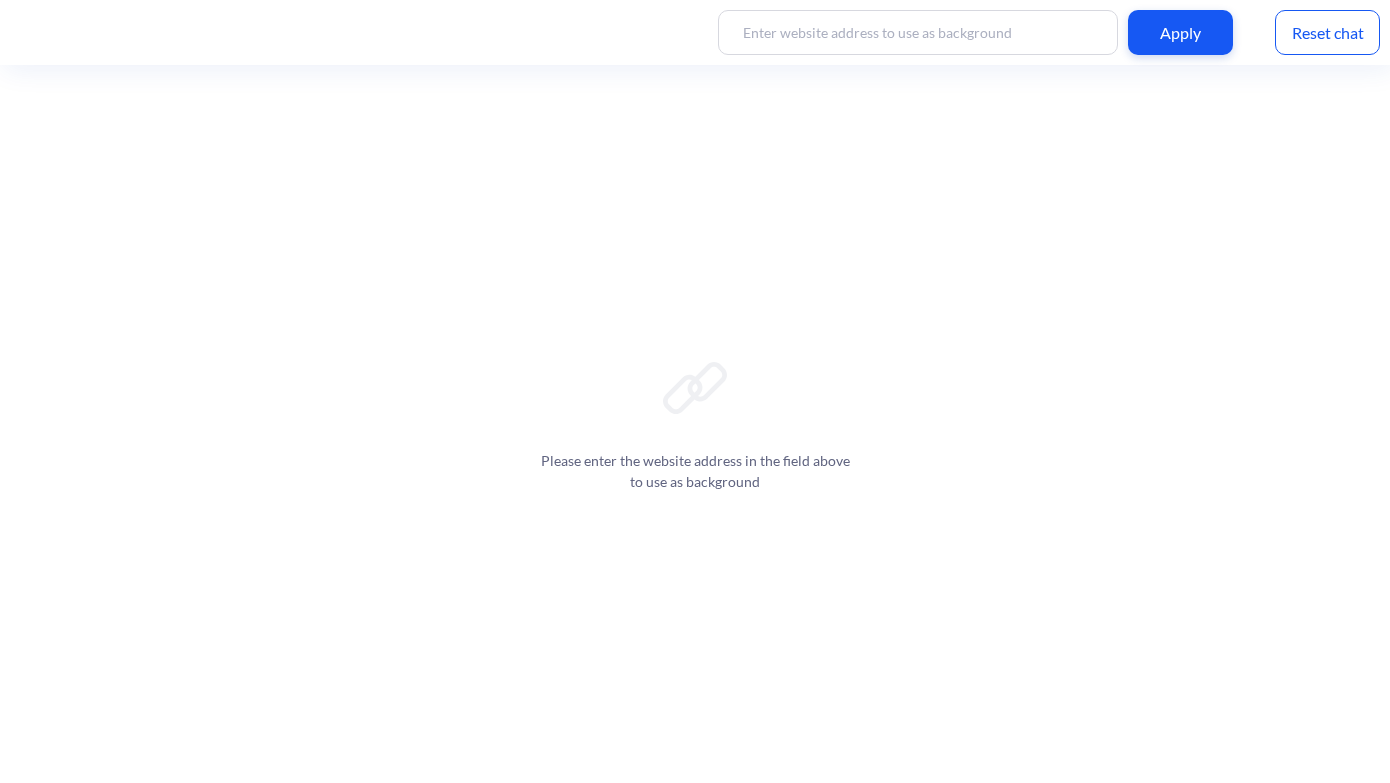 scroll, scrollTop: 0, scrollLeft: 0, axis: both 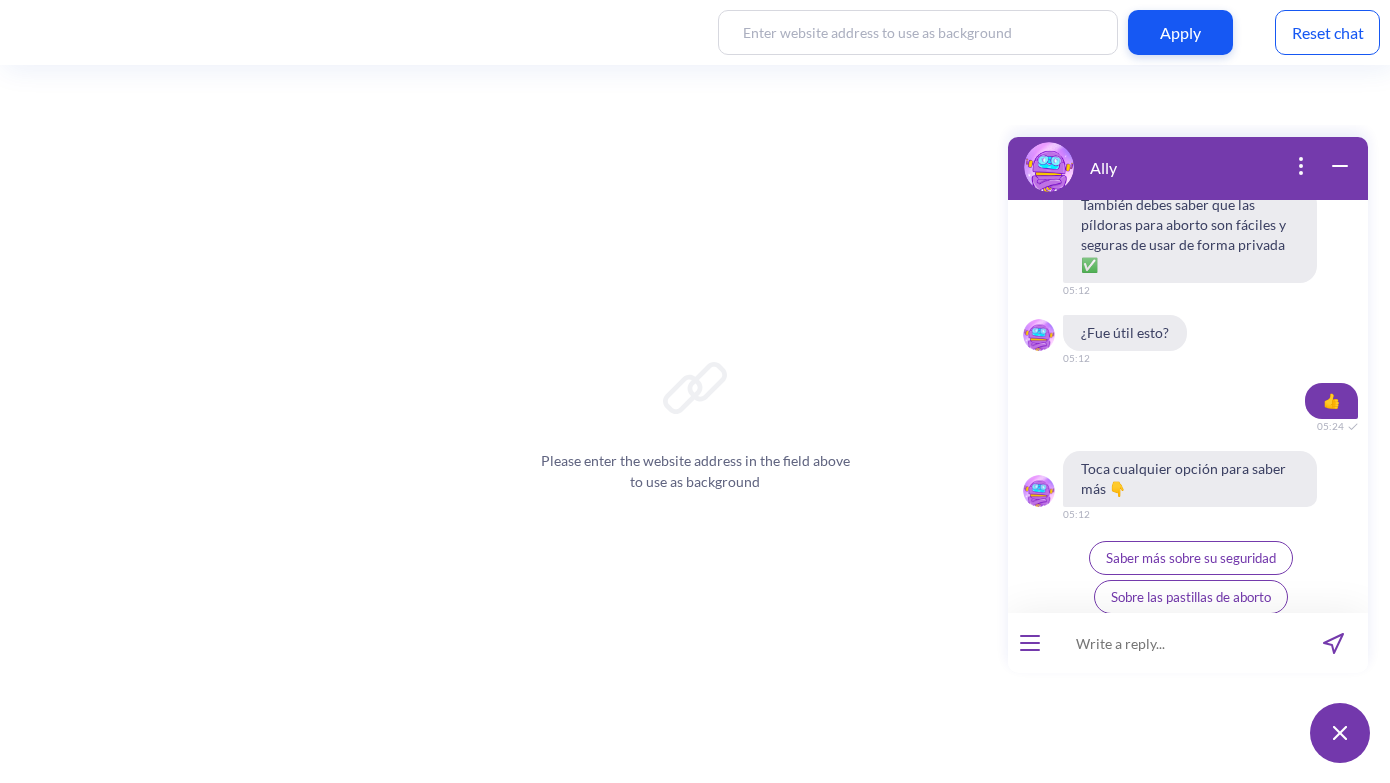 click on "Efectos secundarios de las pastillas" at bounding box center (1191, 636) 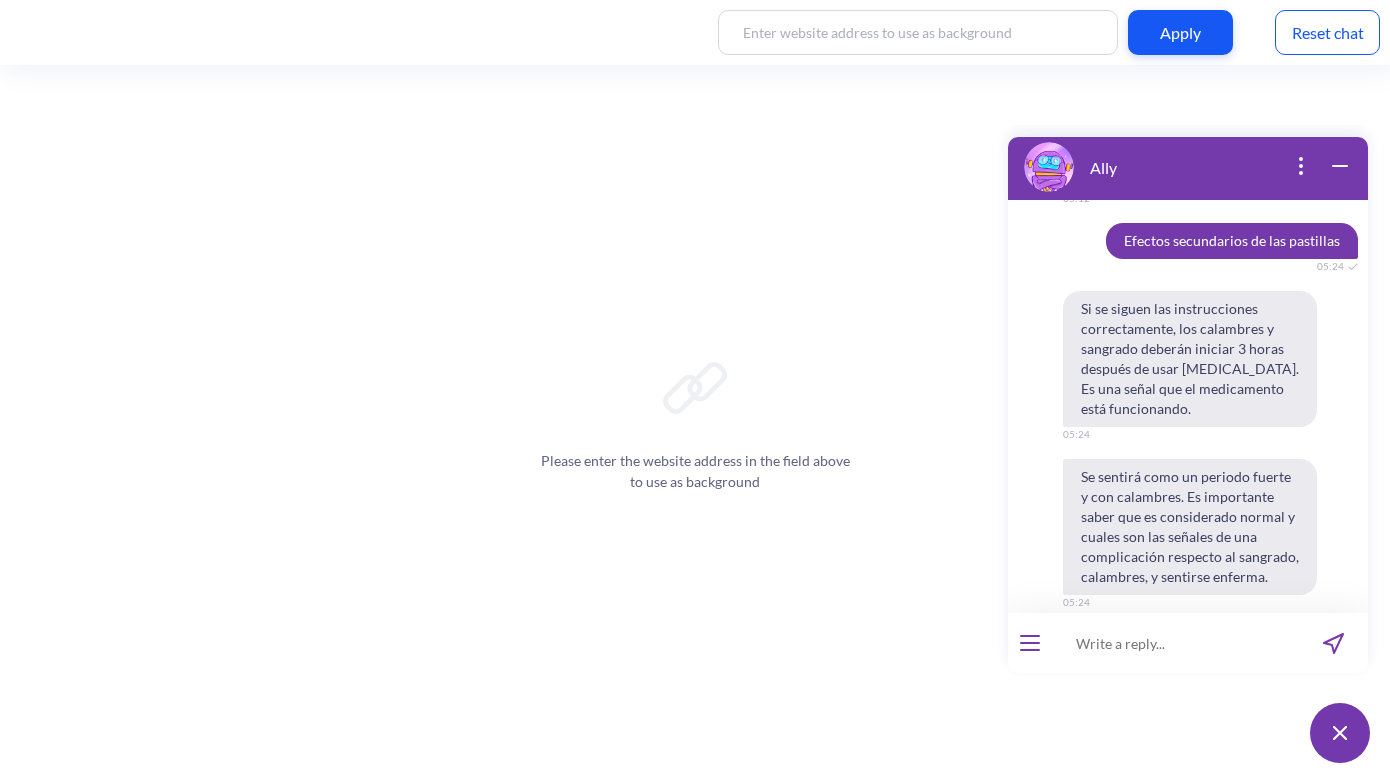 scroll, scrollTop: 1781, scrollLeft: 0, axis: vertical 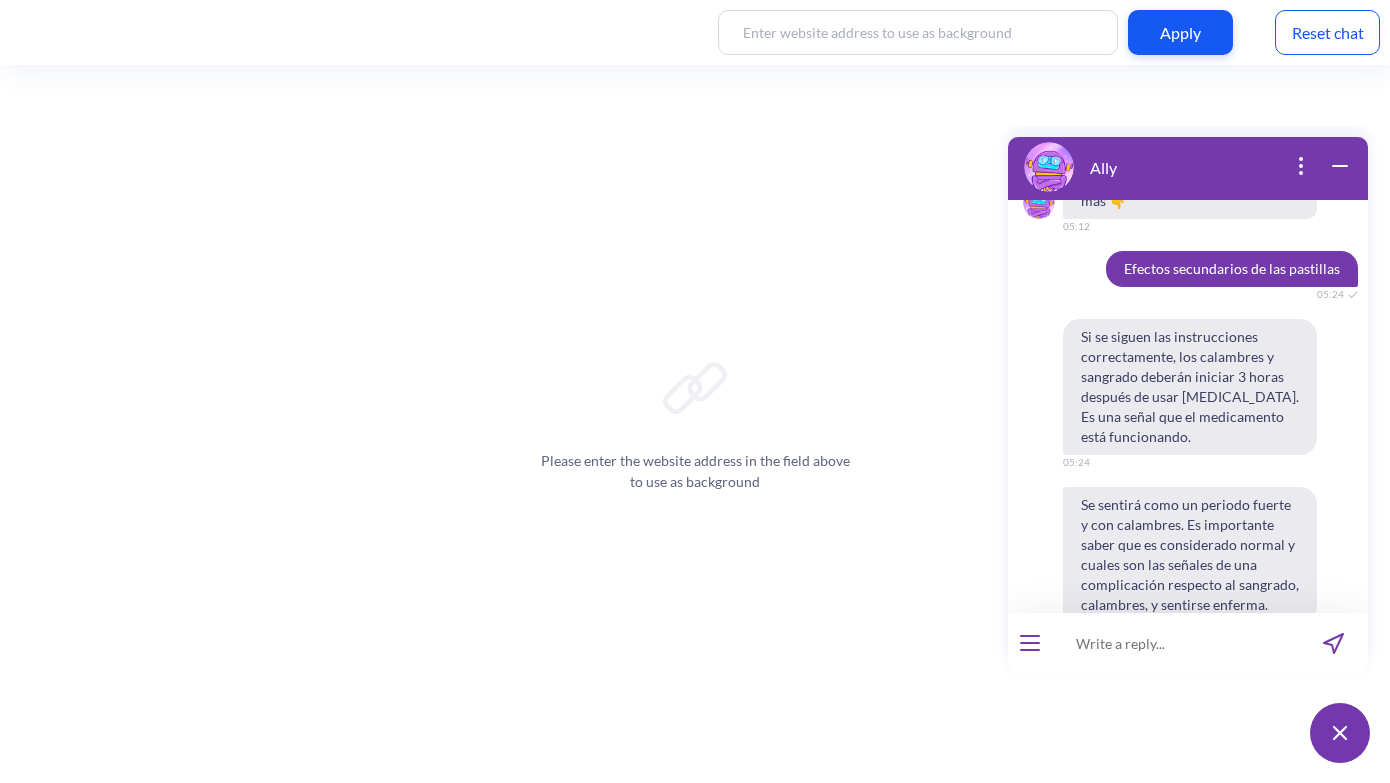 type 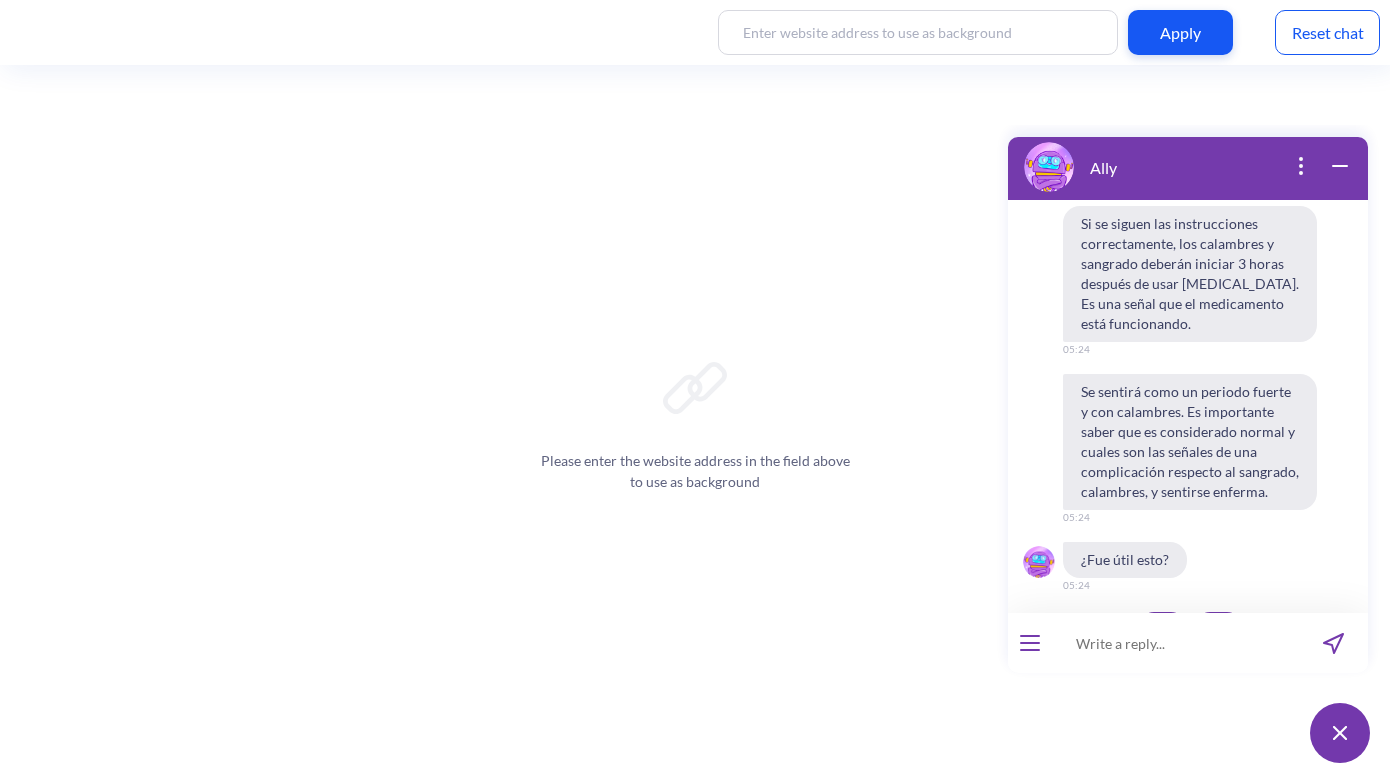 scroll, scrollTop: 1781, scrollLeft: 0, axis: vertical 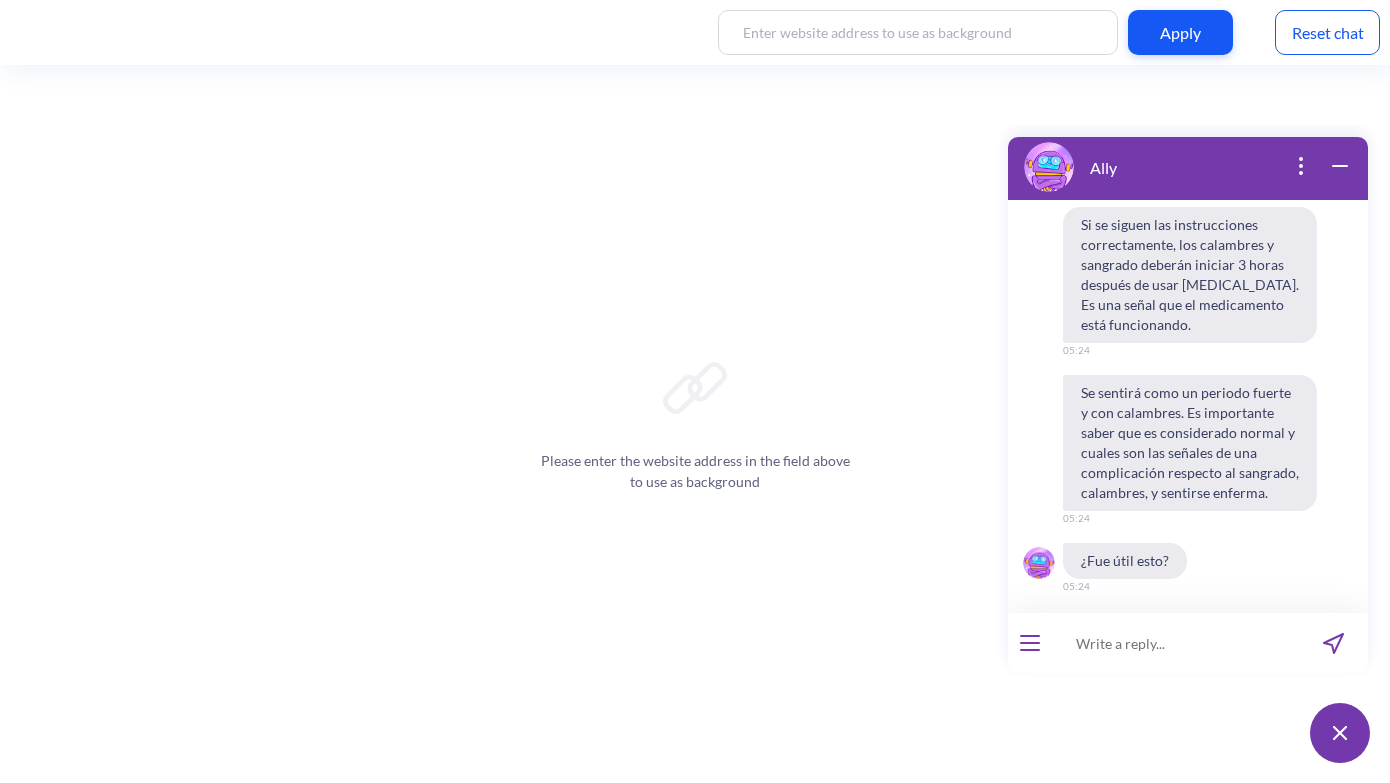 click on "👎" at bounding box center [1218, 630] 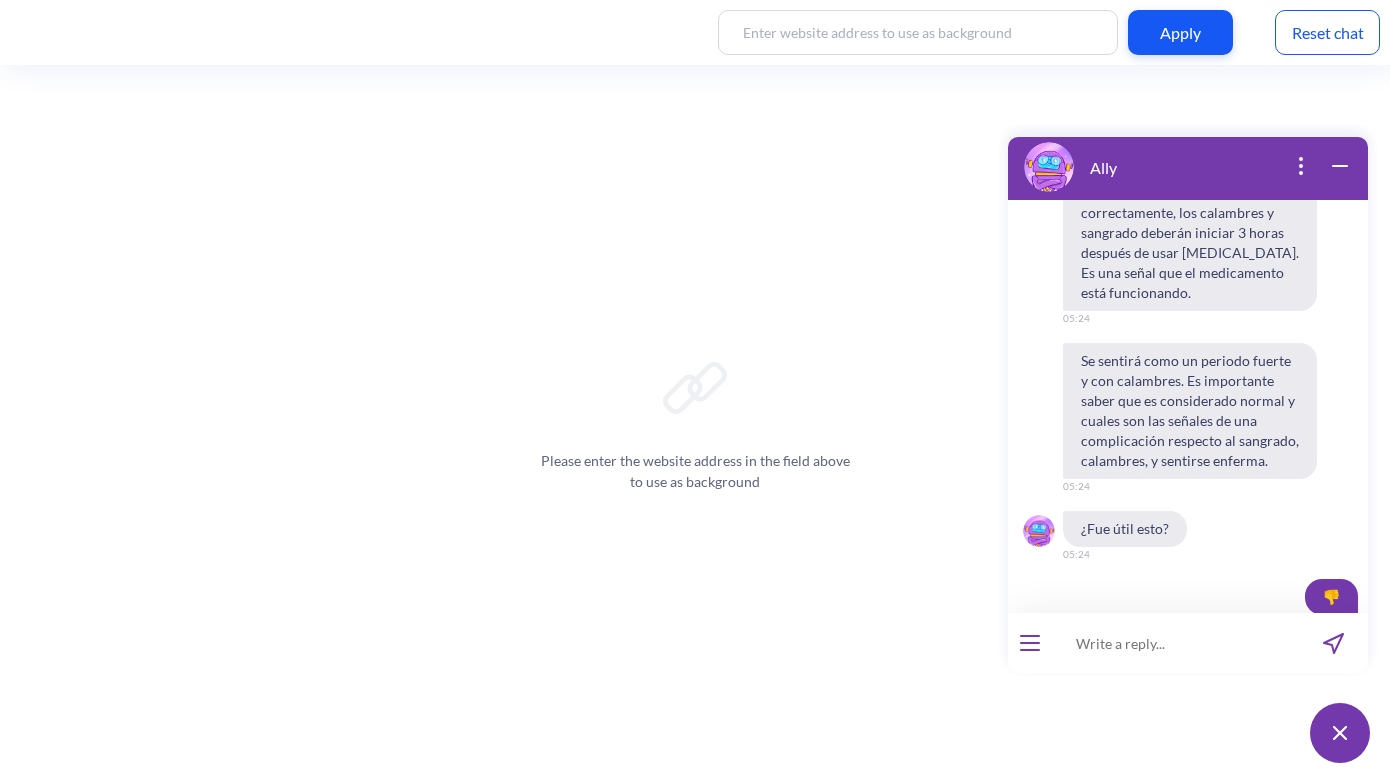 scroll, scrollTop: 1833, scrollLeft: 0, axis: vertical 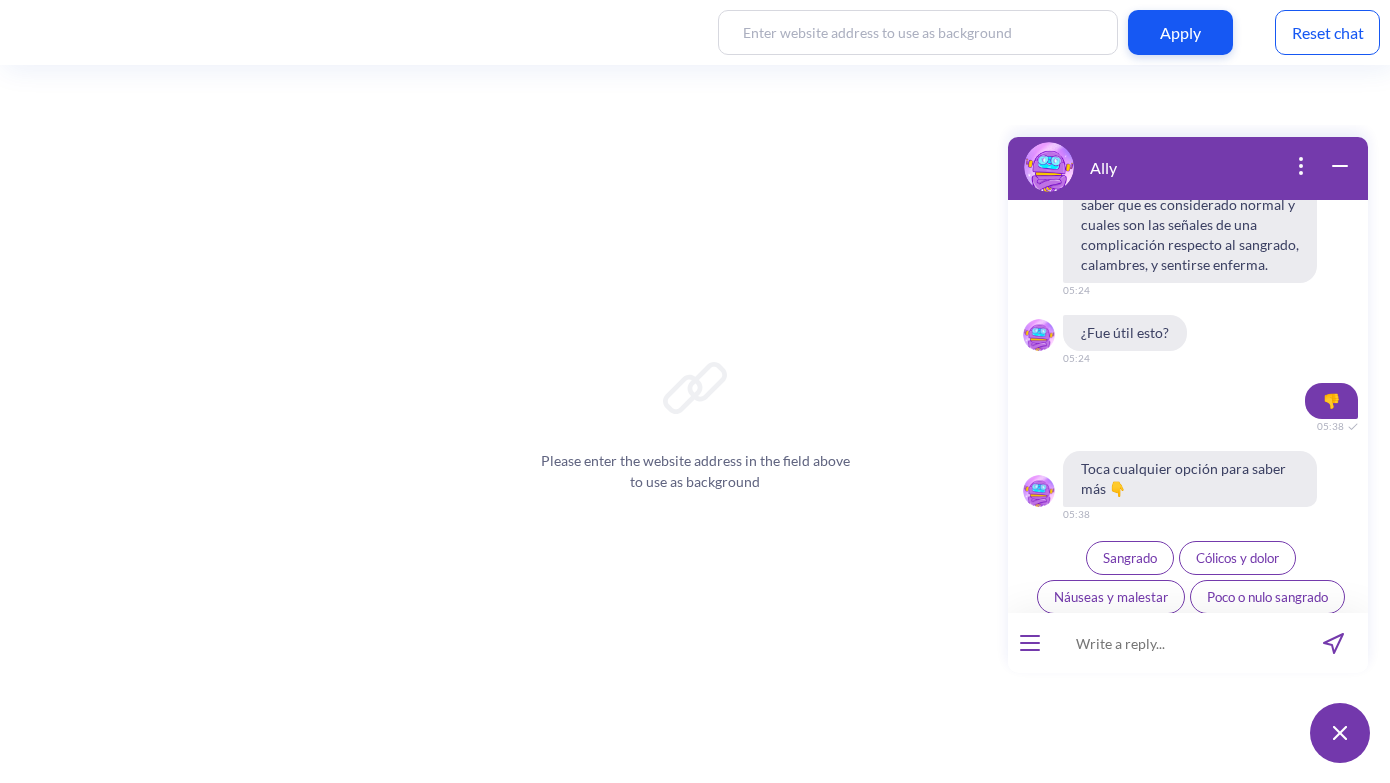 click on "Sangrado" at bounding box center [1130, 558] 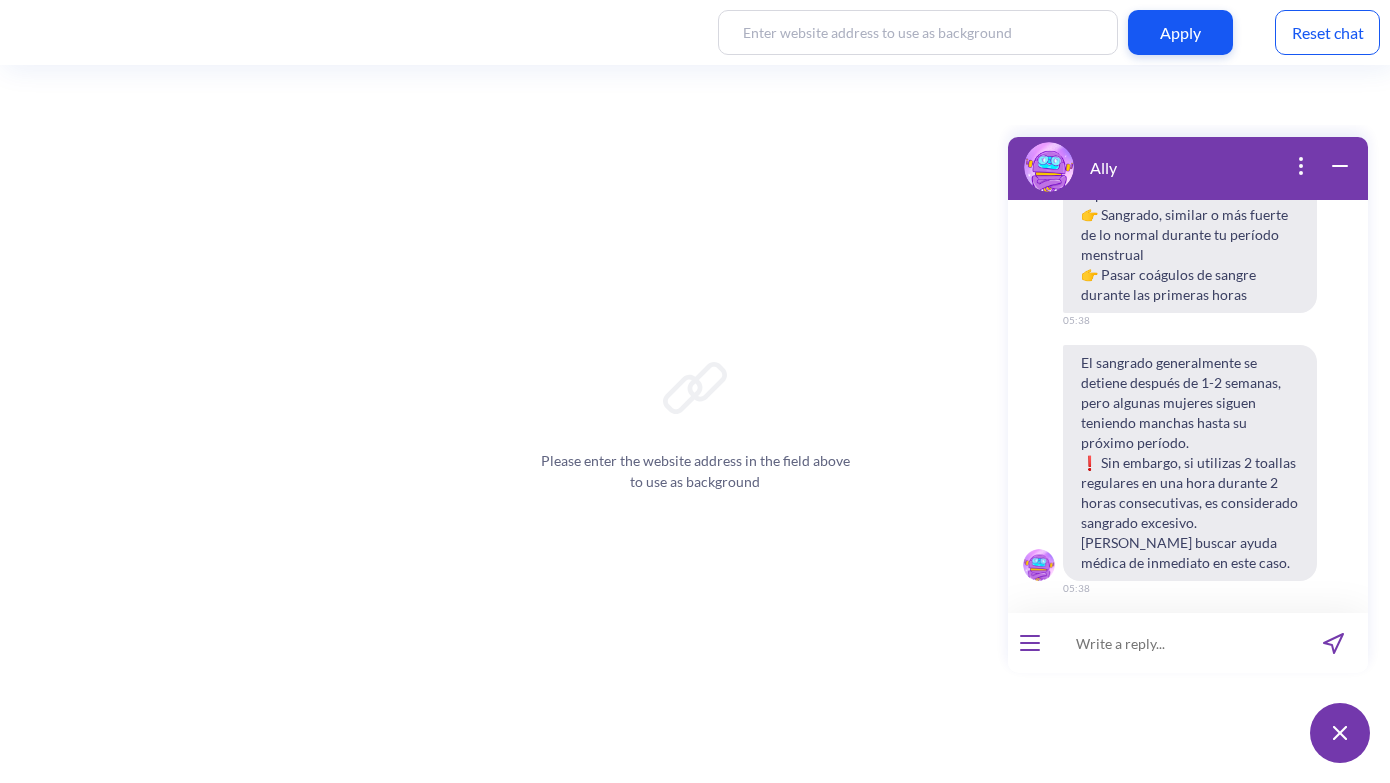 scroll, scrollTop: 2613, scrollLeft: 0, axis: vertical 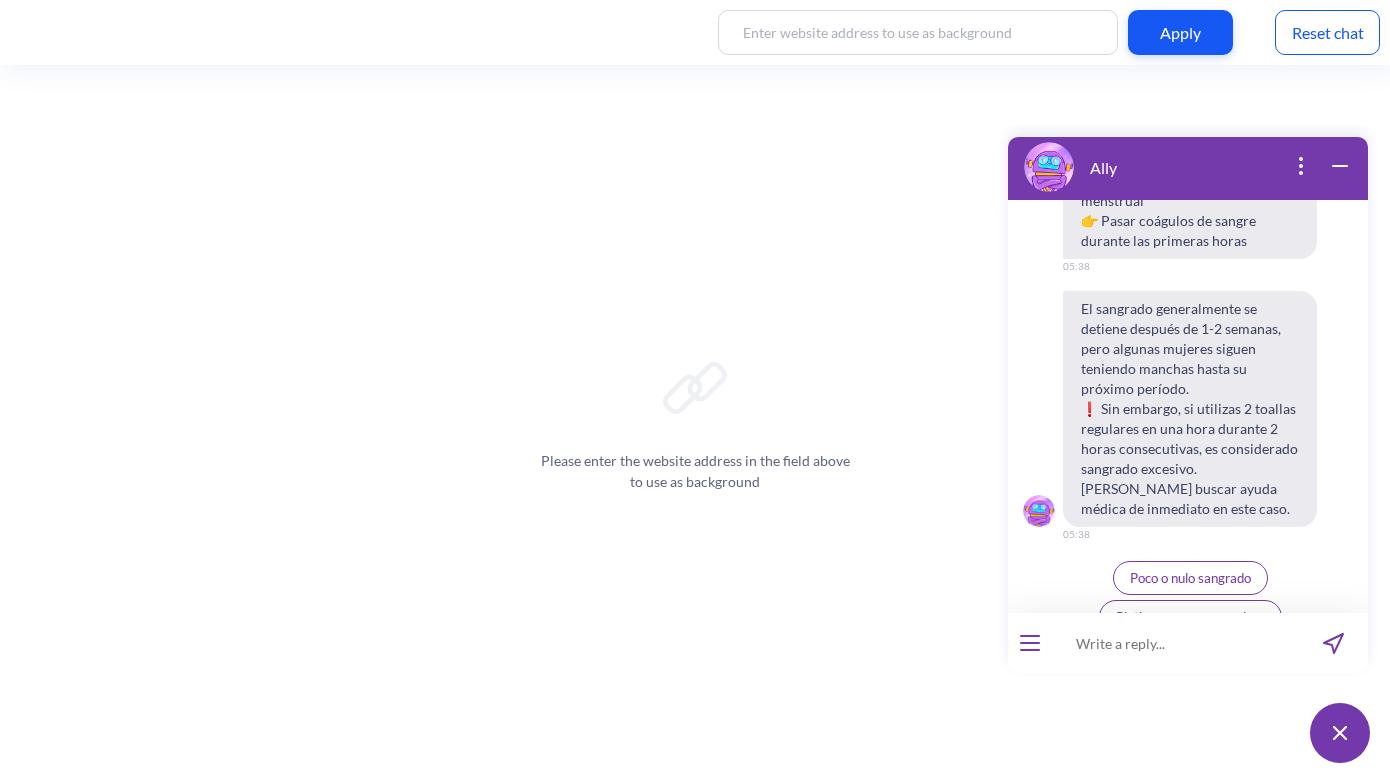 type 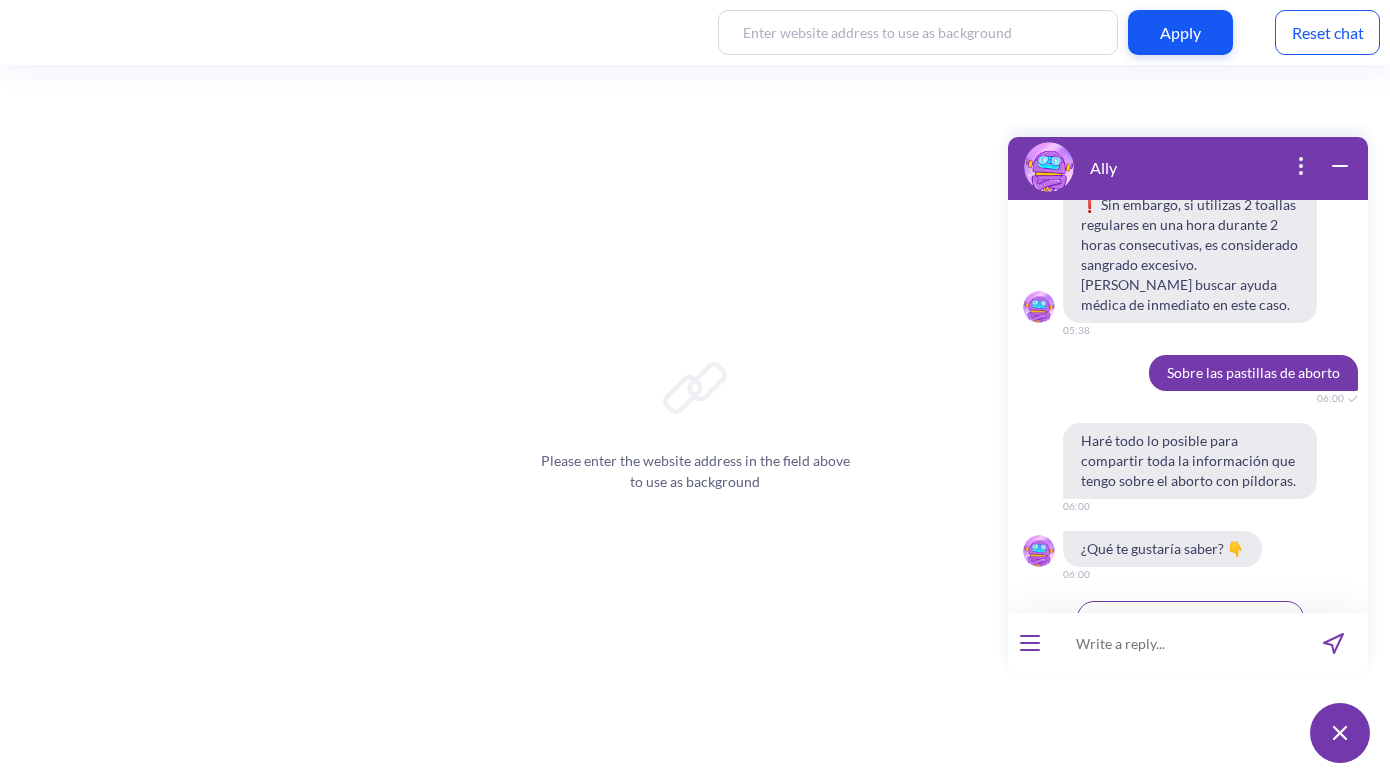 scroll, scrollTop: 2857, scrollLeft: 0, axis: vertical 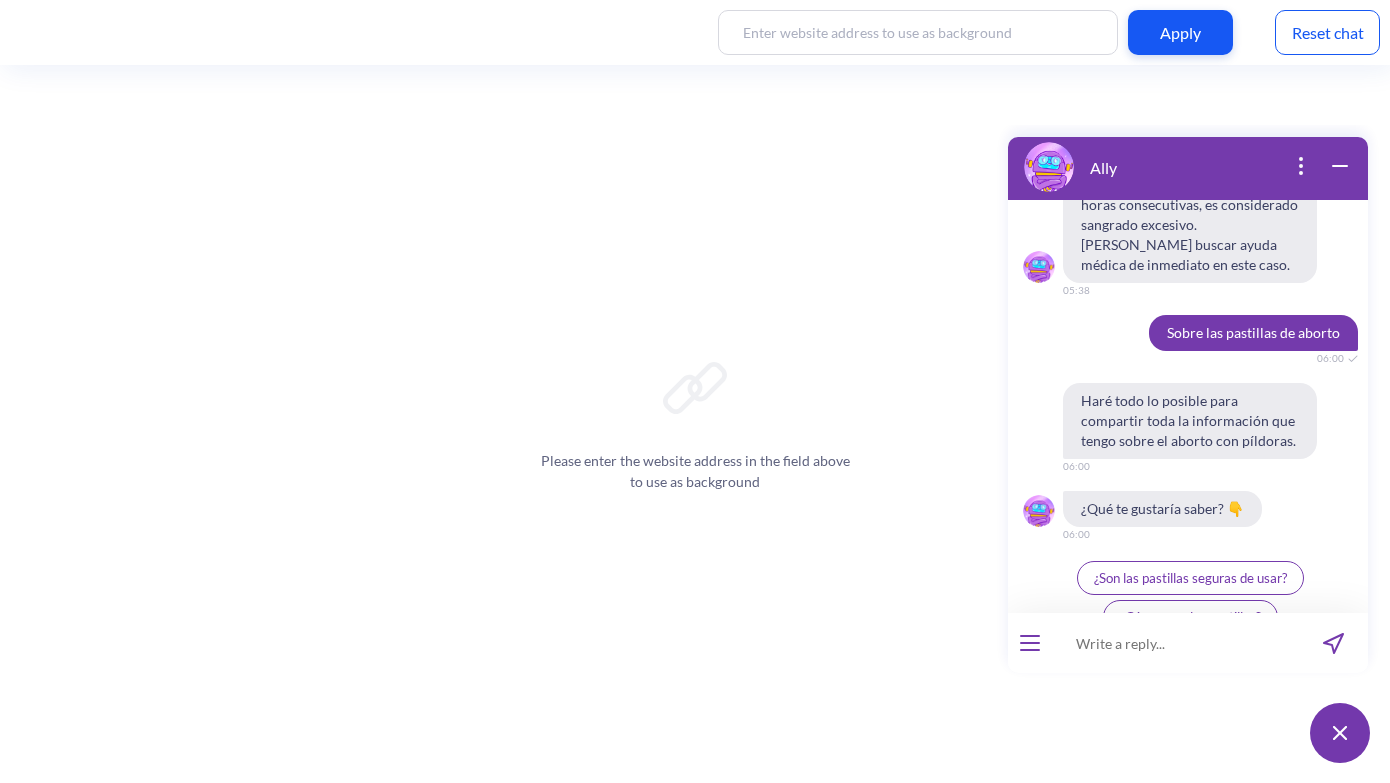 click on "¿Cómo usar las pastillas?" at bounding box center (1190, 617) 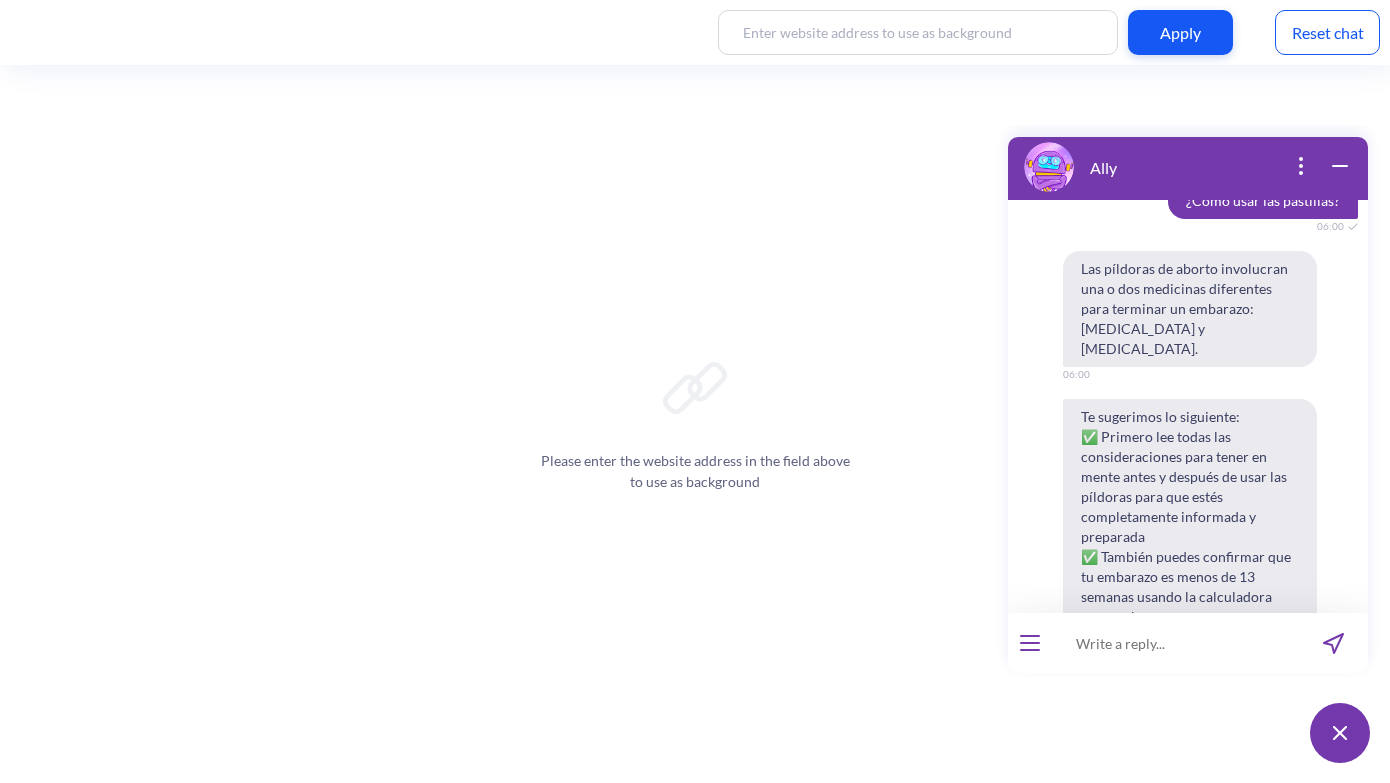 scroll, scrollTop: 3413, scrollLeft: 0, axis: vertical 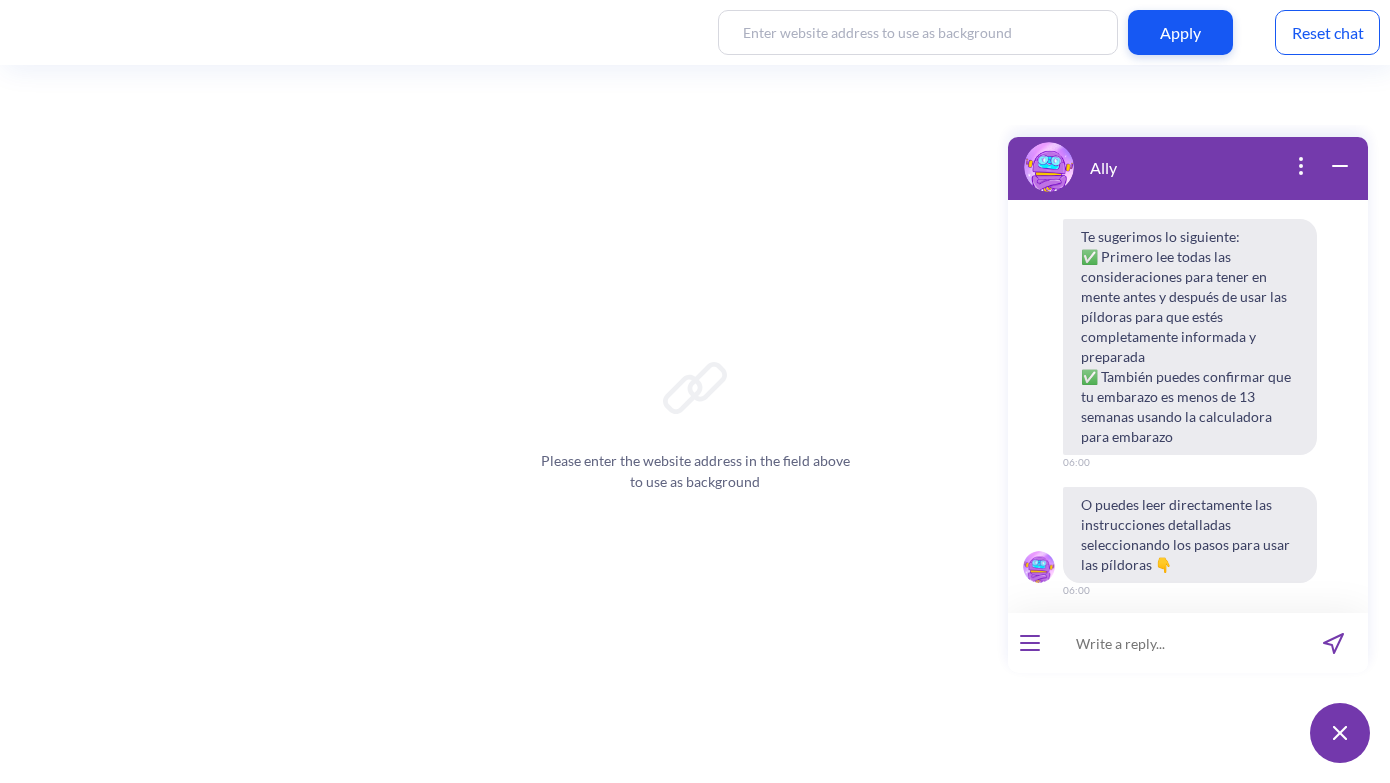 click on "Pasos para tomar las pastillas" at bounding box center [1191, 673] 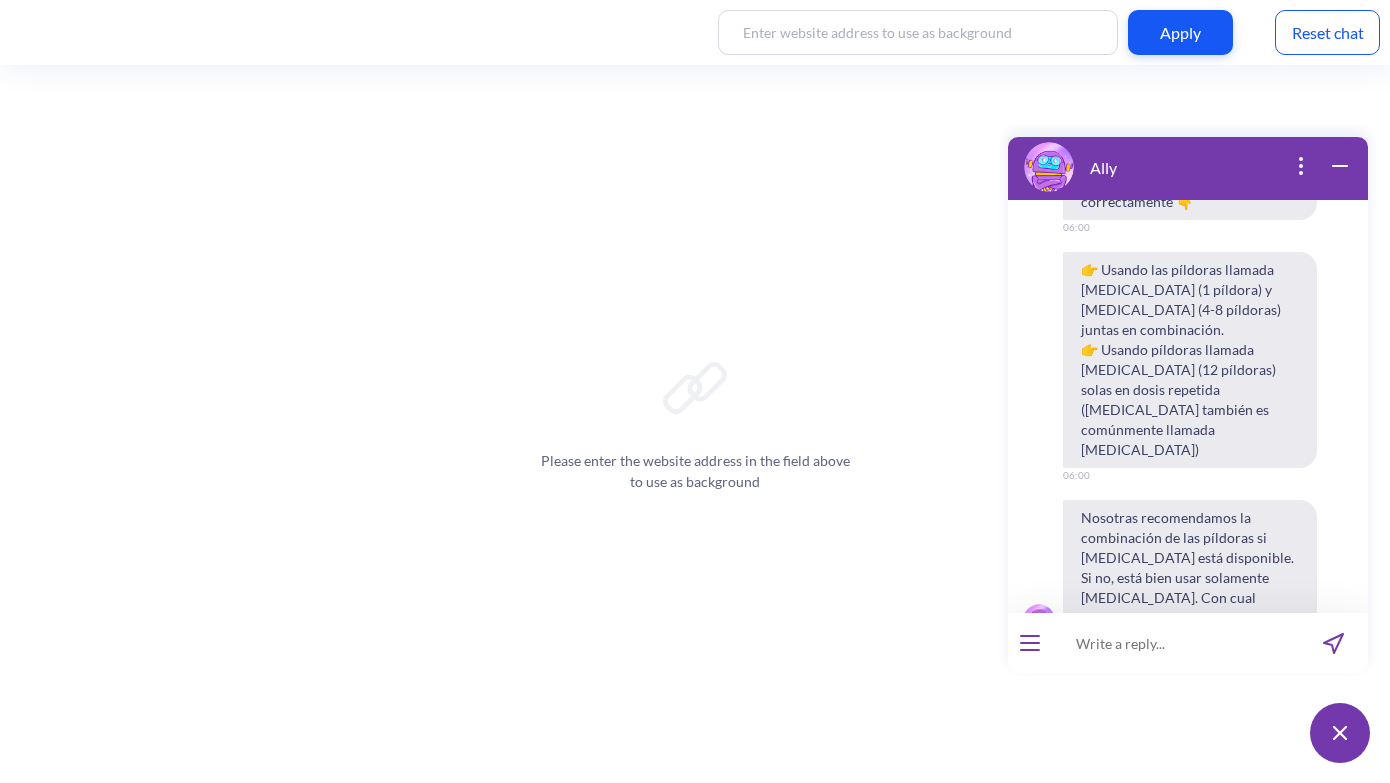 scroll, scrollTop: 4025, scrollLeft: 0, axis: vertical 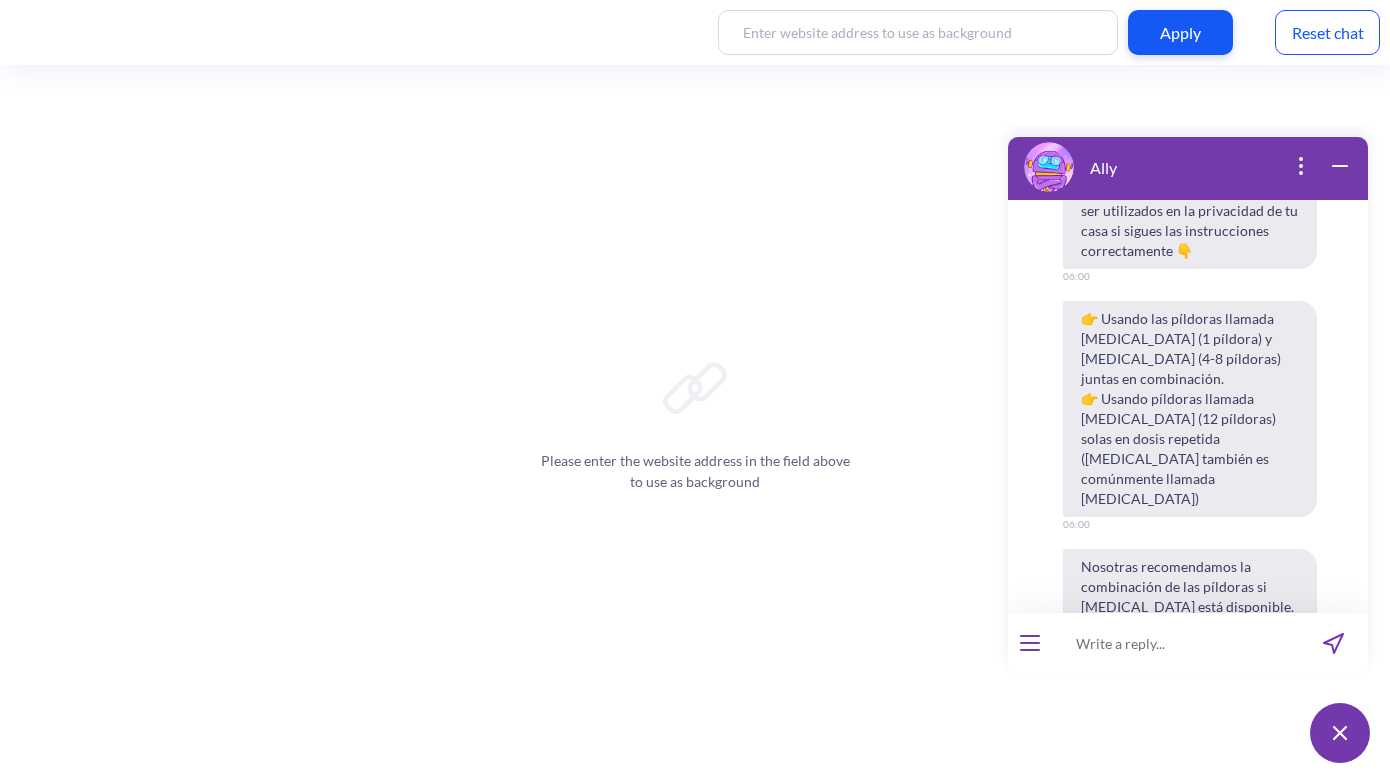 type 